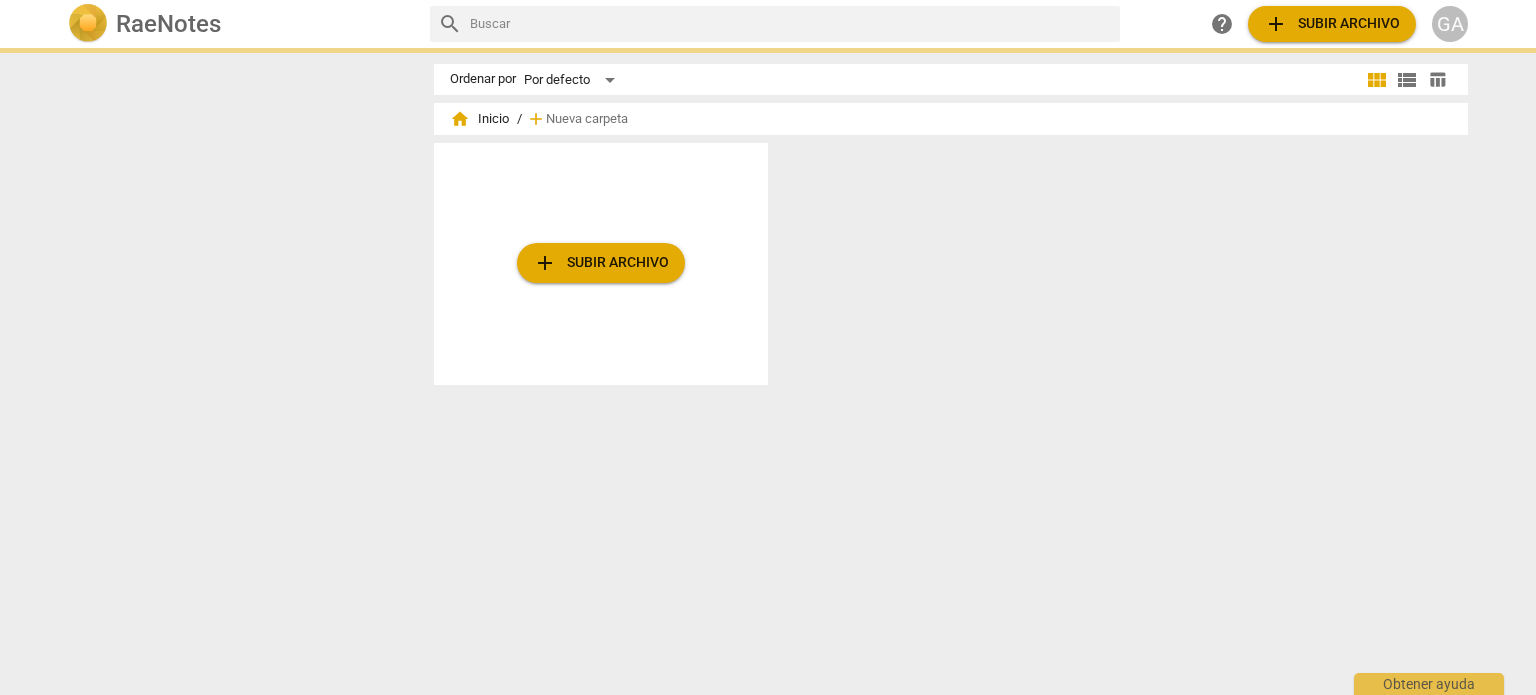 scroll, scrollTop: 0, scrollLeft: 0, axis: both 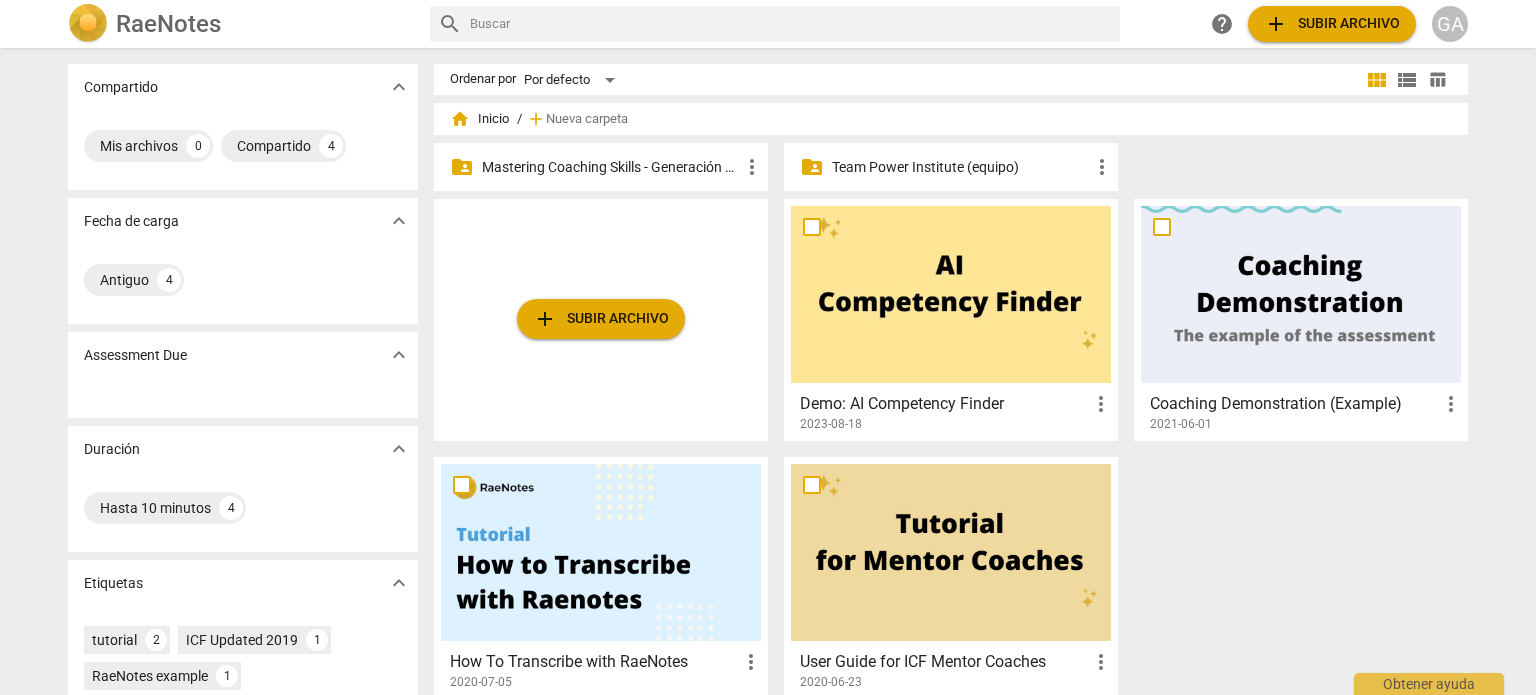 click on "Mastering Coaching Skills - Generación 31" at bounding box center [611, 167] 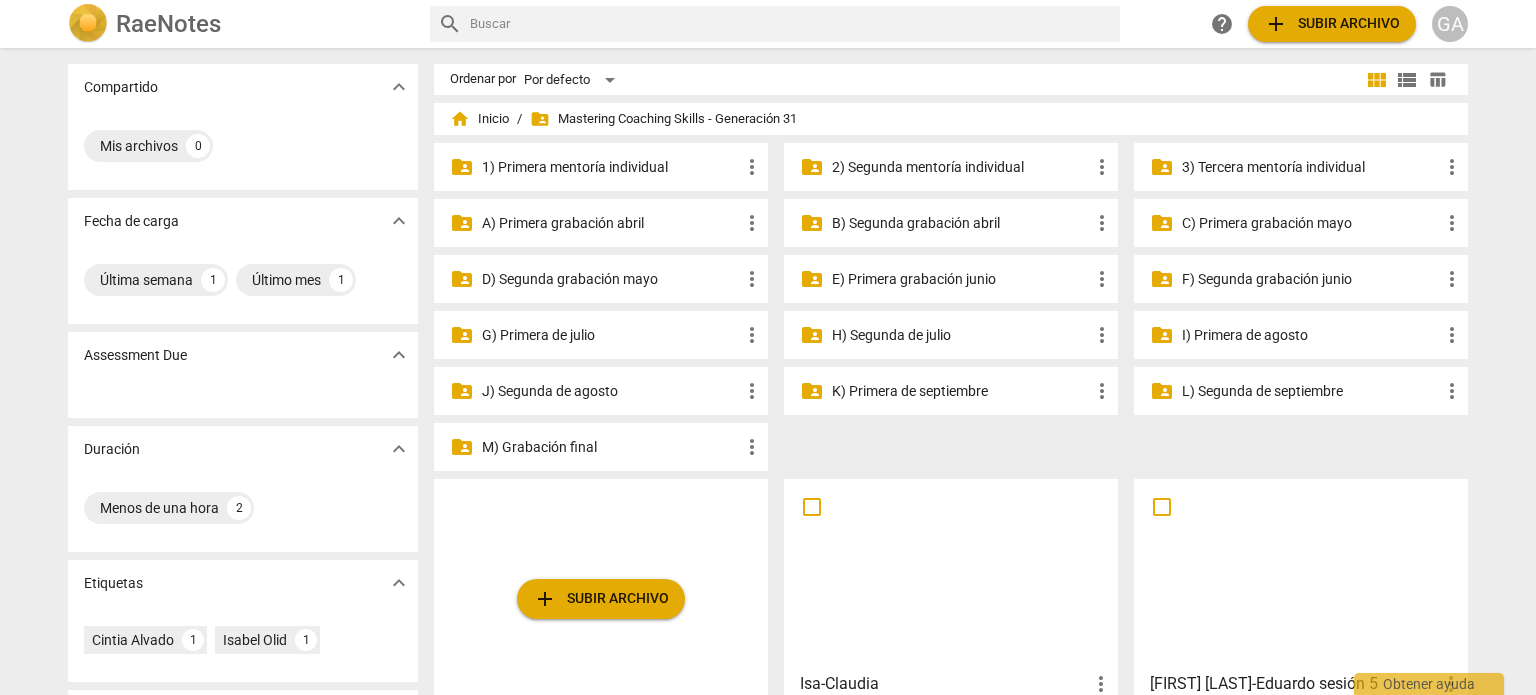 click on "M) Grabación final" at bounding box center [611, 447] 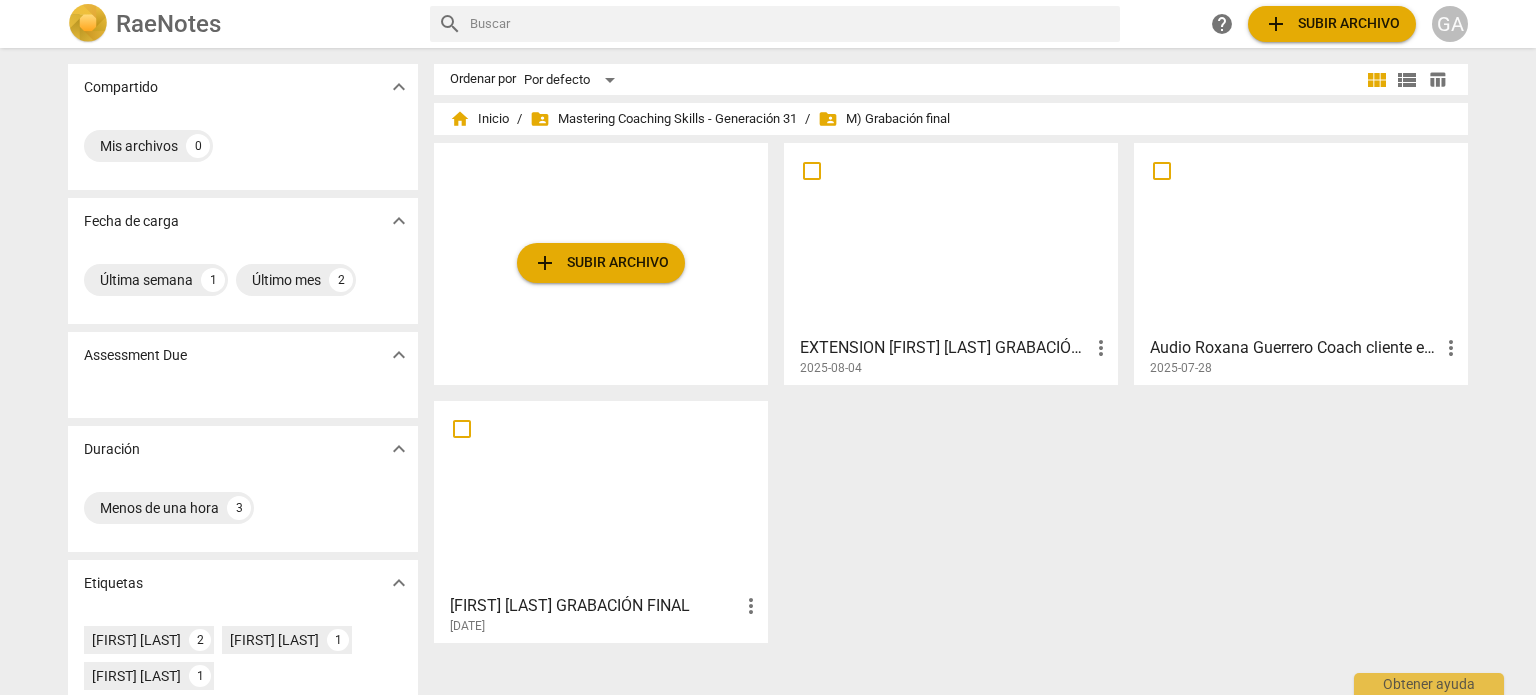 click at bounding box center (951, 238) 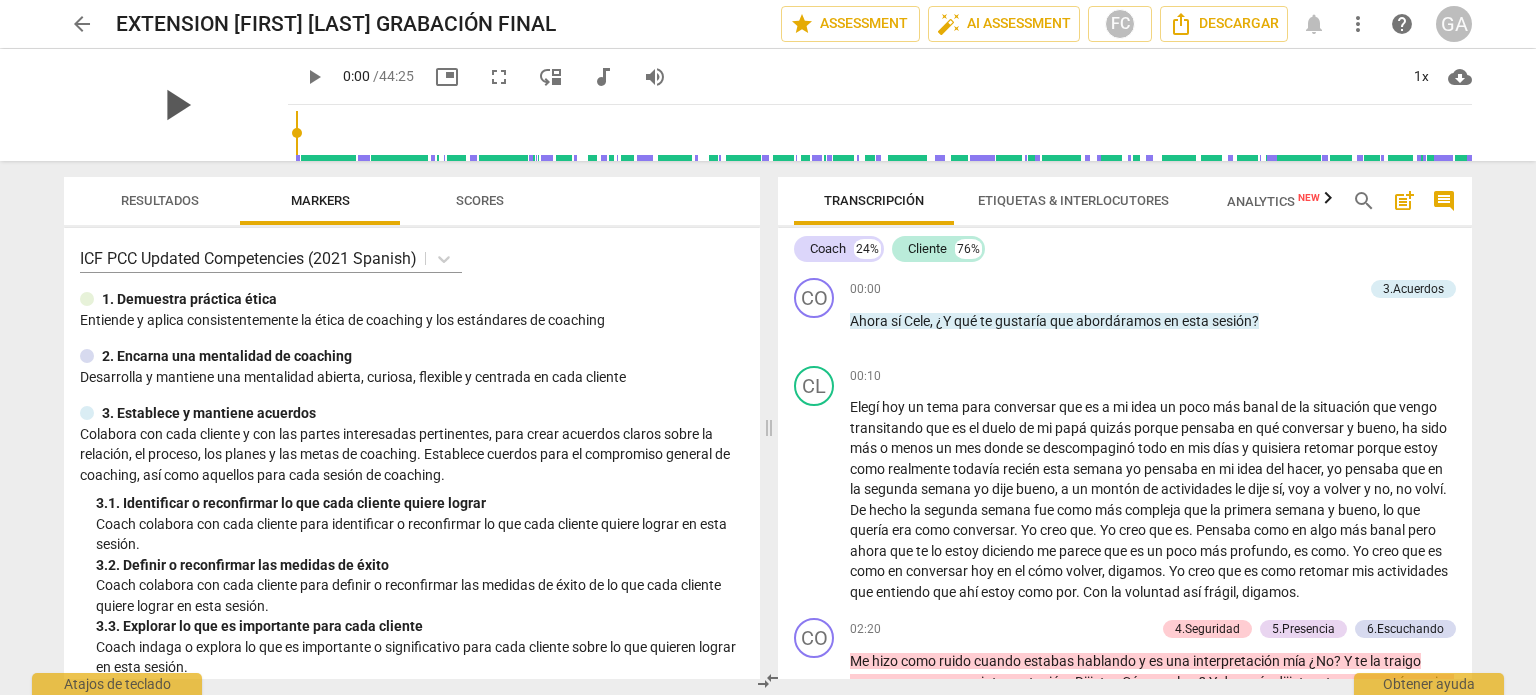 click on "play_arrow" at bounding box center [176, 105] 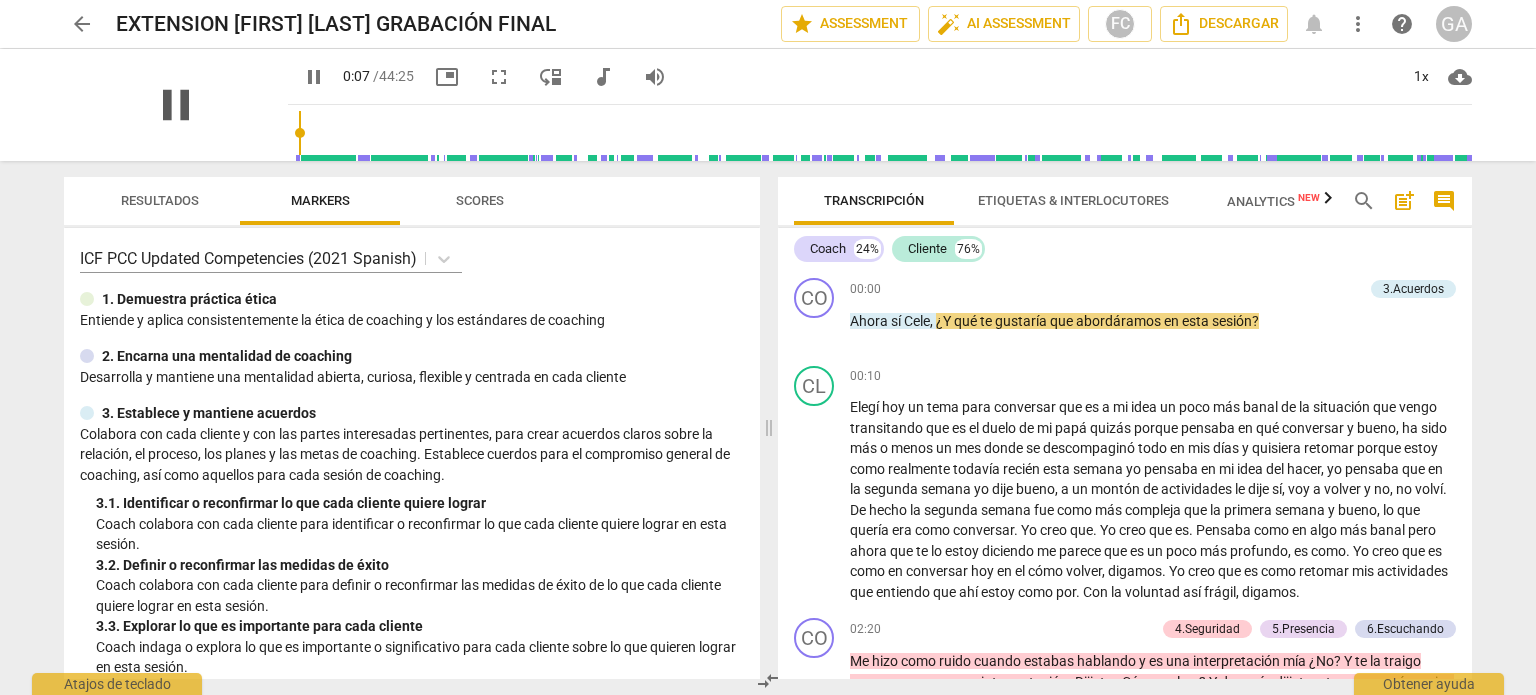 type on "8" 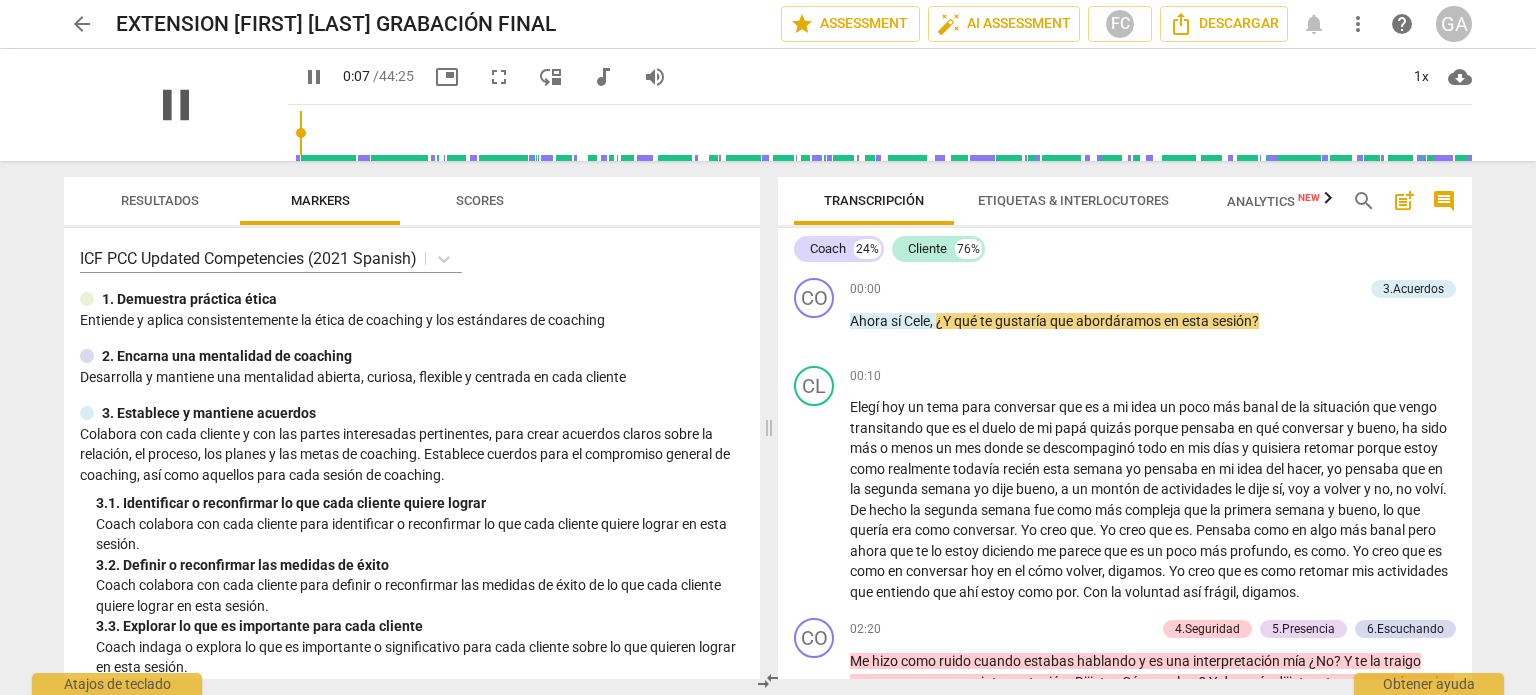 type 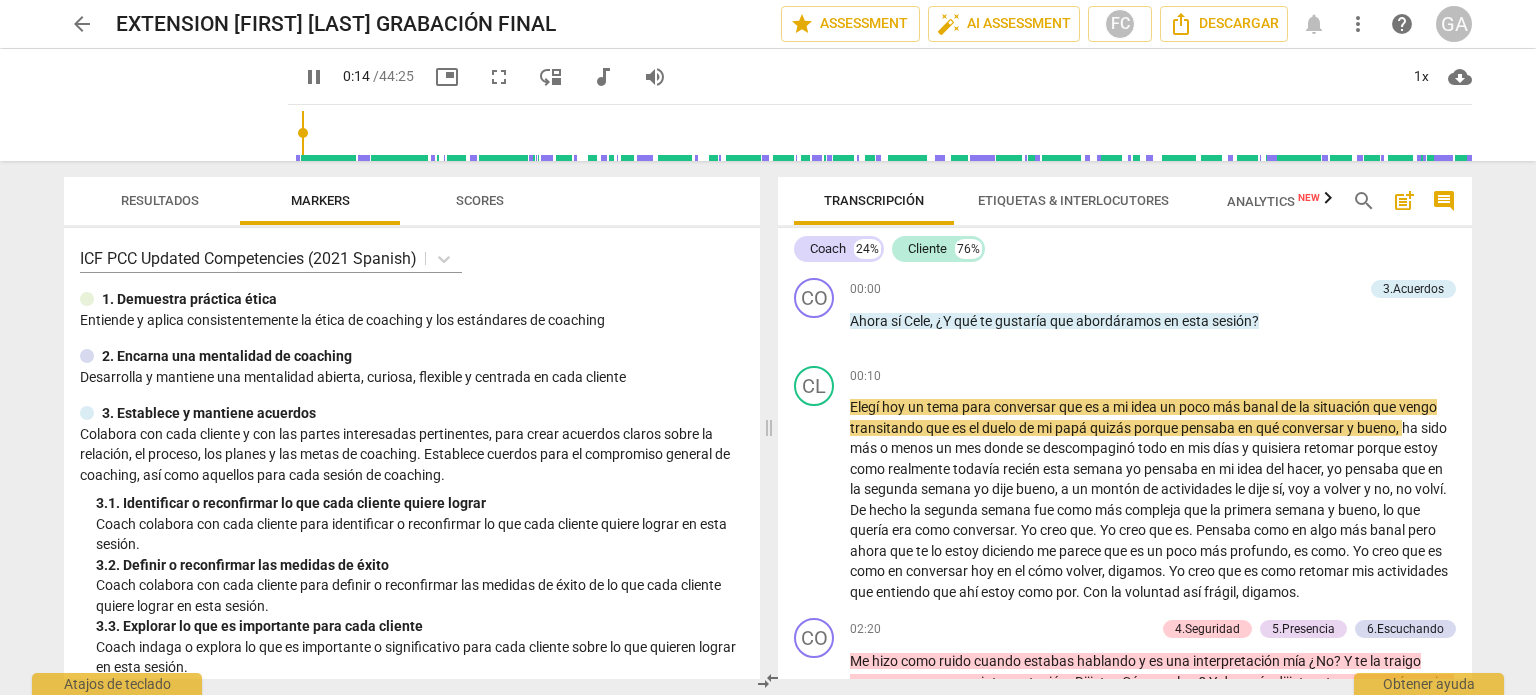 scroll, scrollTop: 17, scrollLeft: 0, axis: vertical 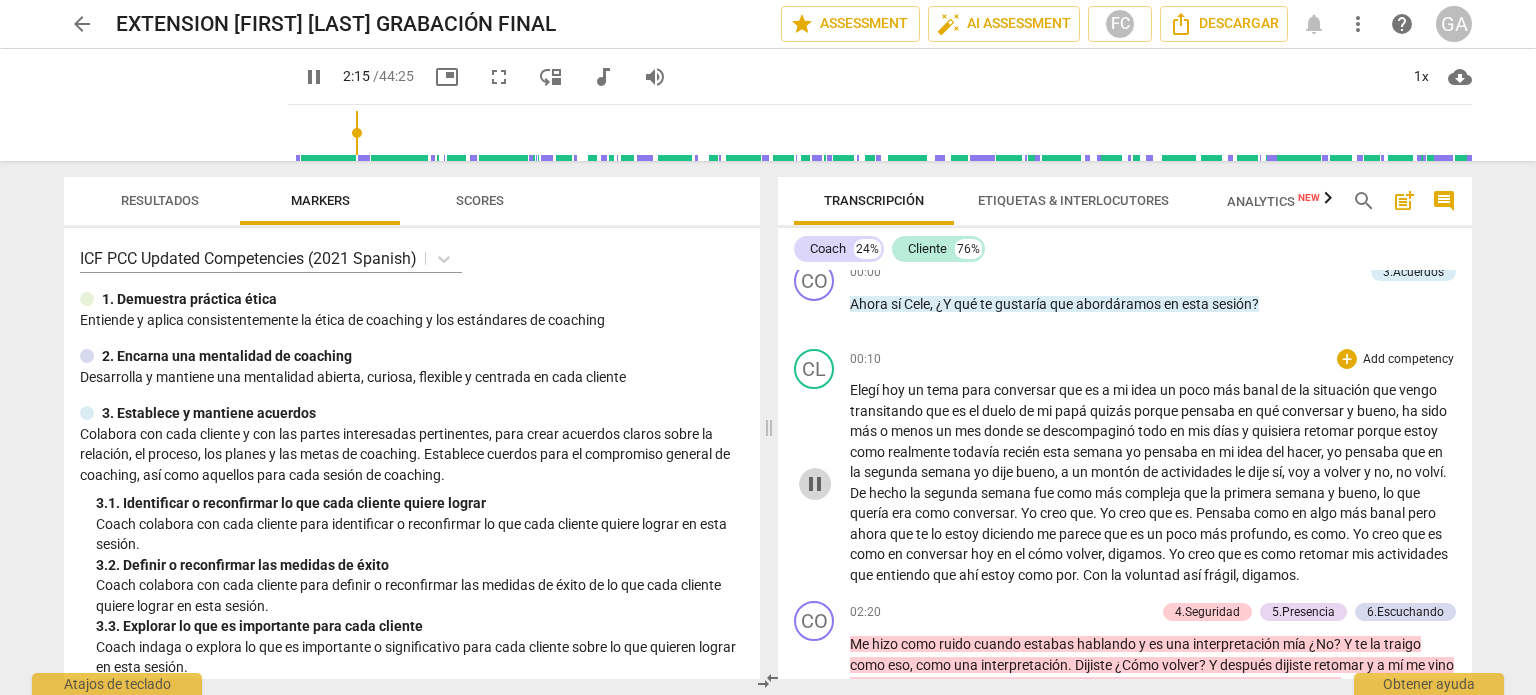click on "pause" at bounding box center (815, 484) 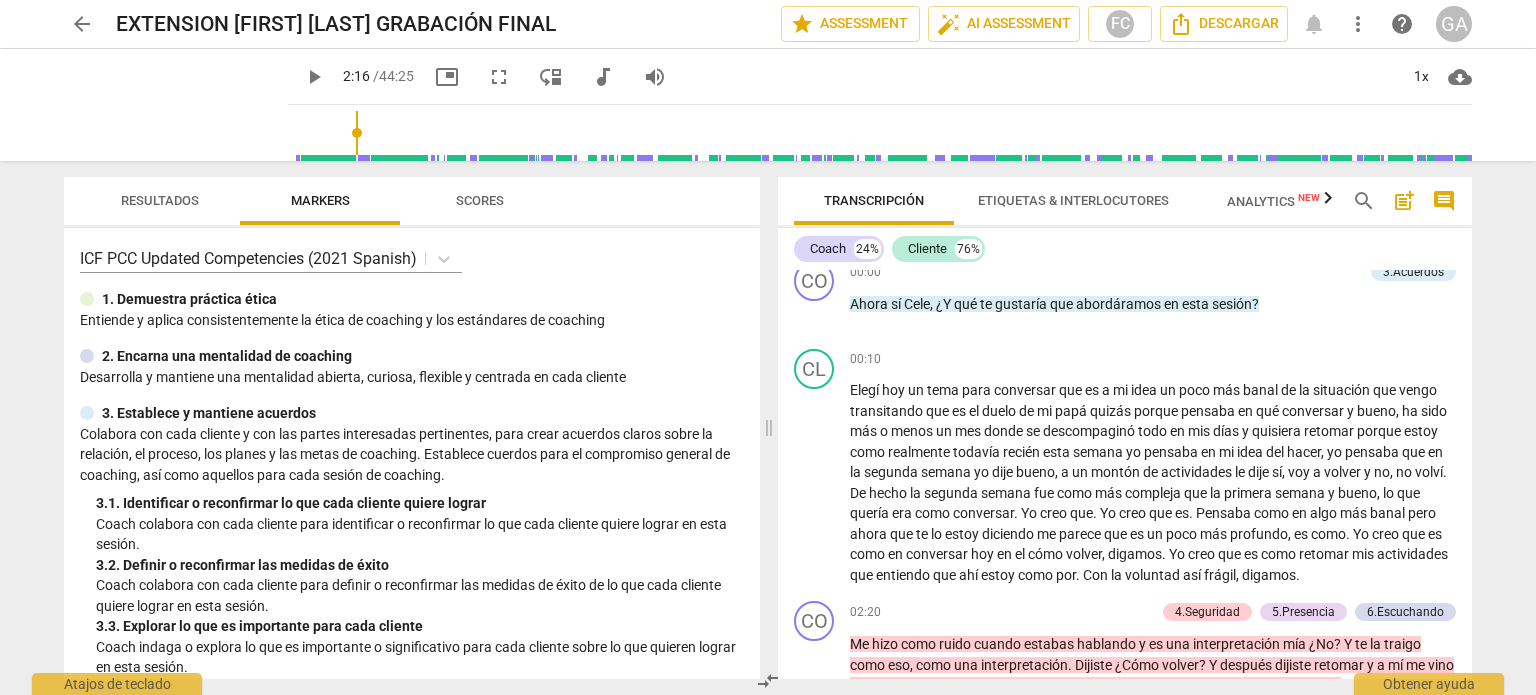 click on "Resultados Markers Scores ICF PCC Updated Competencies (2021 Spanish) 1. Demuestra práctica ética Entiende y aplica consistentemente la ética de coaching y los estándares de coaching 2. Encarna una mentalidad de coaching Desarrolla y mantiene una mentalidad abierta, curiosa, flexible y centrada en cada cliente 3. Establece y mantiene acuerdos Colabora con cada cliente y con las partes interesadas pertinentes, para crear acuerdos claros sobre la relación, el proceso, los planes y las metas de coaching. Establece  cuerdos para el compromiso general de coaching, así como aquellos para cada sesión de coaching. 3. 1. Identificar o reconfirmar lo que cada cliente quiere lograr  3. 3. 3. 4. Cultiva confianza y seguridad 4." at bounding box center [768, 347] 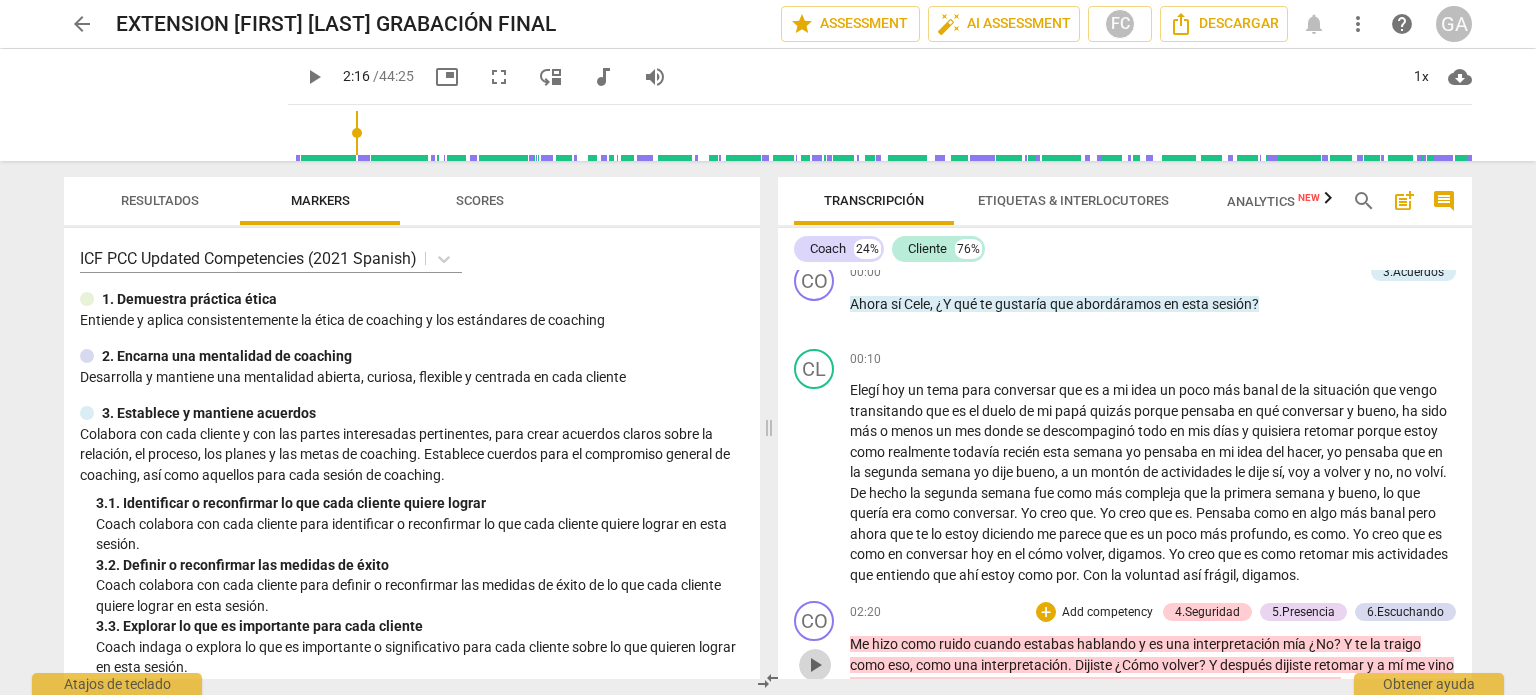 click on "play_arrow" at bounding box center [815, 665] 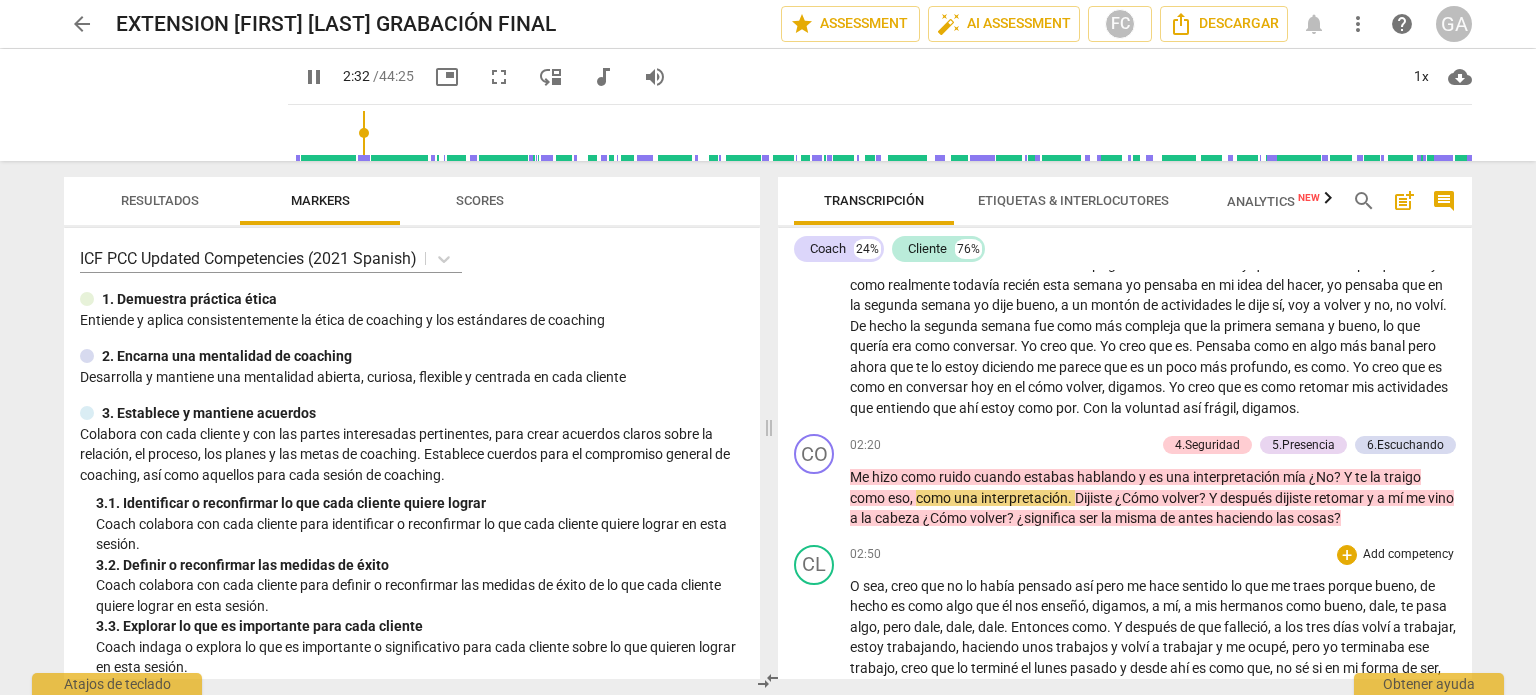 scroll, scrollTop: 217, scrollLeft: 0, axis: vertical 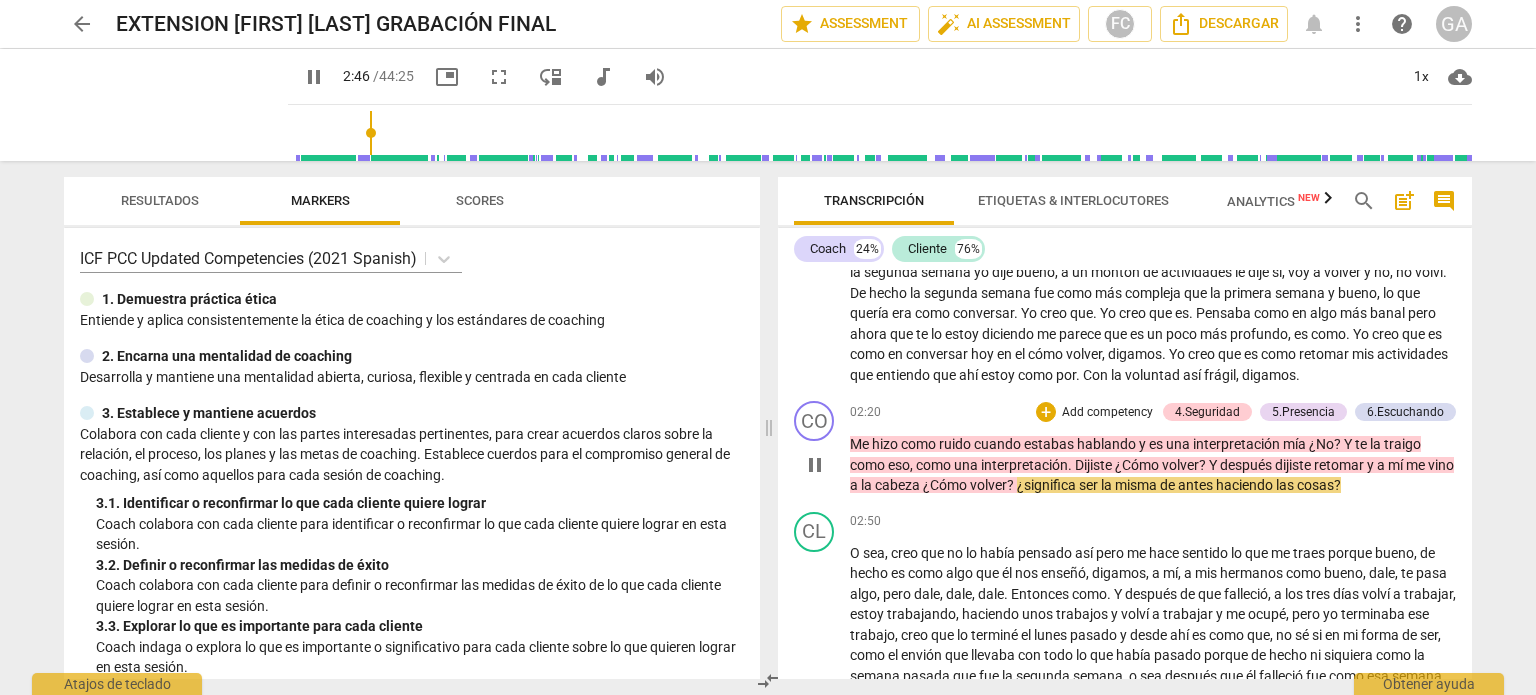 click on "pause" at bounding box center (815, 465) 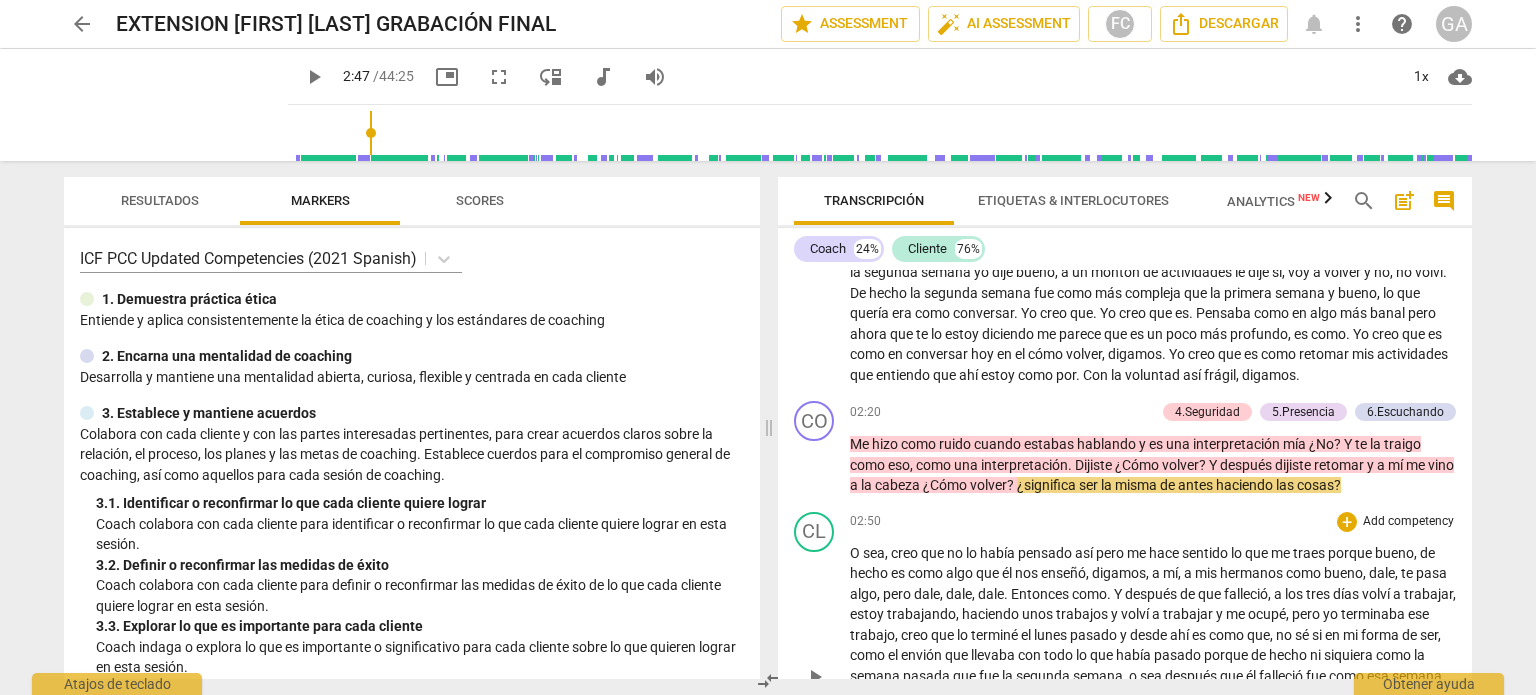 click on "play_arrow" at bounding box center [815, 677] 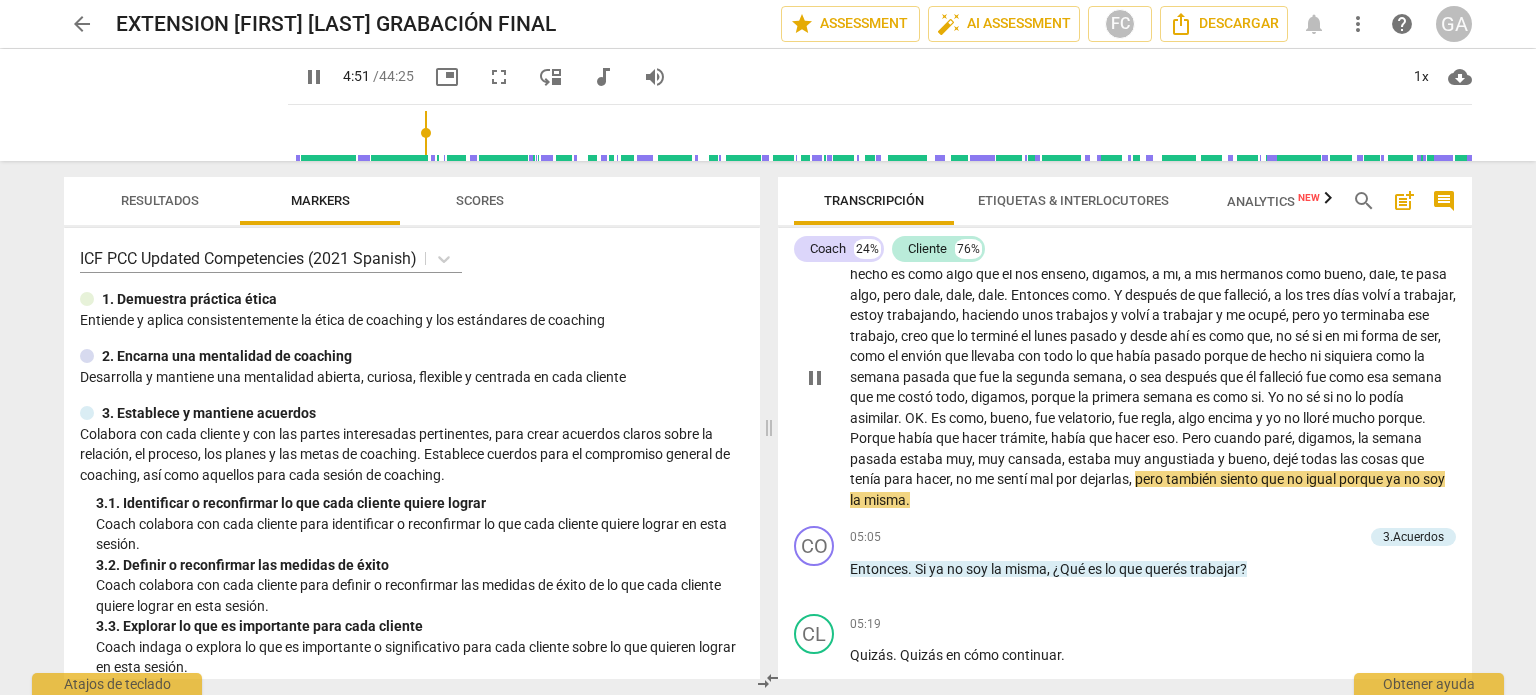 scroll, scrollTop: 517, scrollLeft: 0, axis: vertical 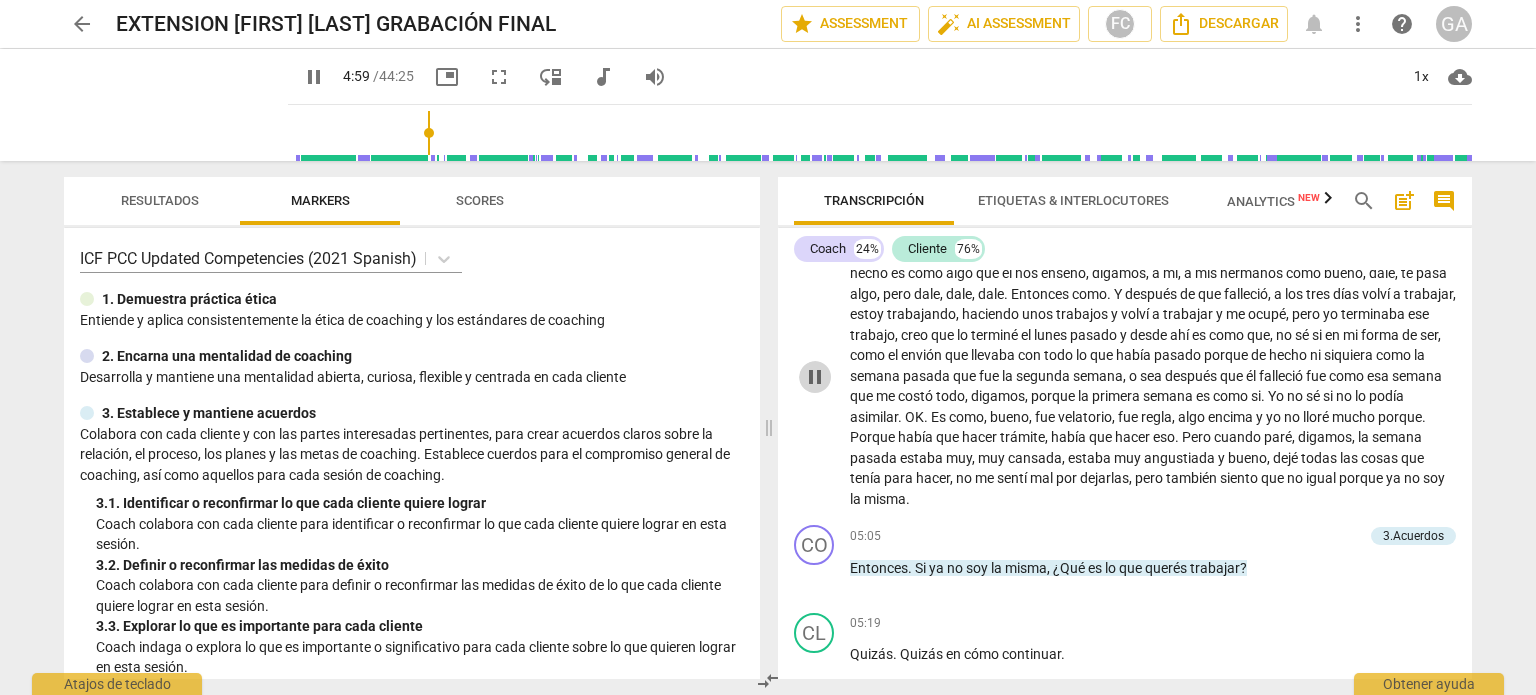 click on "pause" at bounding box center [815, 377] 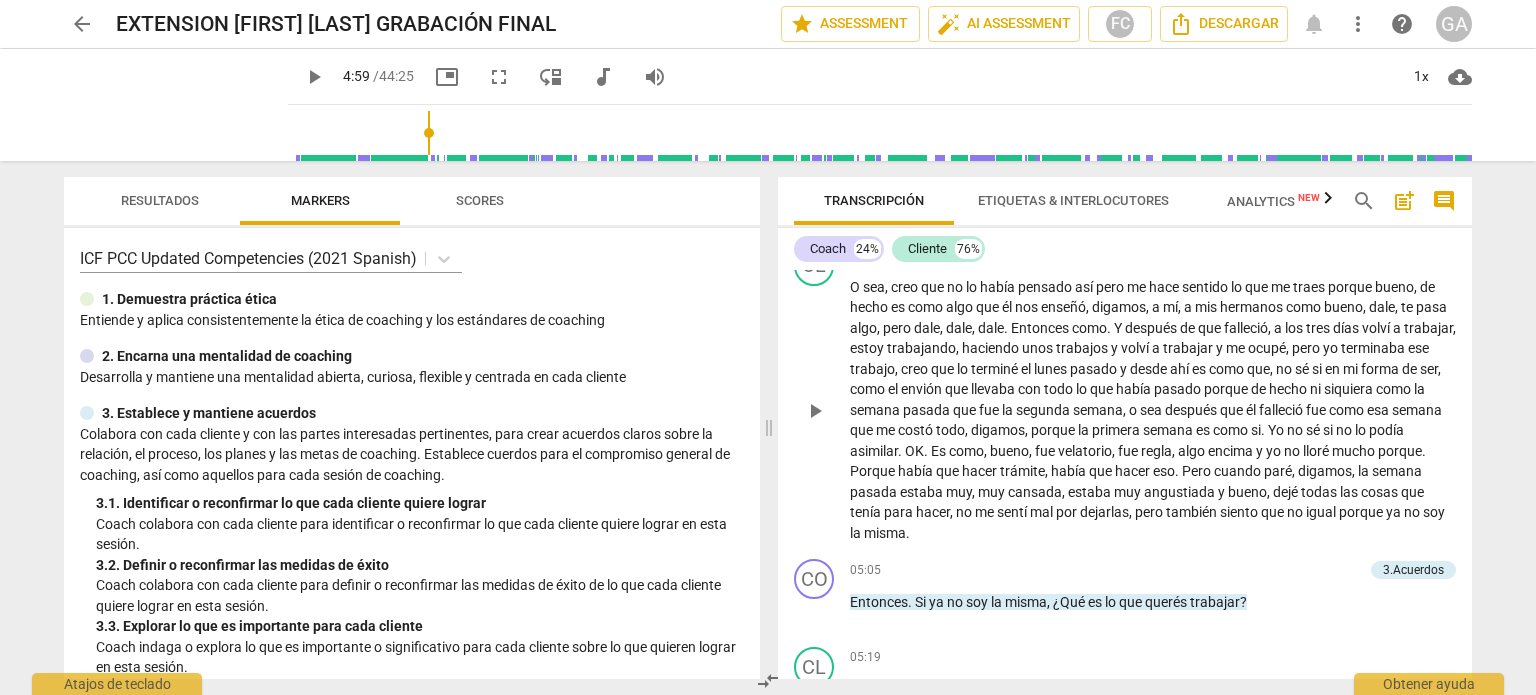 scroll, scrollTop: 517, scrollLeft: 0, axis: vertical 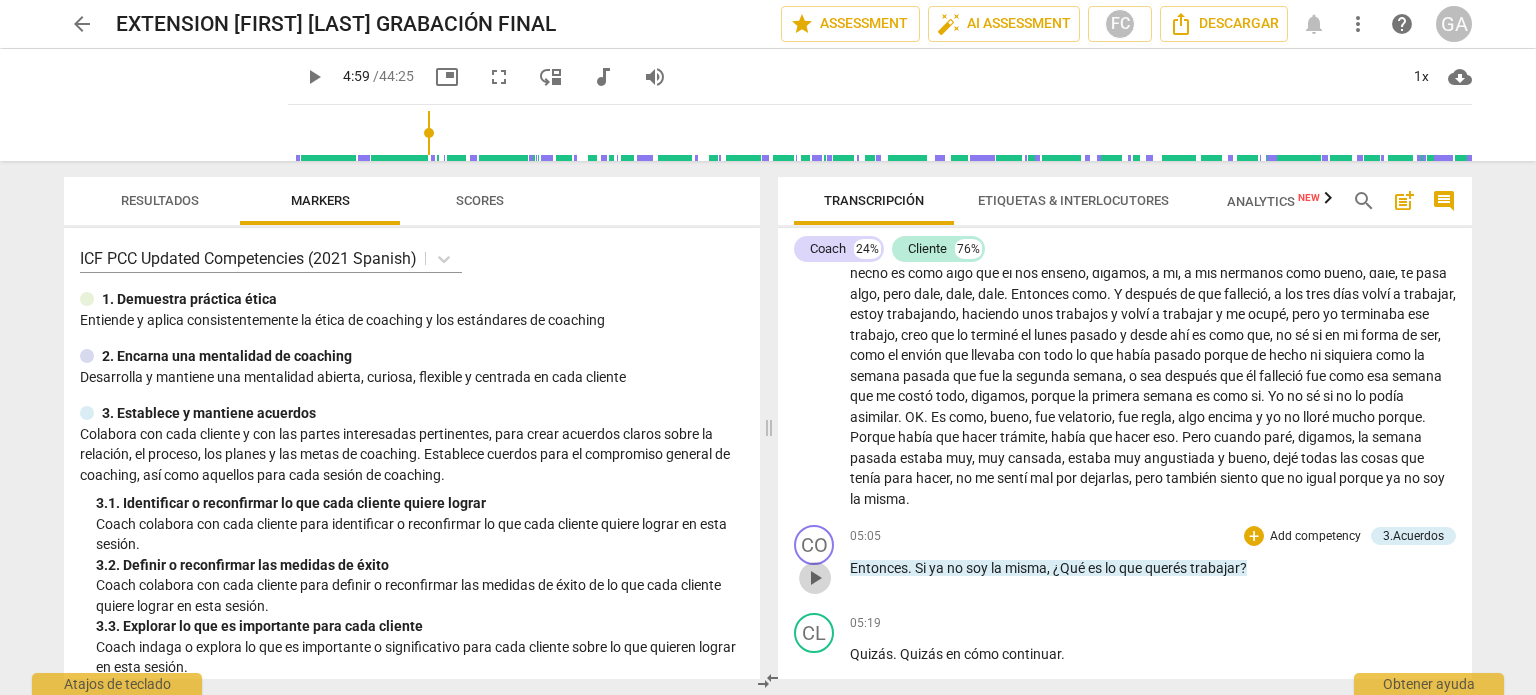 click on "play_arrow" at bounding box center [815, 578] 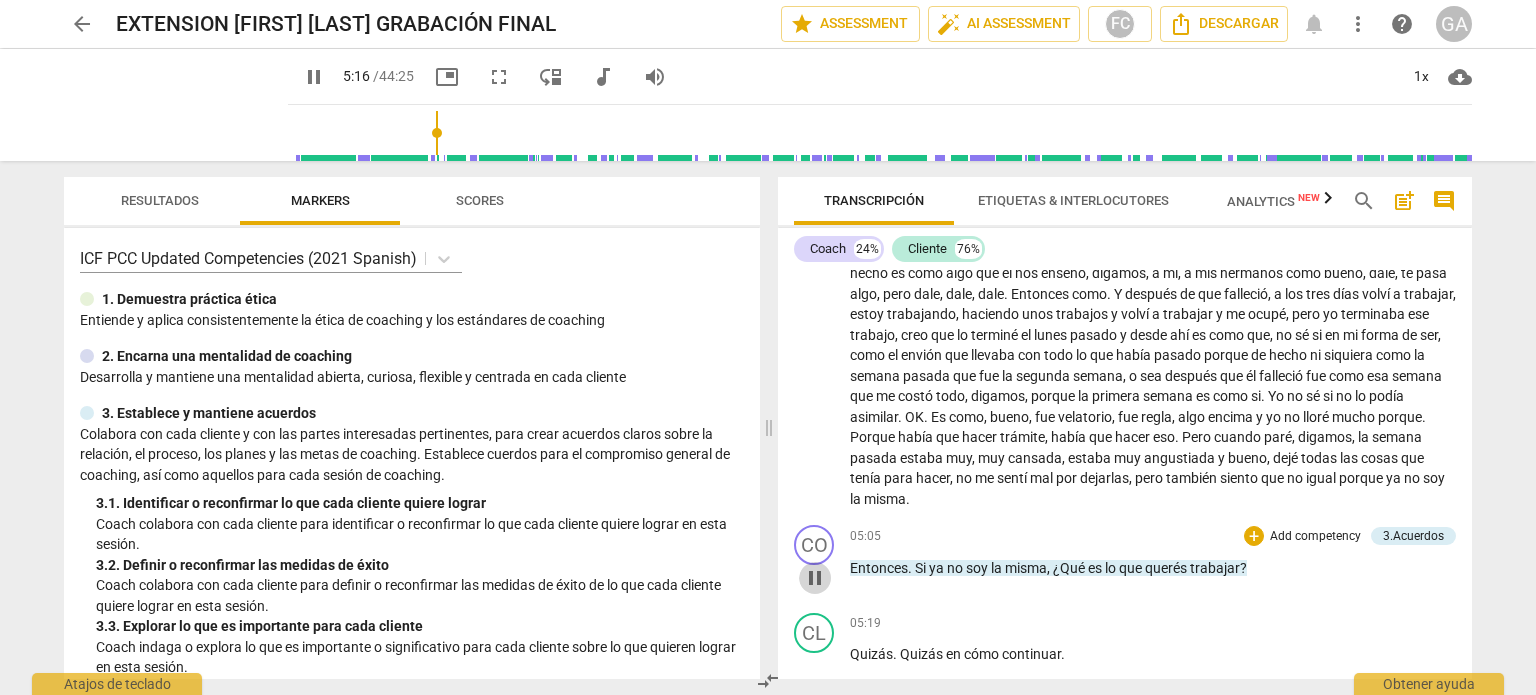 click on "pause" at bounding box center [815, 578] 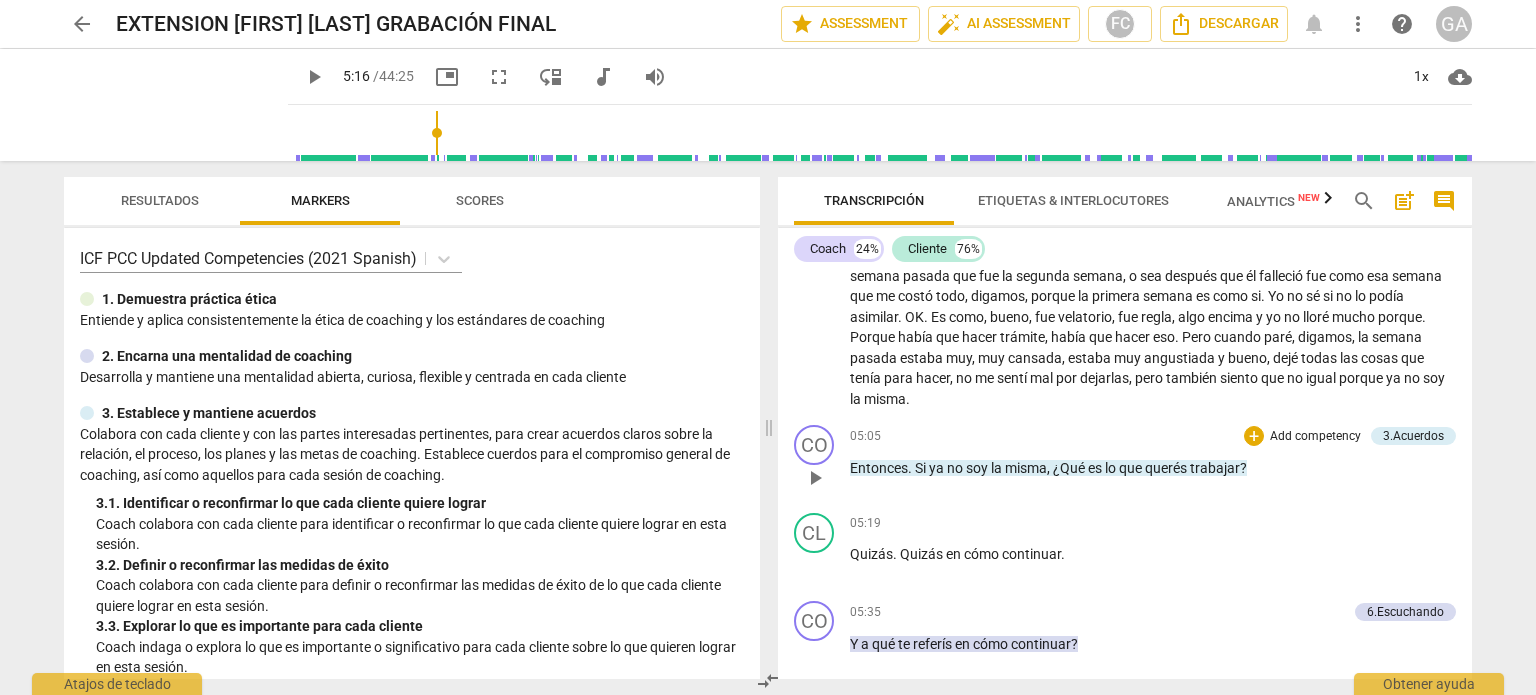 scroll, scrollTop: 717, scrollLeft: 0, axis: vertical 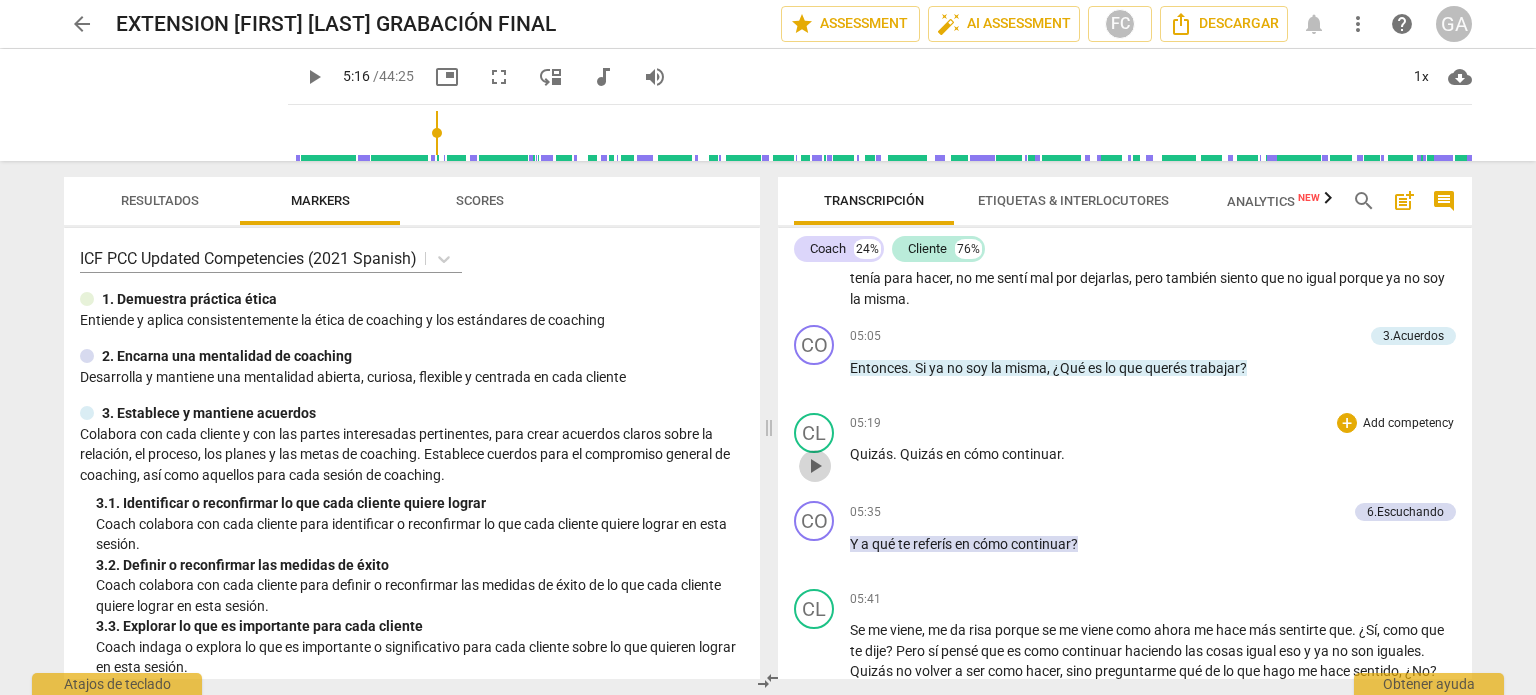 click on "play_arrow" at bounding box center (815, 466) 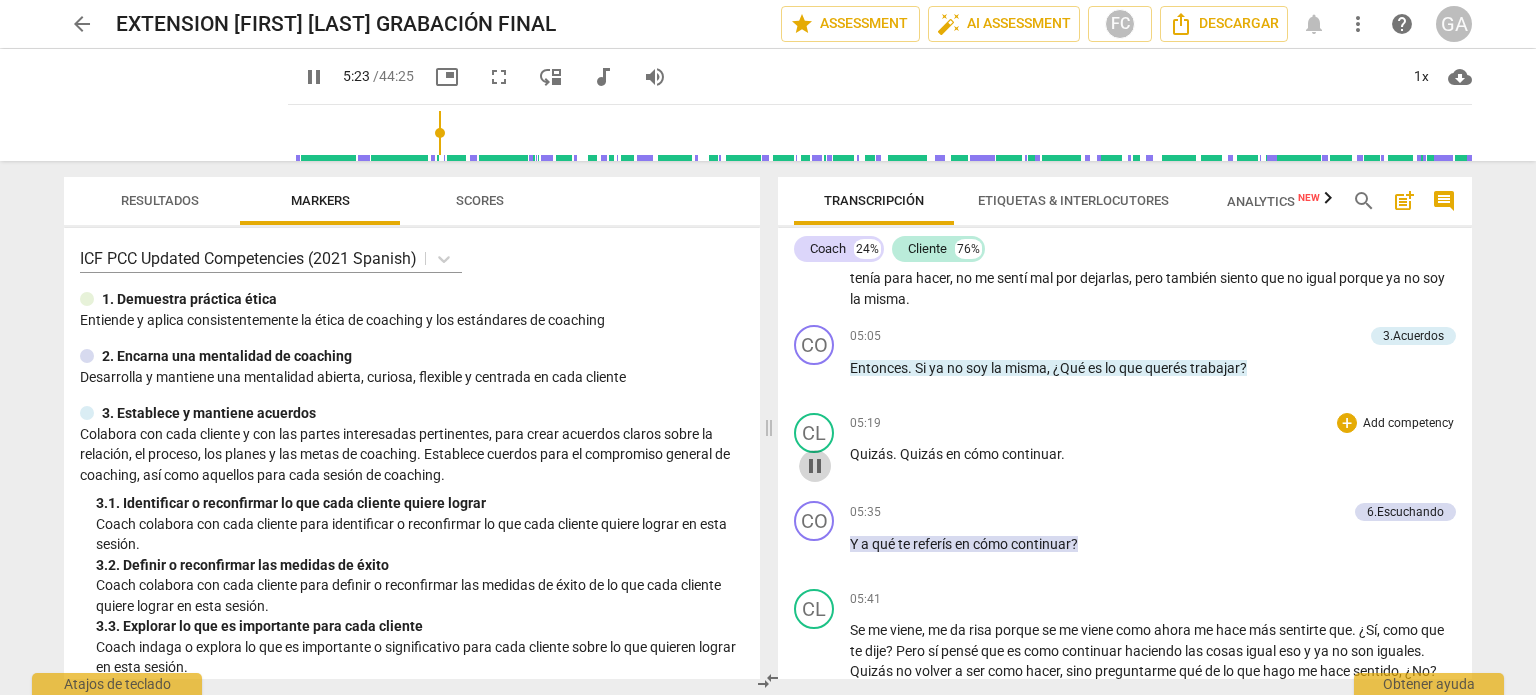 click on "pause" at bounding box center (815, 466) 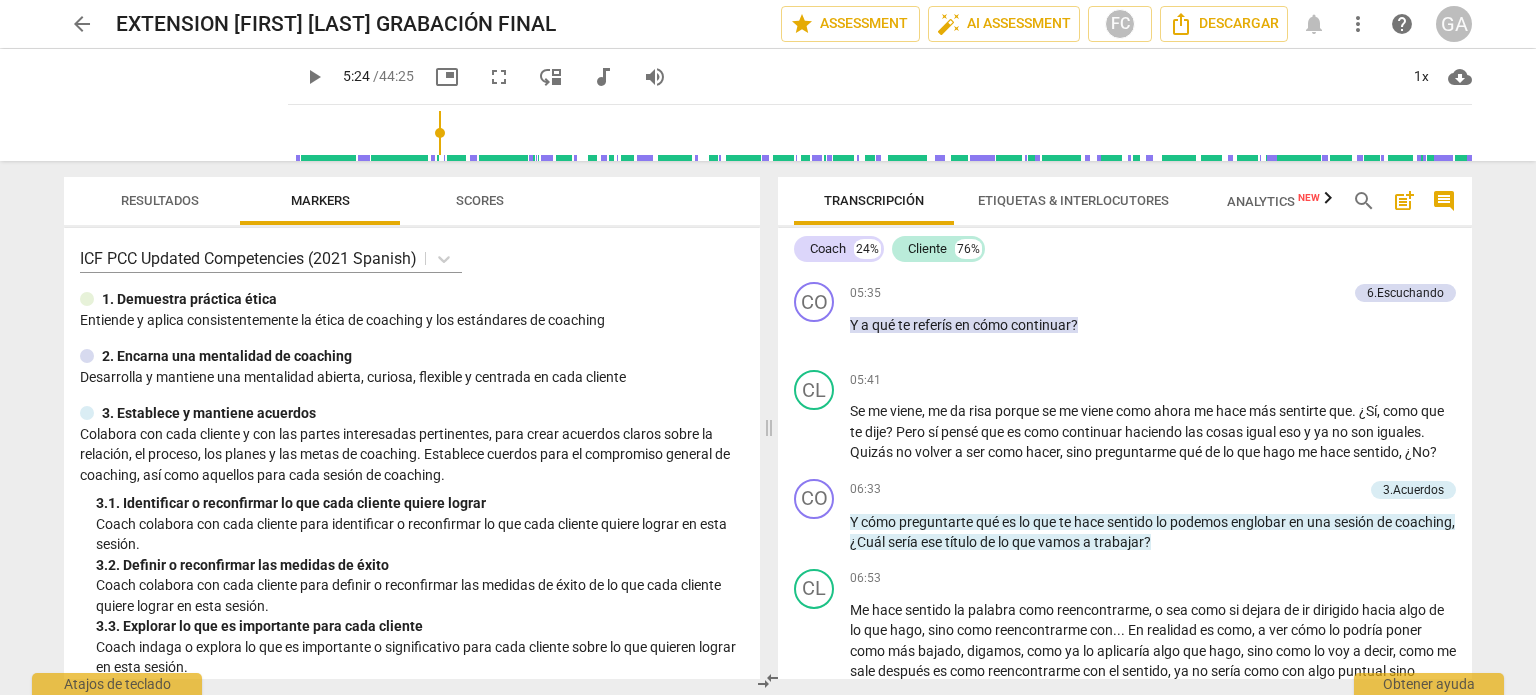 scroll, scrollTop: 952, scrollLeft: 0, axis: vertical 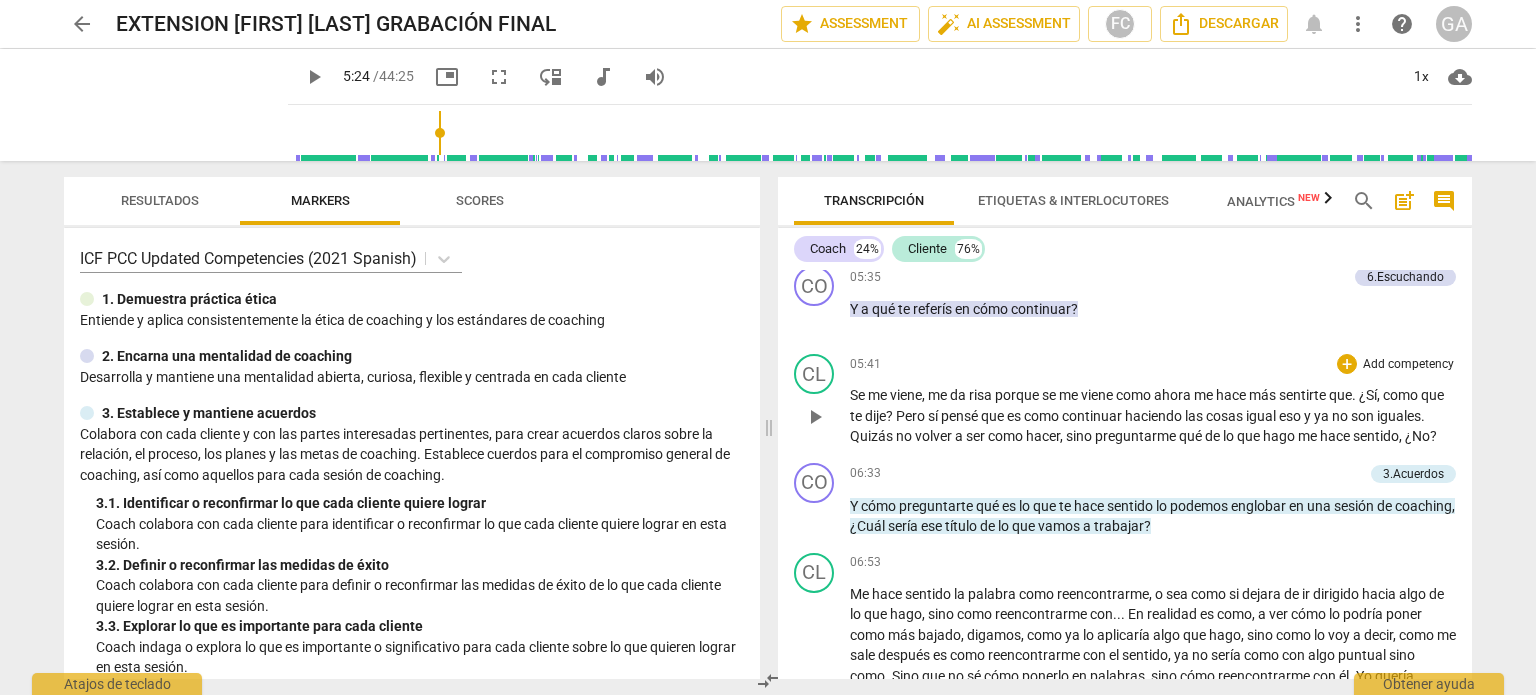 click on "play_arrow" at bounding box center (815, 417) 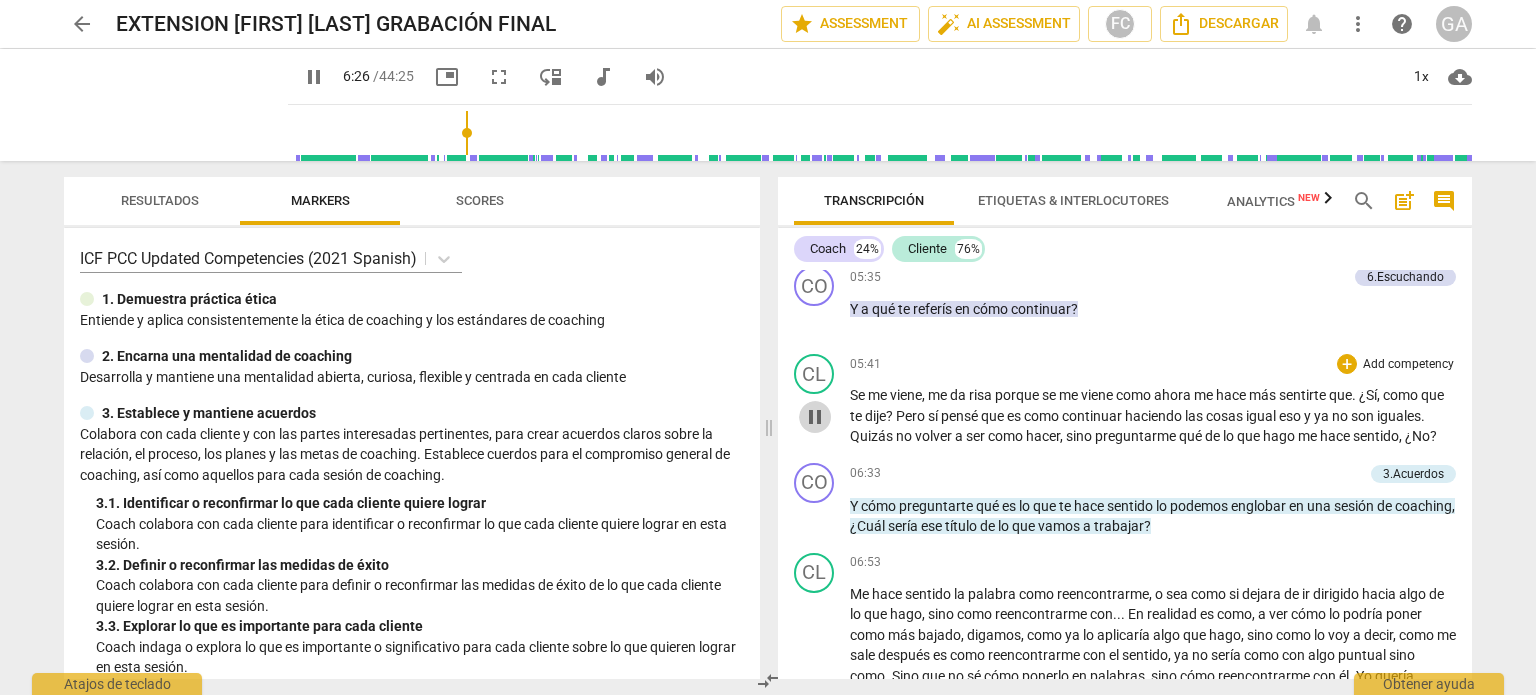 click on "pause" at bounding box center (815, 417) 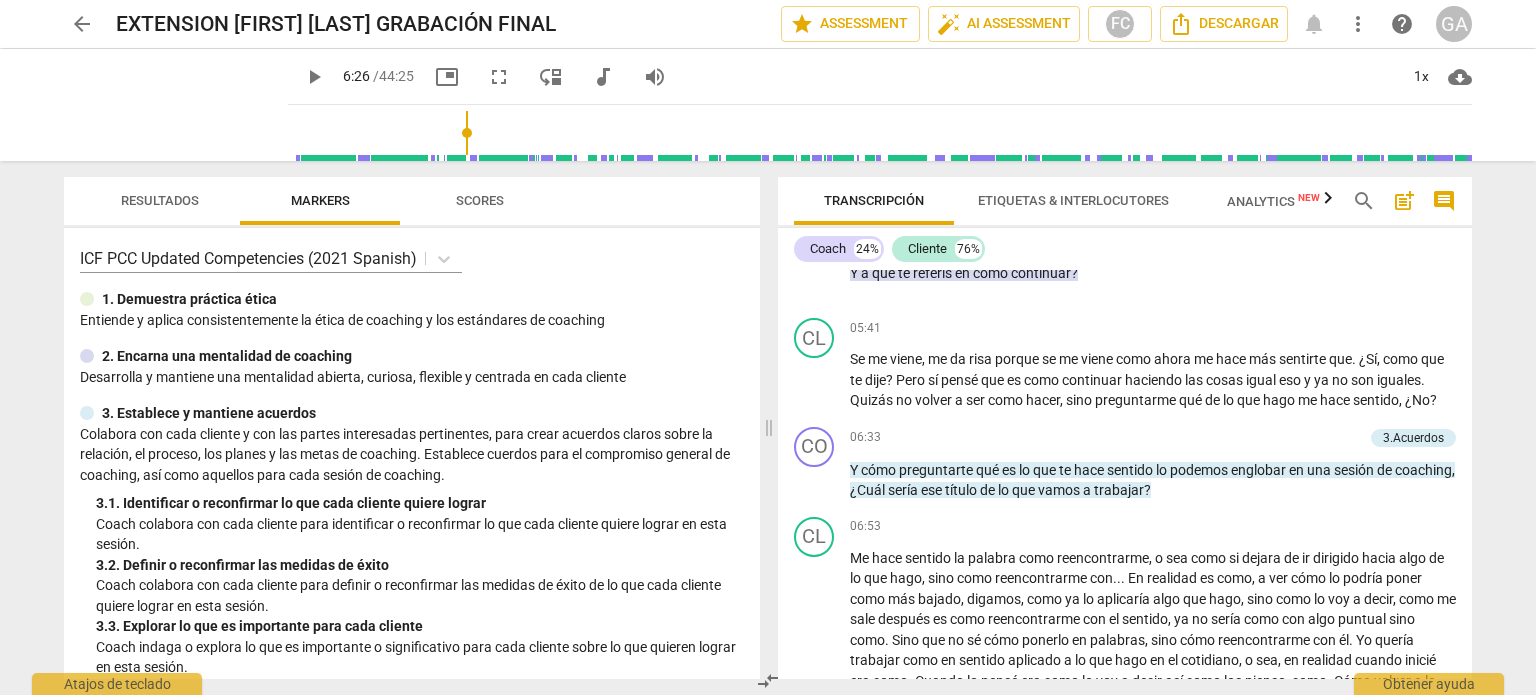 scroll, scrollTop: 1004, scrollLeft: 0, axis: vertical 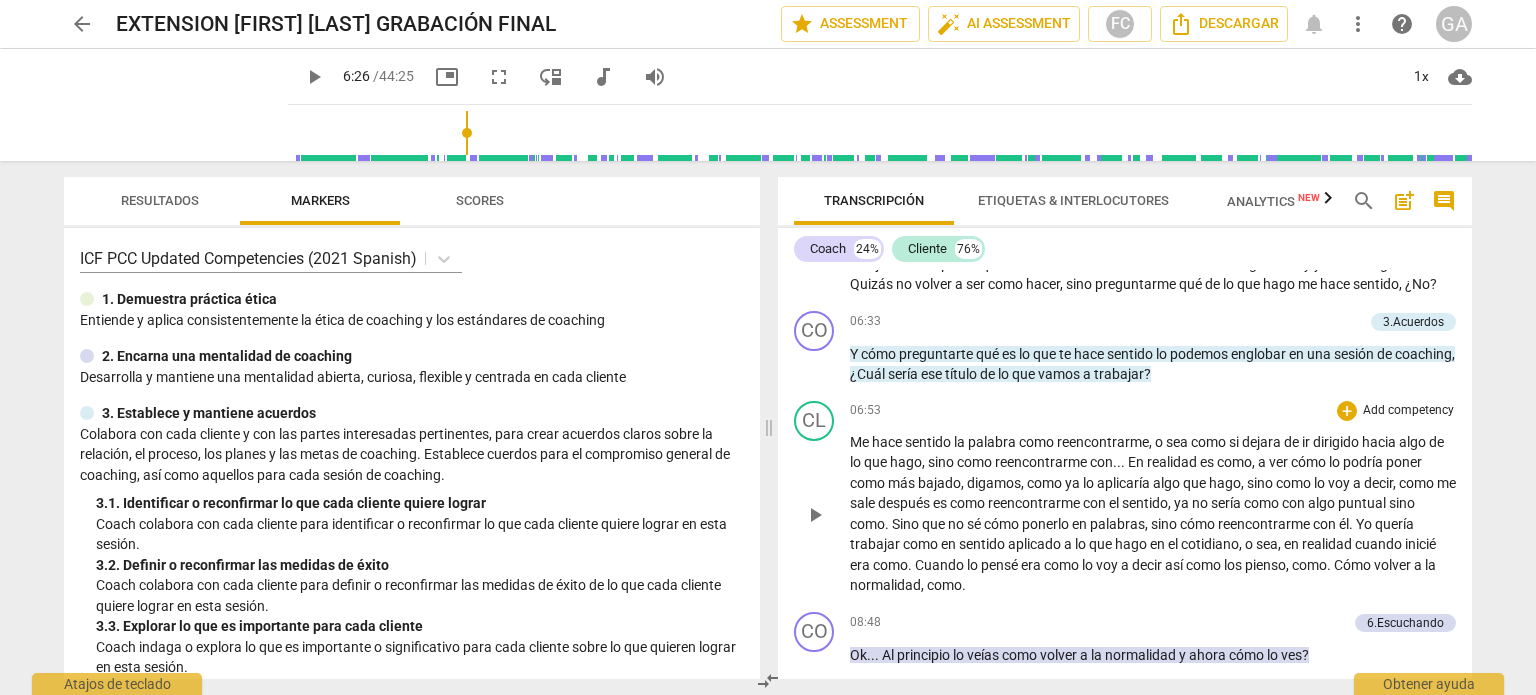 click on "play_arrow" at bounding box center (815, 515) 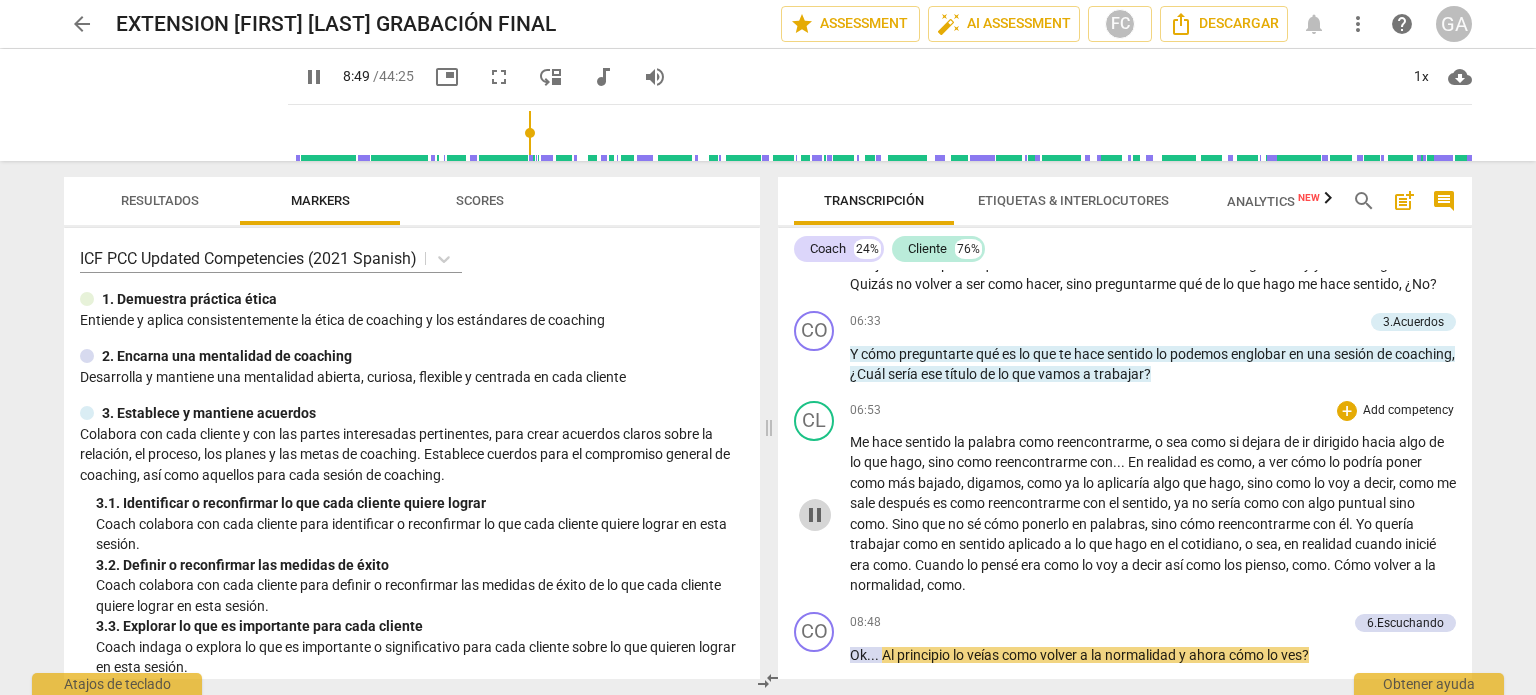 click on "pause" at bounding box center [815, 515] 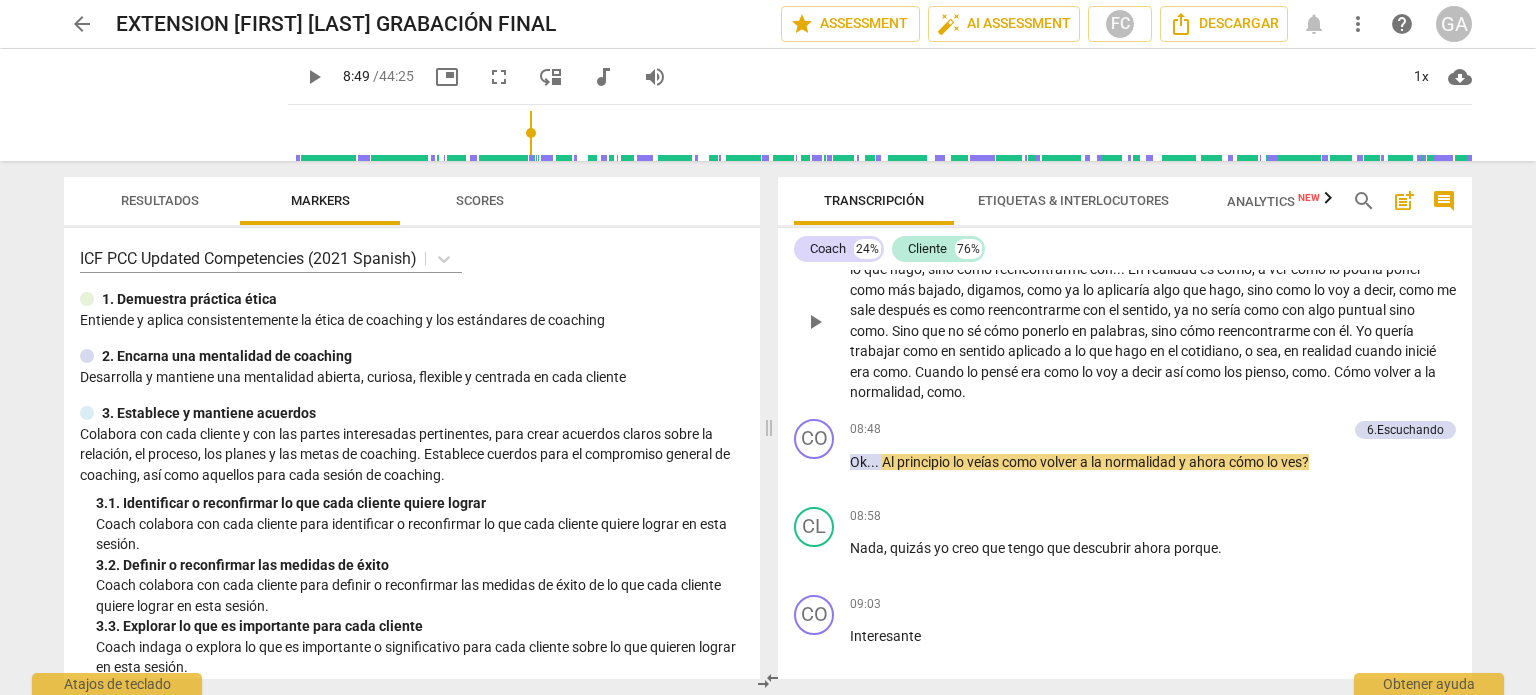scroll, scrollTop: 1304, scrollLeft: 0, axis: vertical 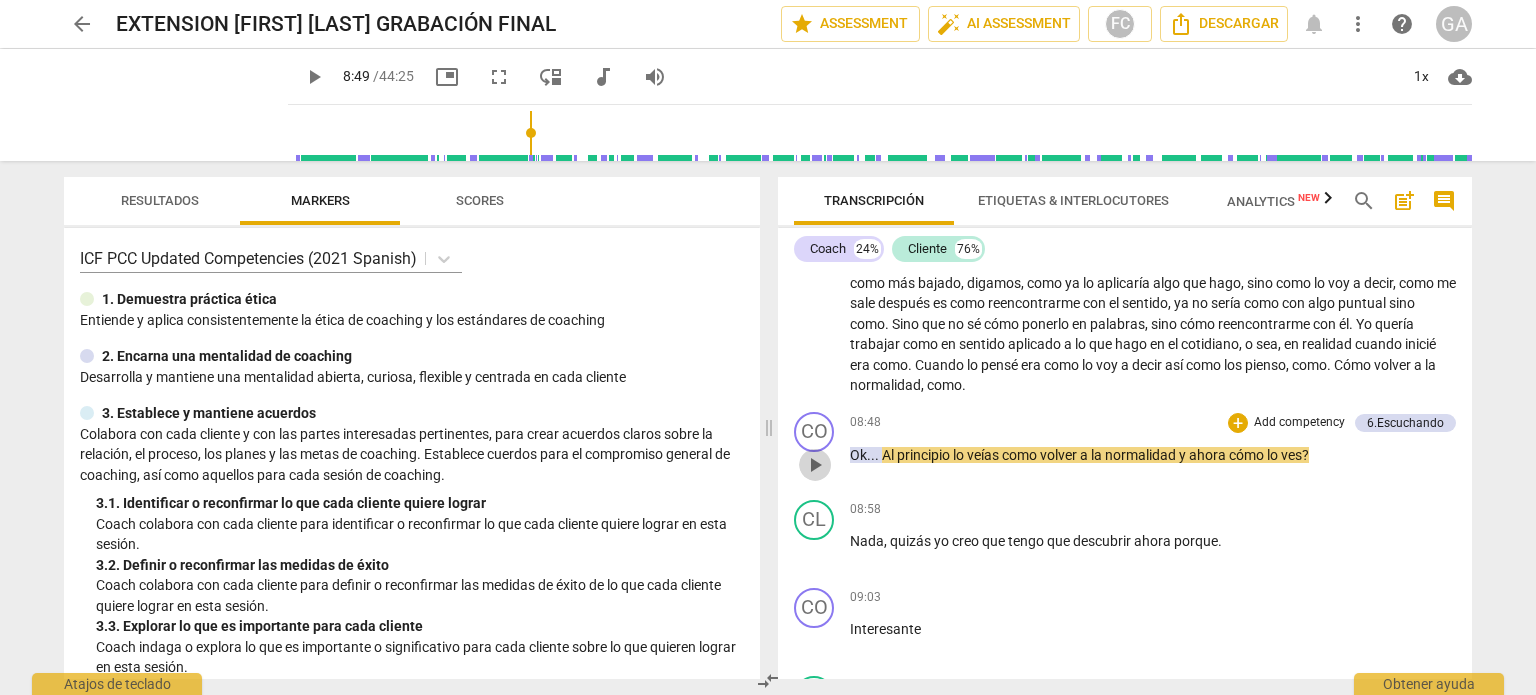 click on "play_arrow" at bounding box center (815, 465) 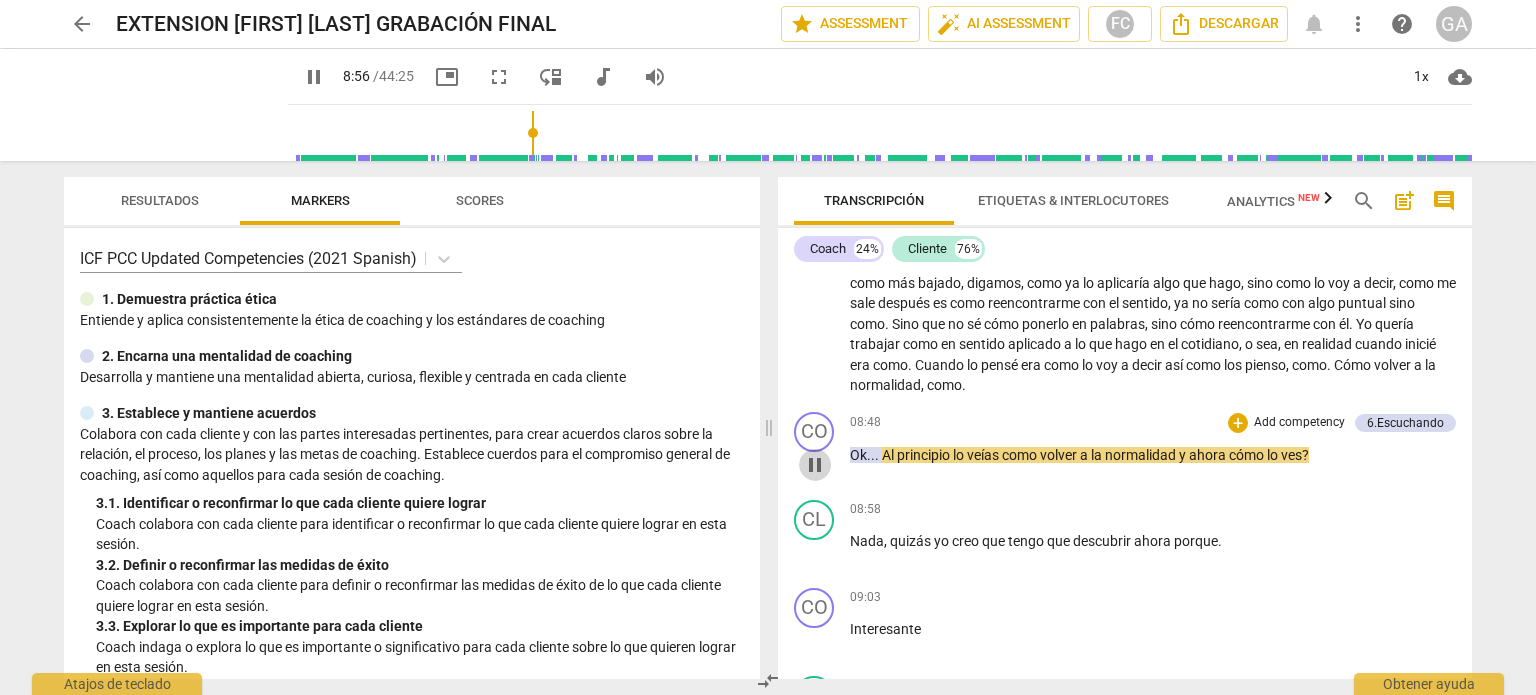 click on "pause" at bounding box center [815, 465] 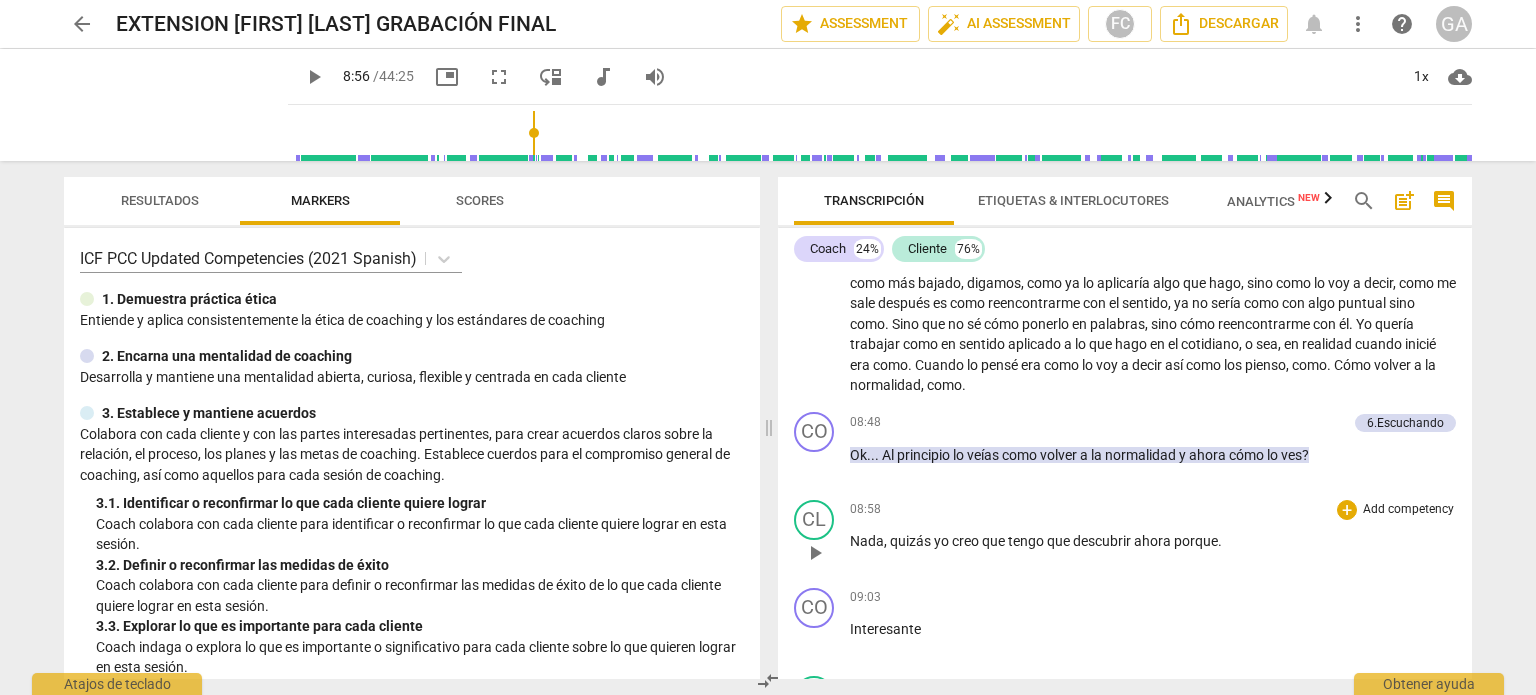 click on "play_arrow" at bounding box center [815, 553] 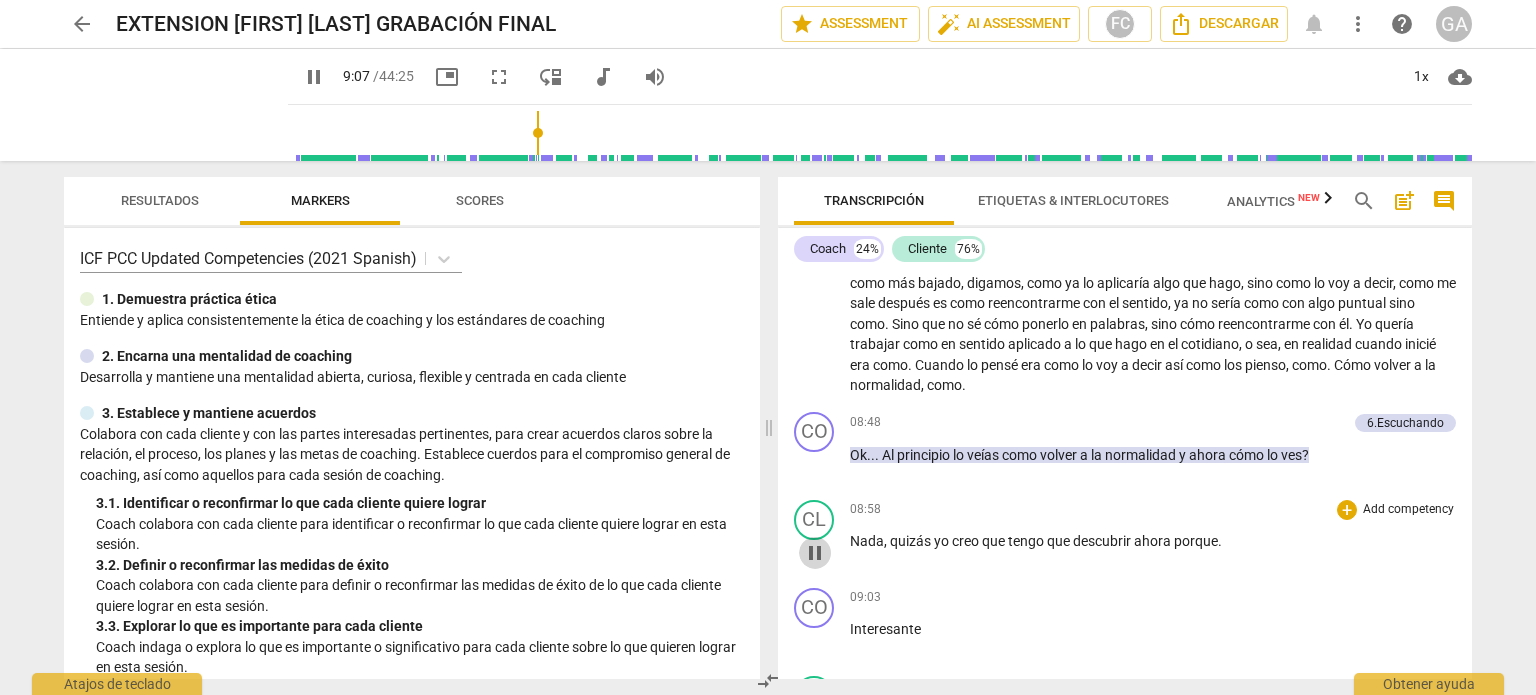 click on "pause" at bounding box center [815, 553] 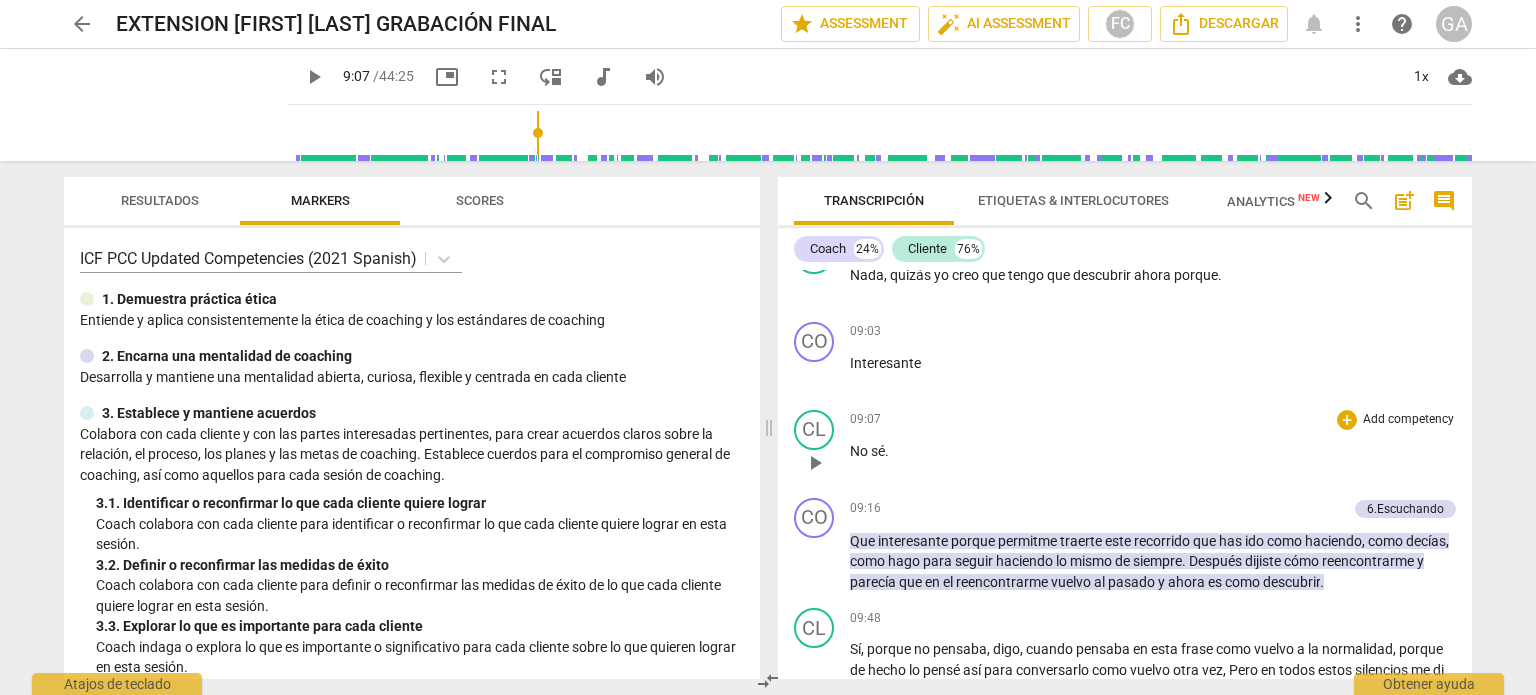 scroll, scrollTop: 1604, scrollLeft: 0, axis: vertical 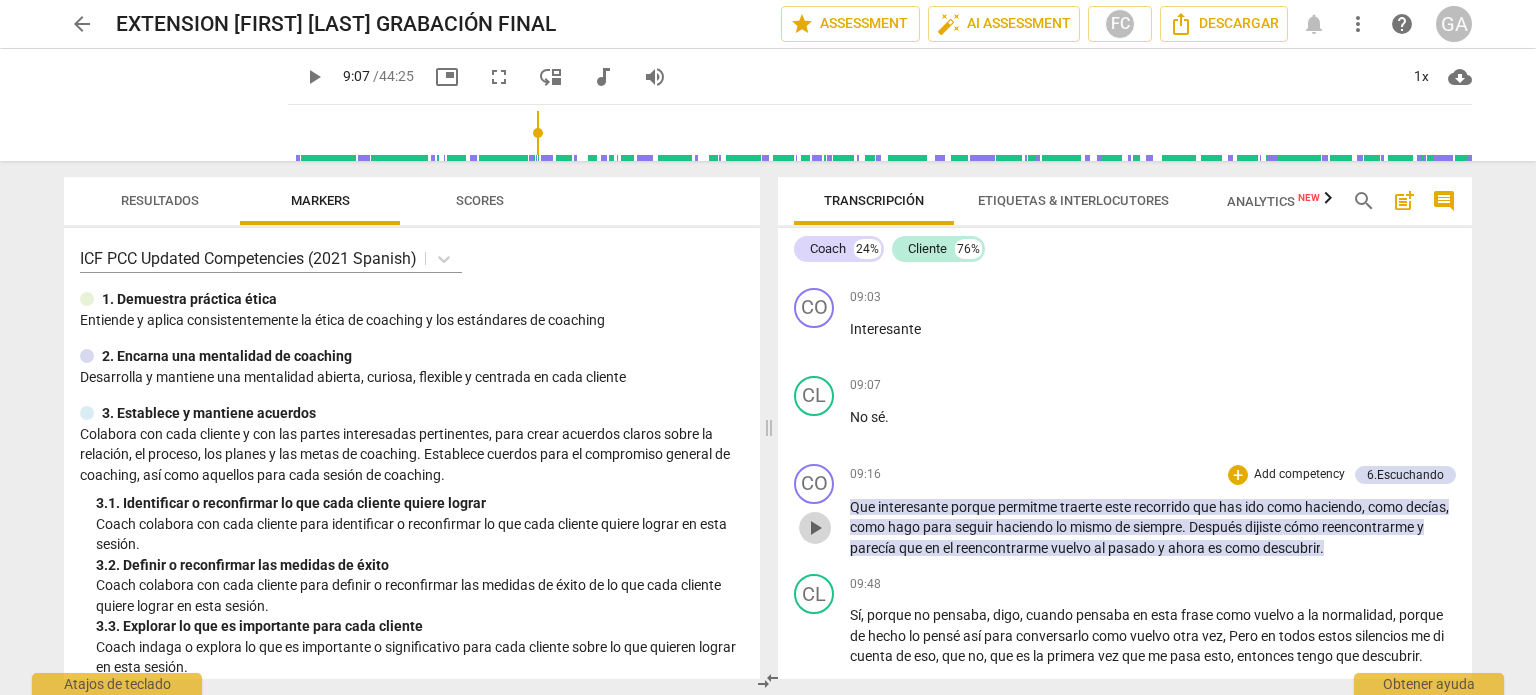 click on "play_arrow" at bounding box center (815, 528) 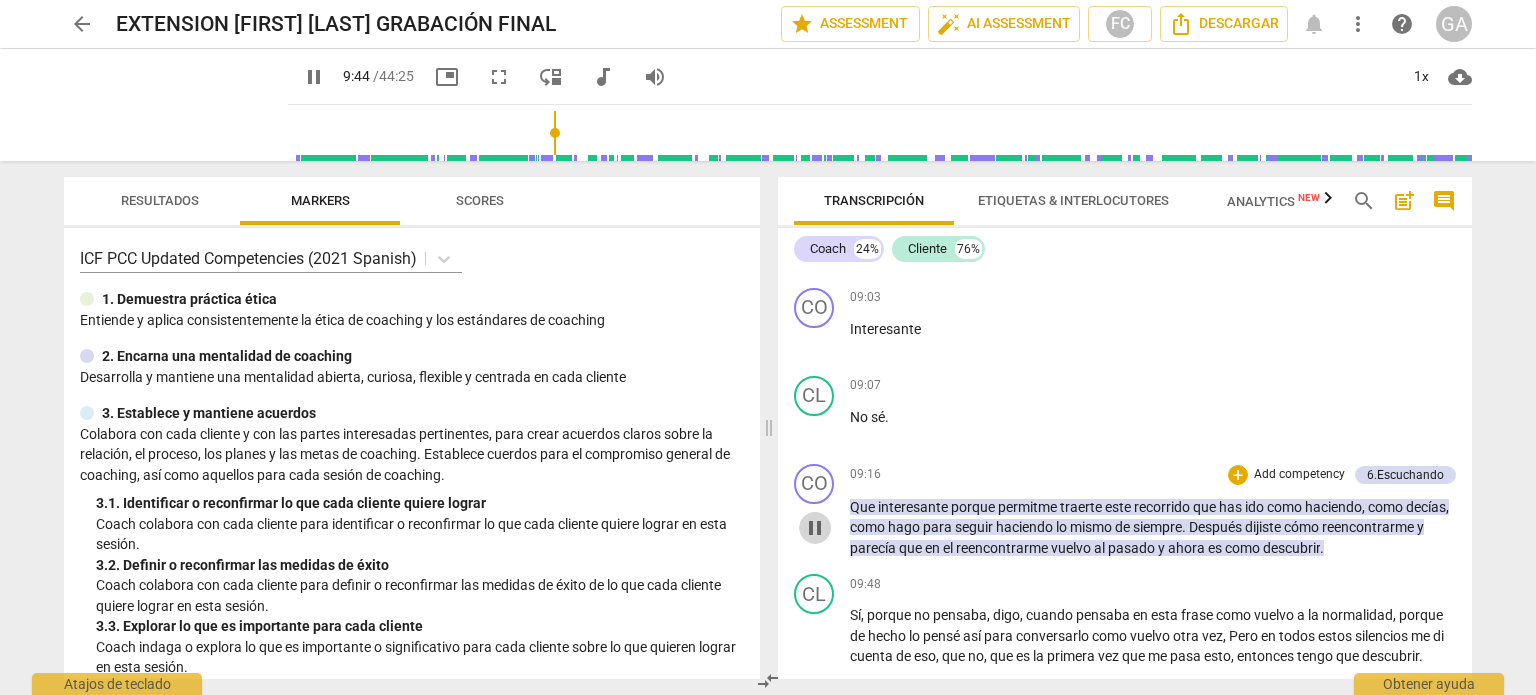 click on "pause" at bounding box center [815, 528] 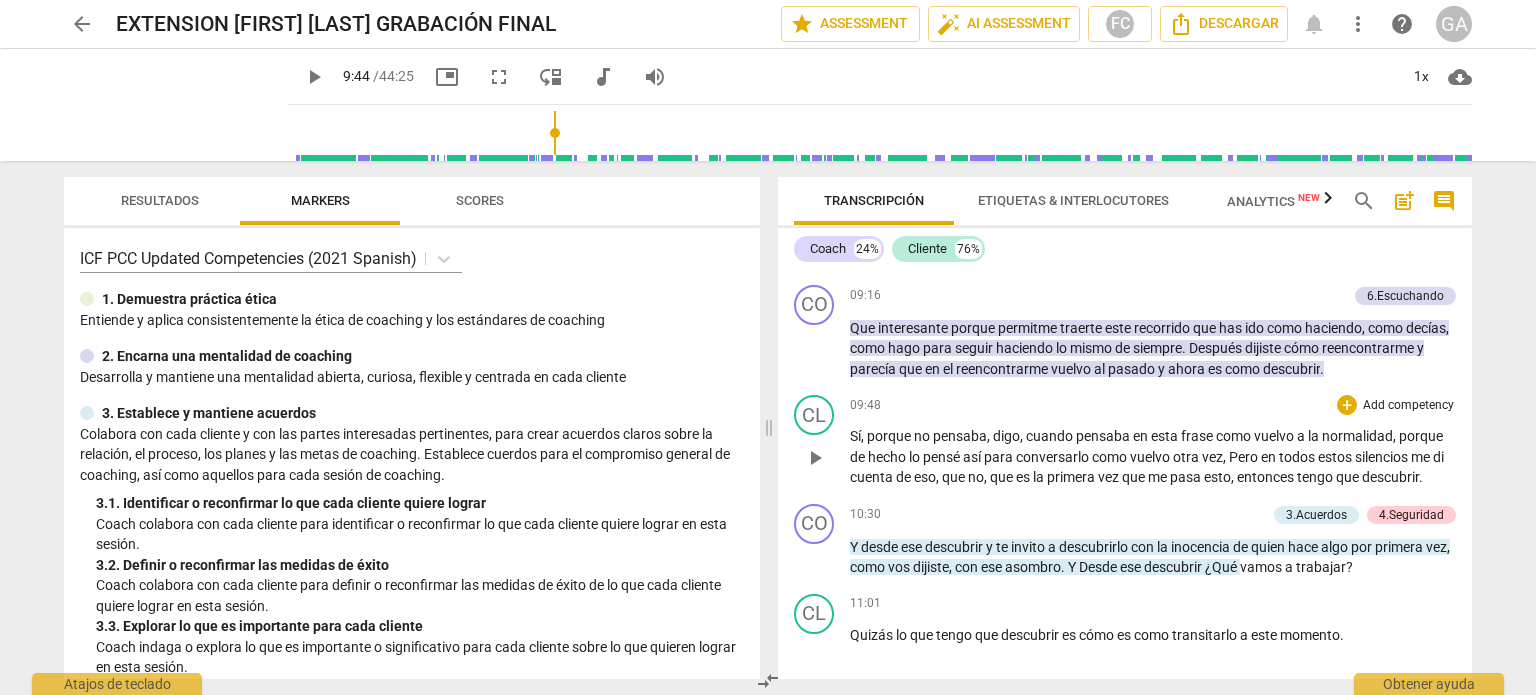 scroll, scrollTop: 1804, scrollLeft: 0, axis: vertical 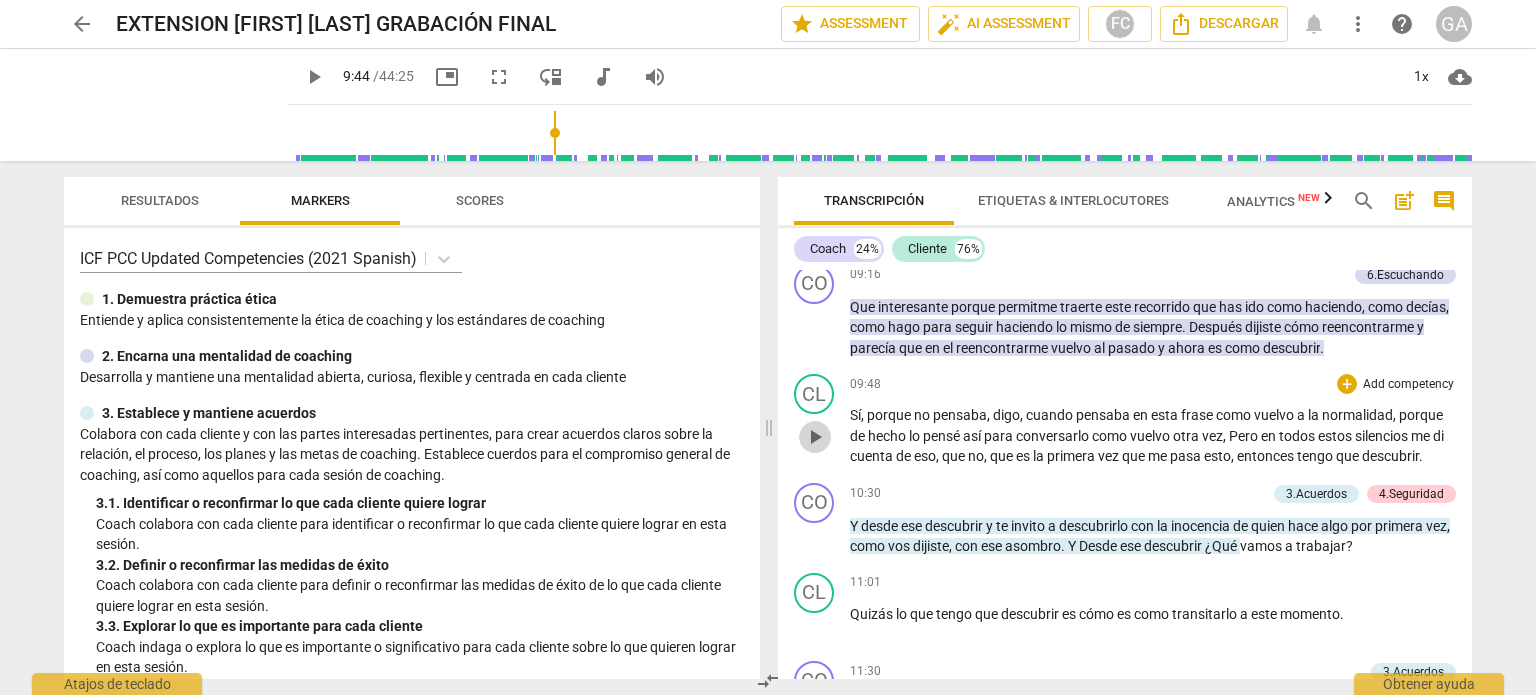 click on "play_arrow" at bounding box center [815, 437] 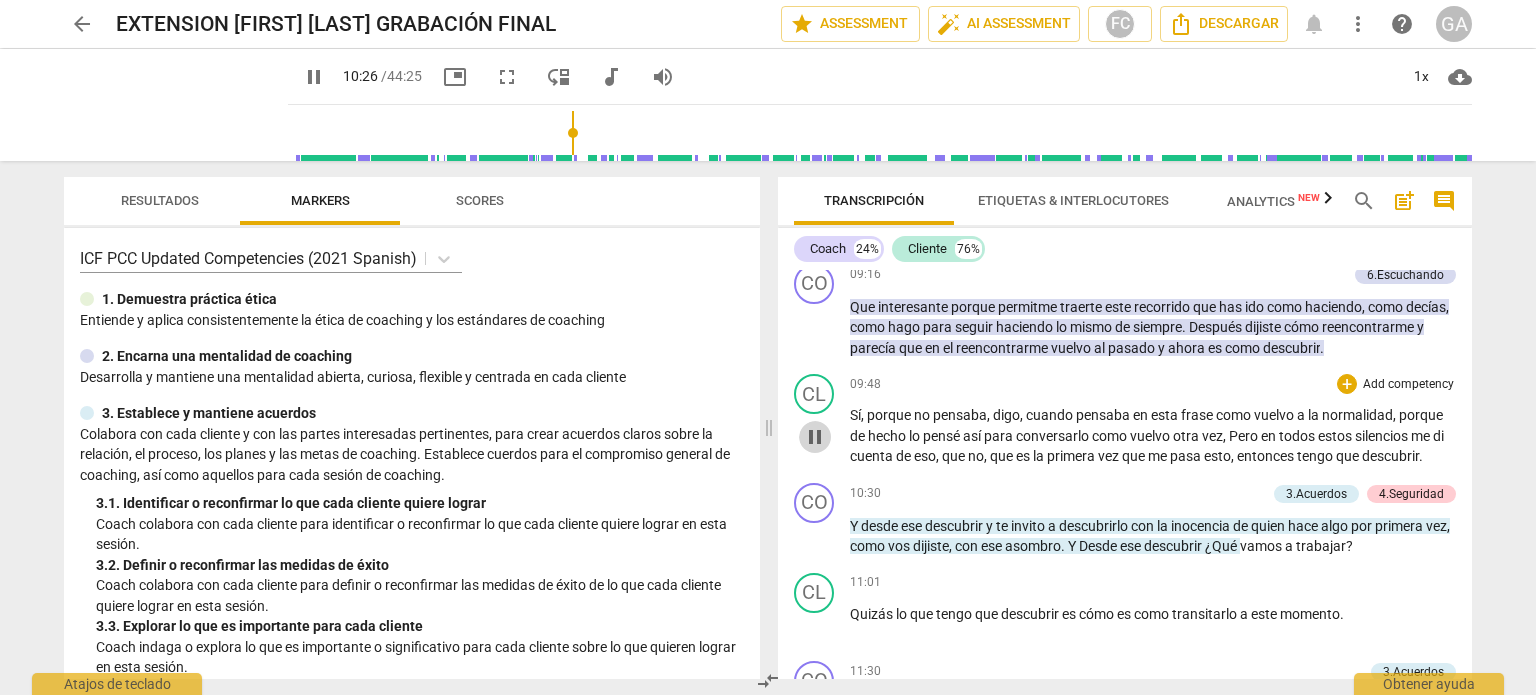 click on "pause" at bounding box center [815, 437] 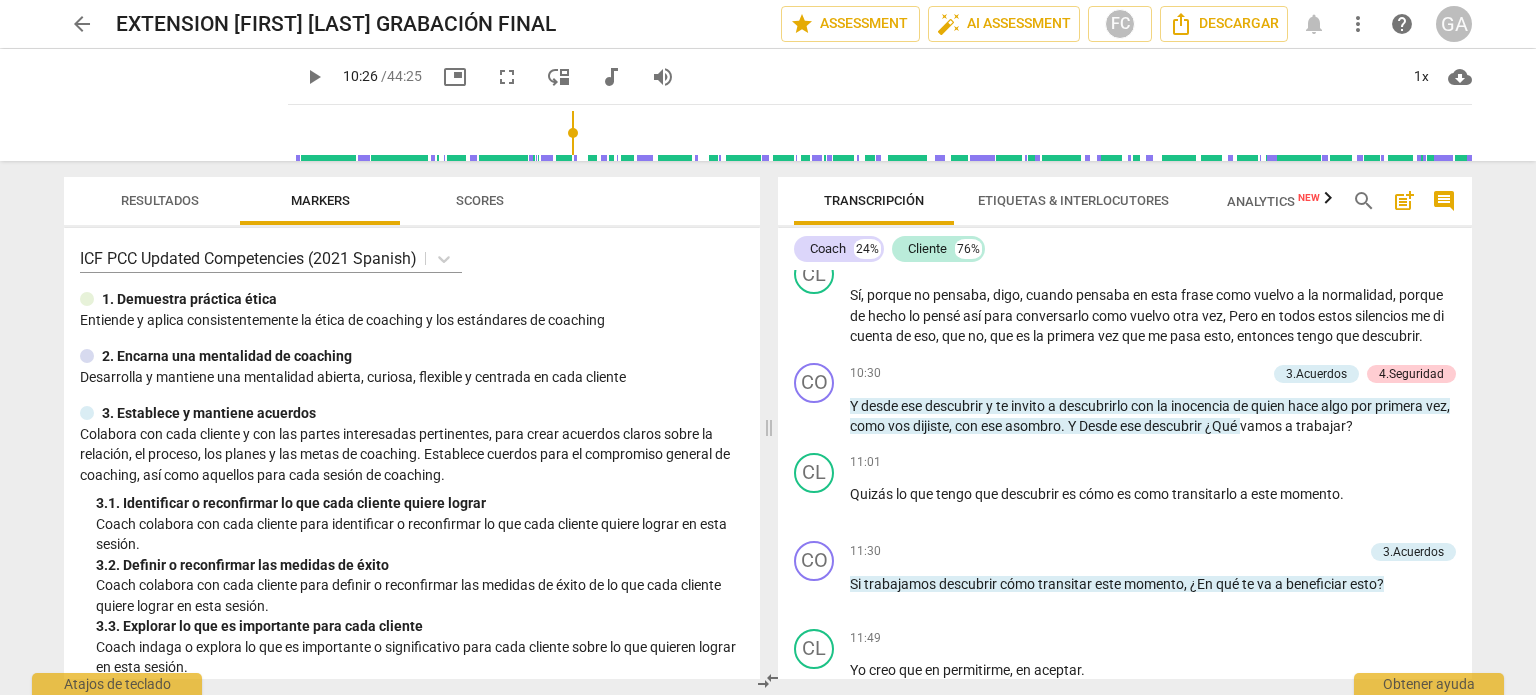 scroll, scrollTop: 1975, scrollLeft: 0, axis: vertical 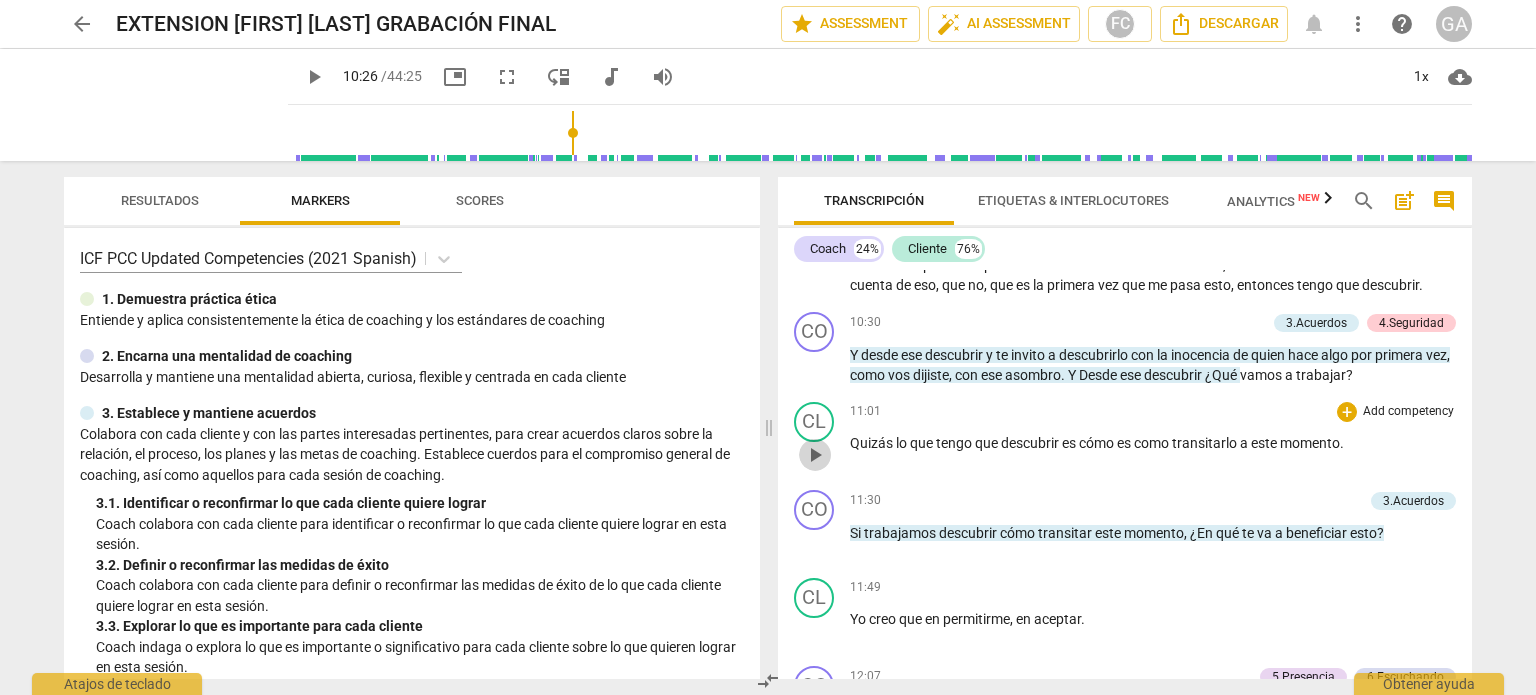 click on "play_arrow" at bounding box center (815, 455) 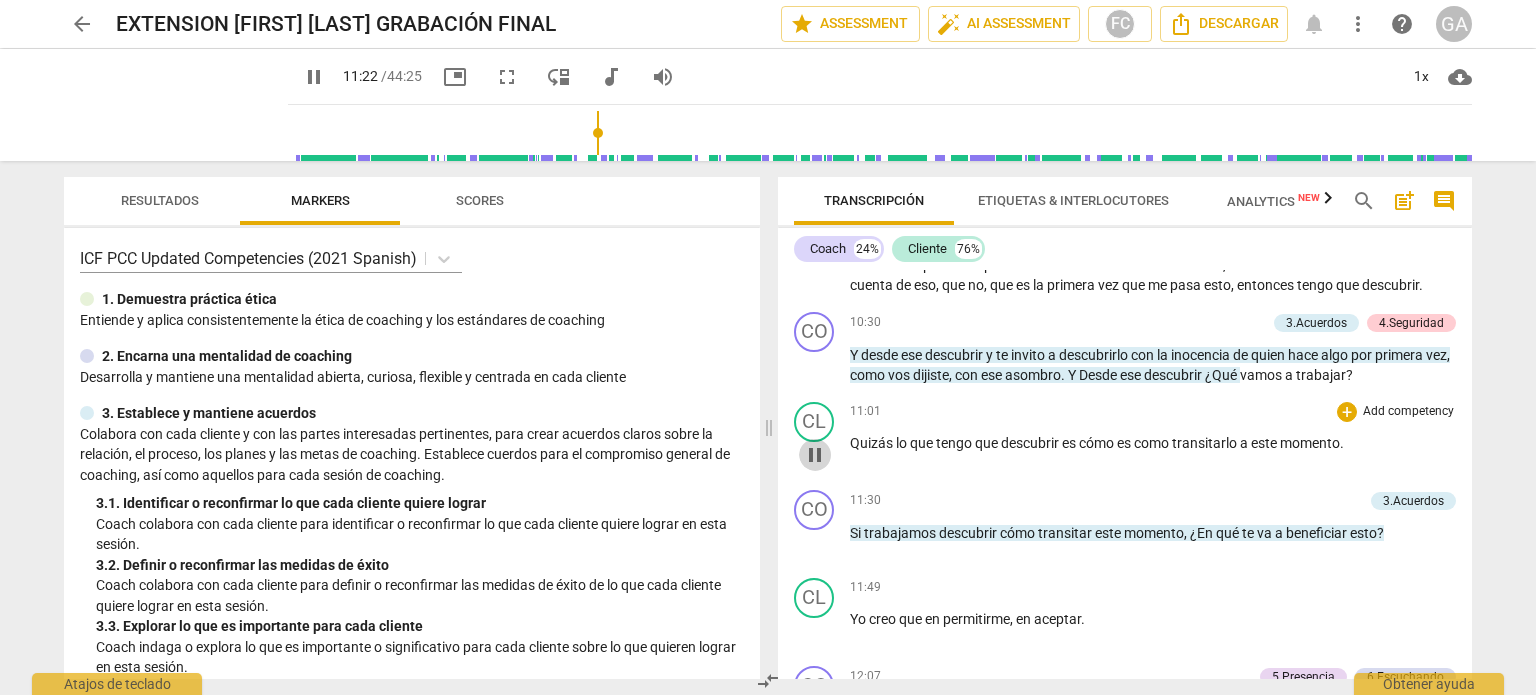 click on "pause" at bounding box center (815, 455) 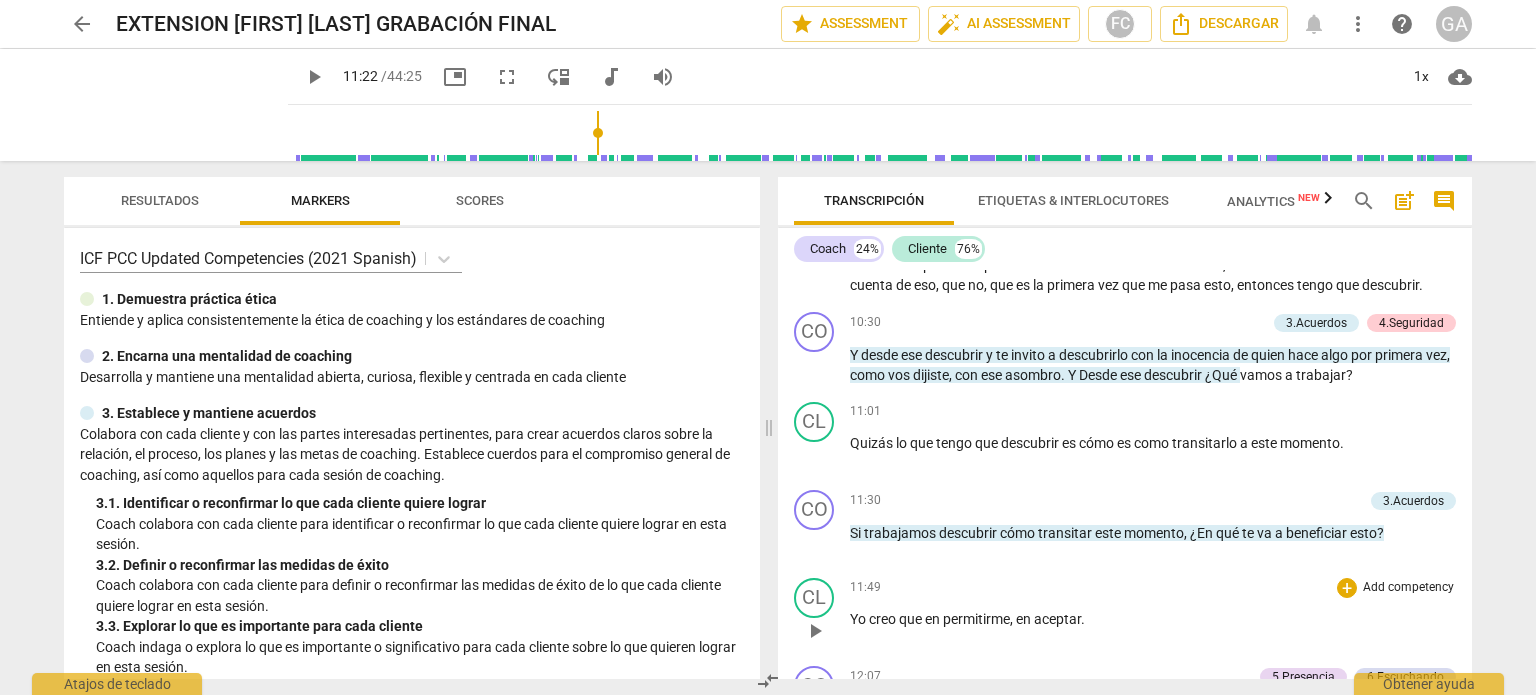 click on "play_arrow" at bounding box center [815, 631] 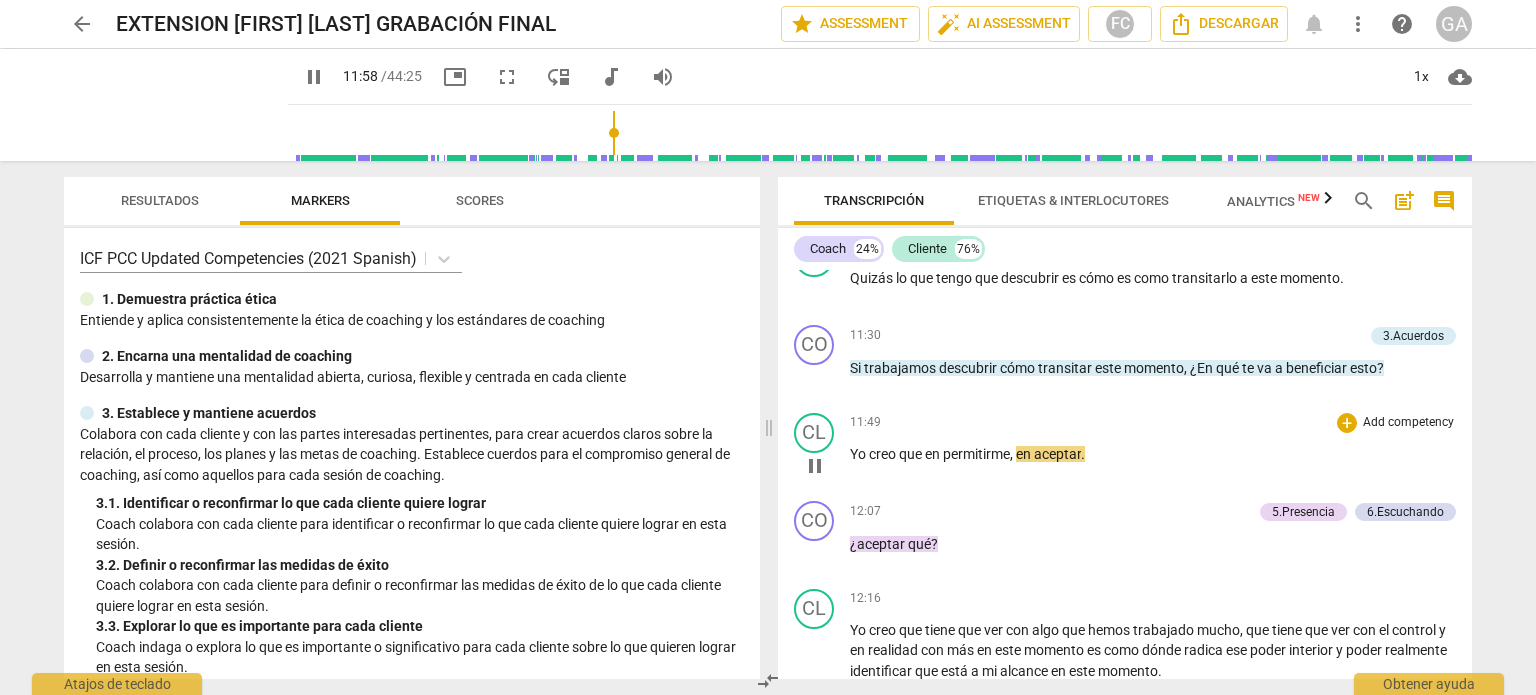 scroll, scrollTop: 2175, scrollLeft: 0, axis: vertical 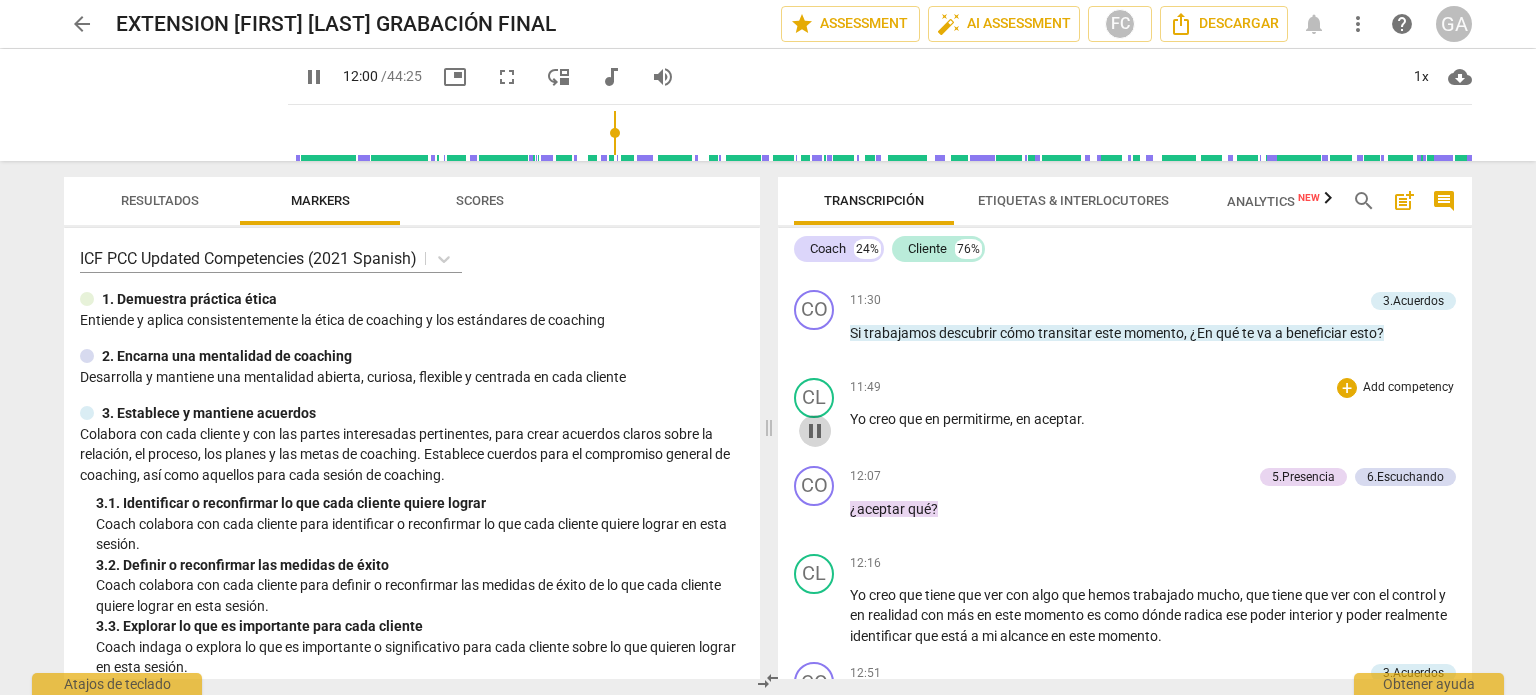 click on "pause" at bounding box center [815, 431] 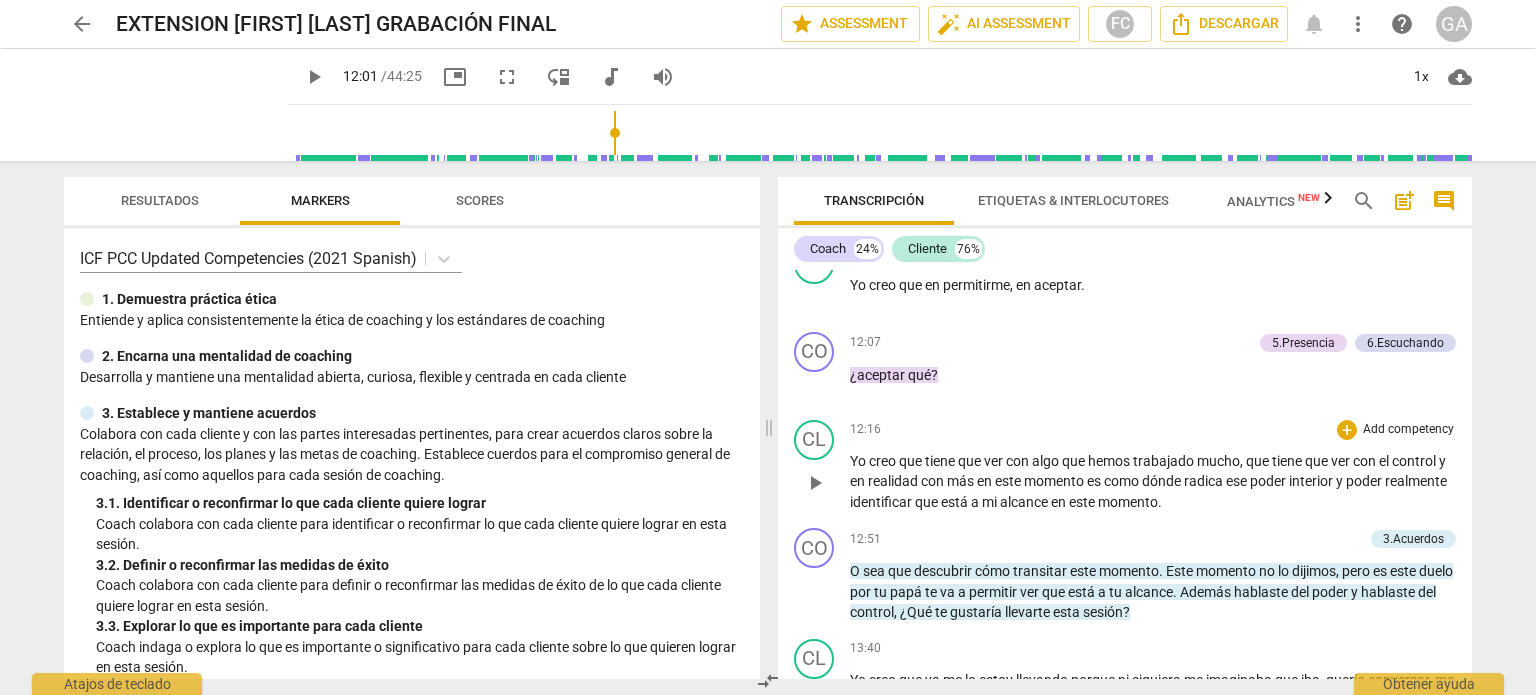 scroll, scrollTop: 2375, scrollLeft: 0, axis: vertical 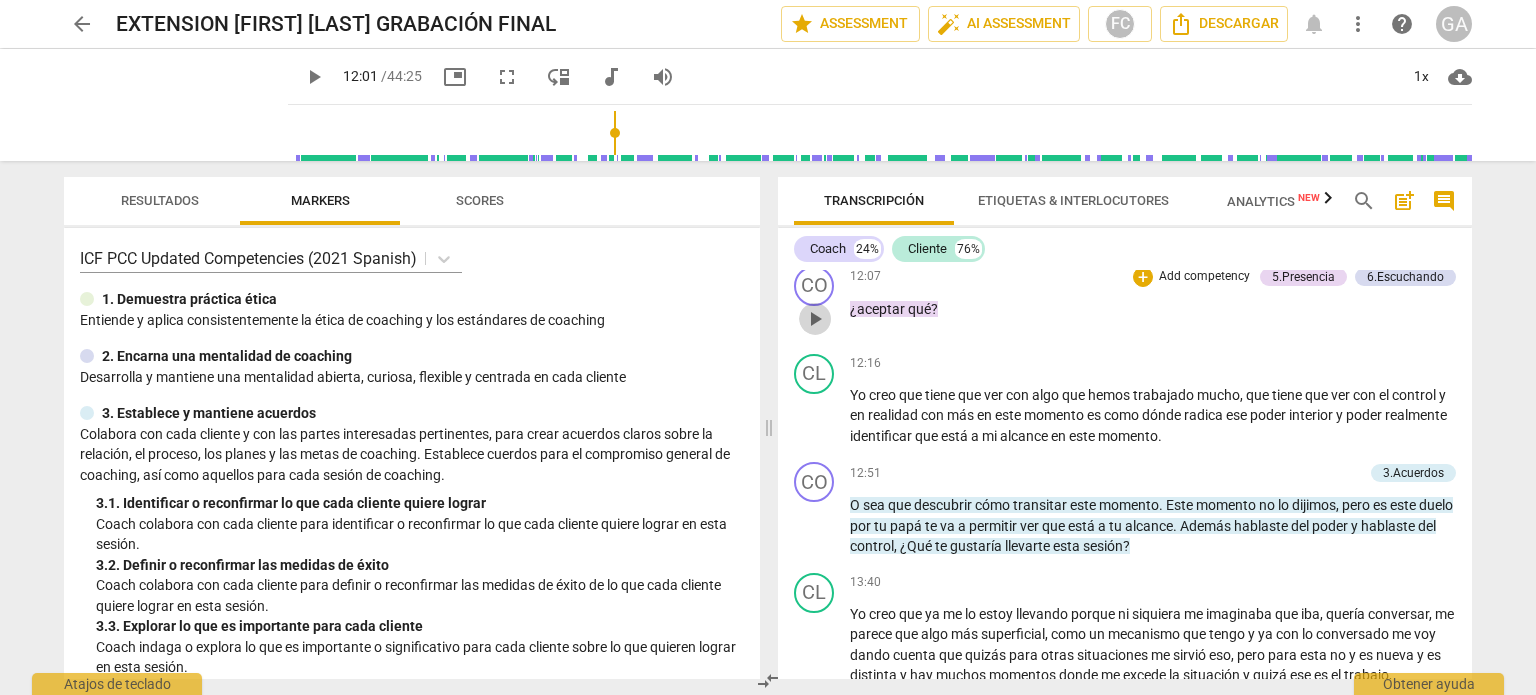 click on "play_arrow" at bounding box center (815, 319) 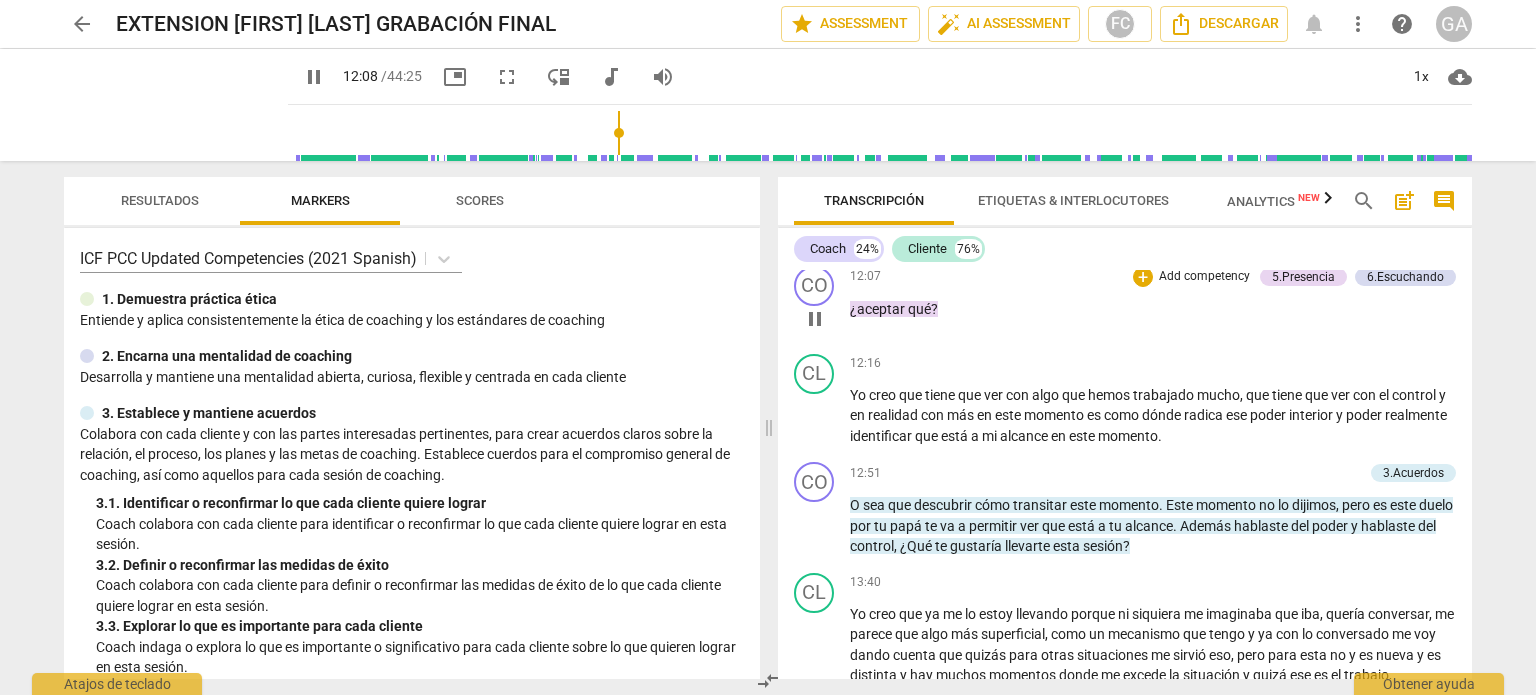 click on "pause" at bounding box center [815, 319] 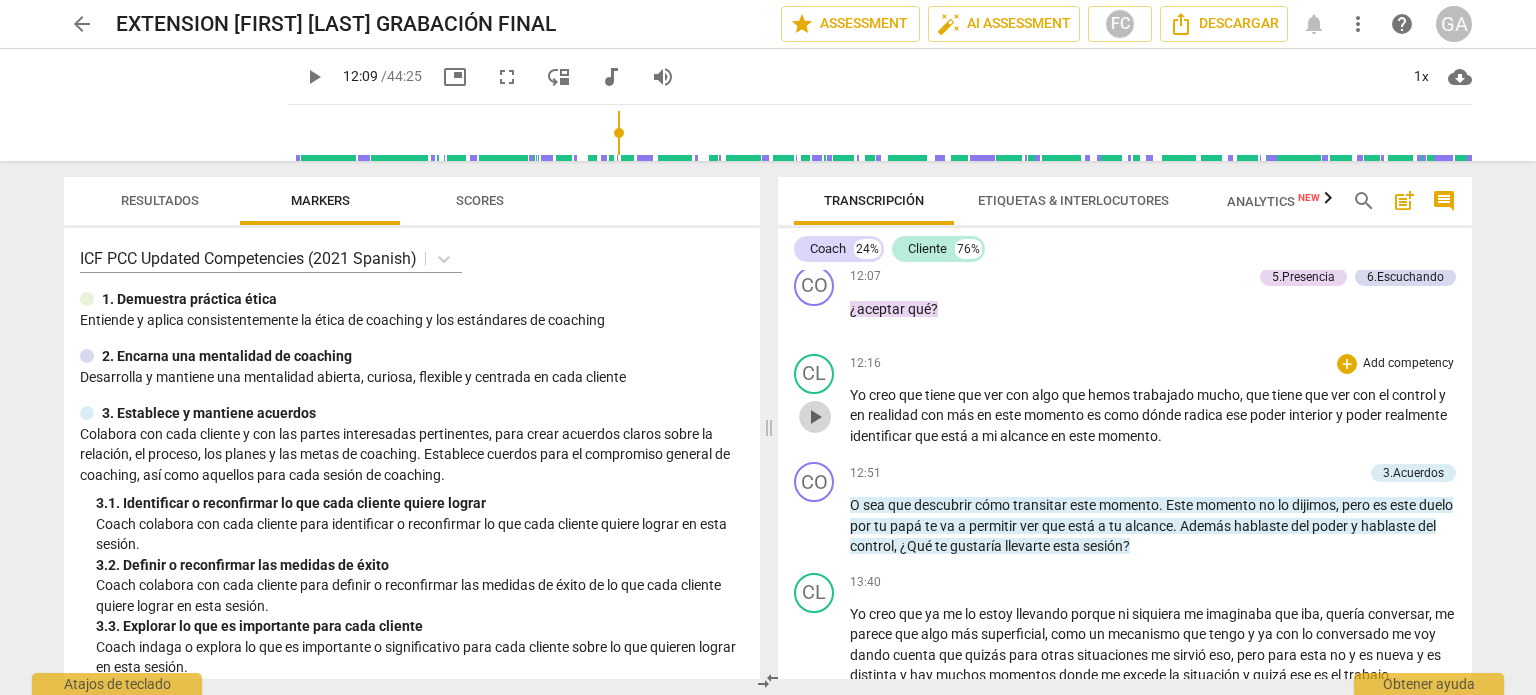 click on "play_arrow" at bounding box center (815, 417) 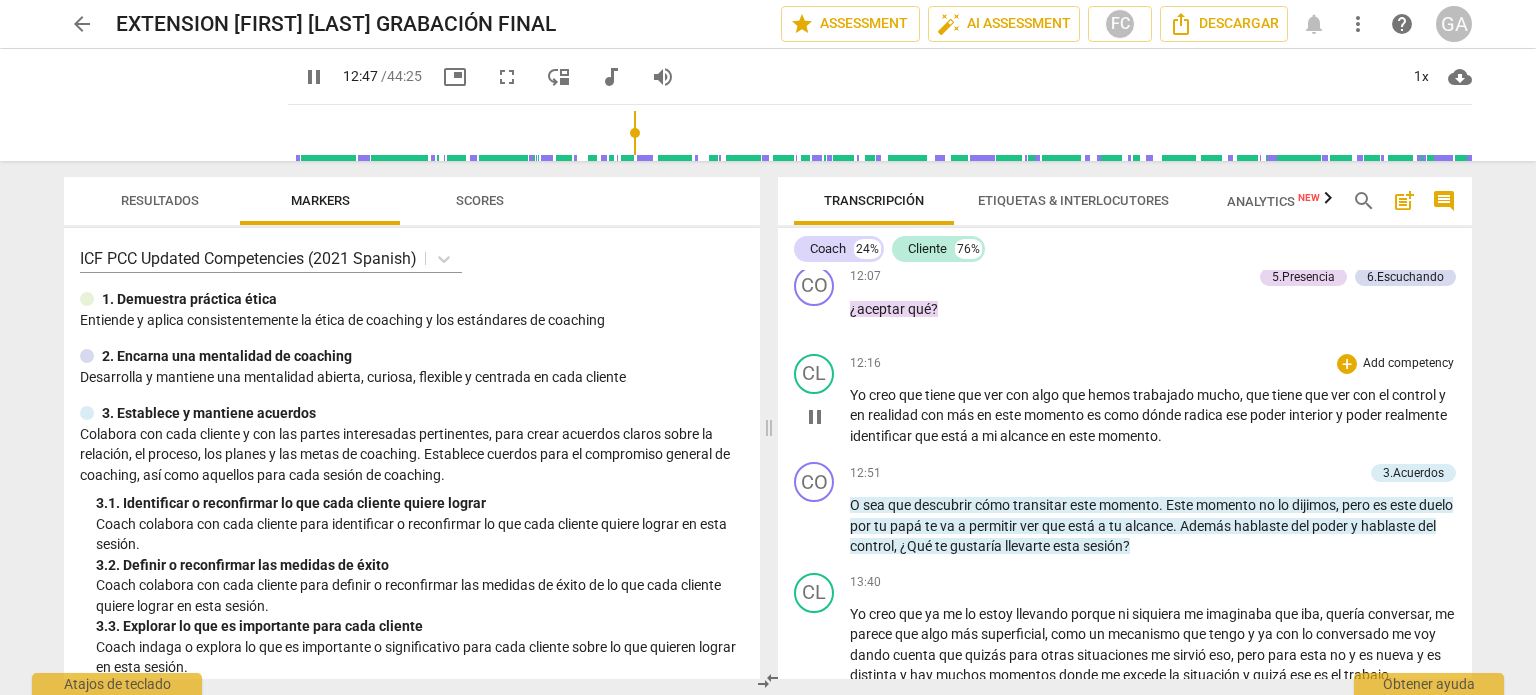 click on "pause" at bounding box center [815, 417] 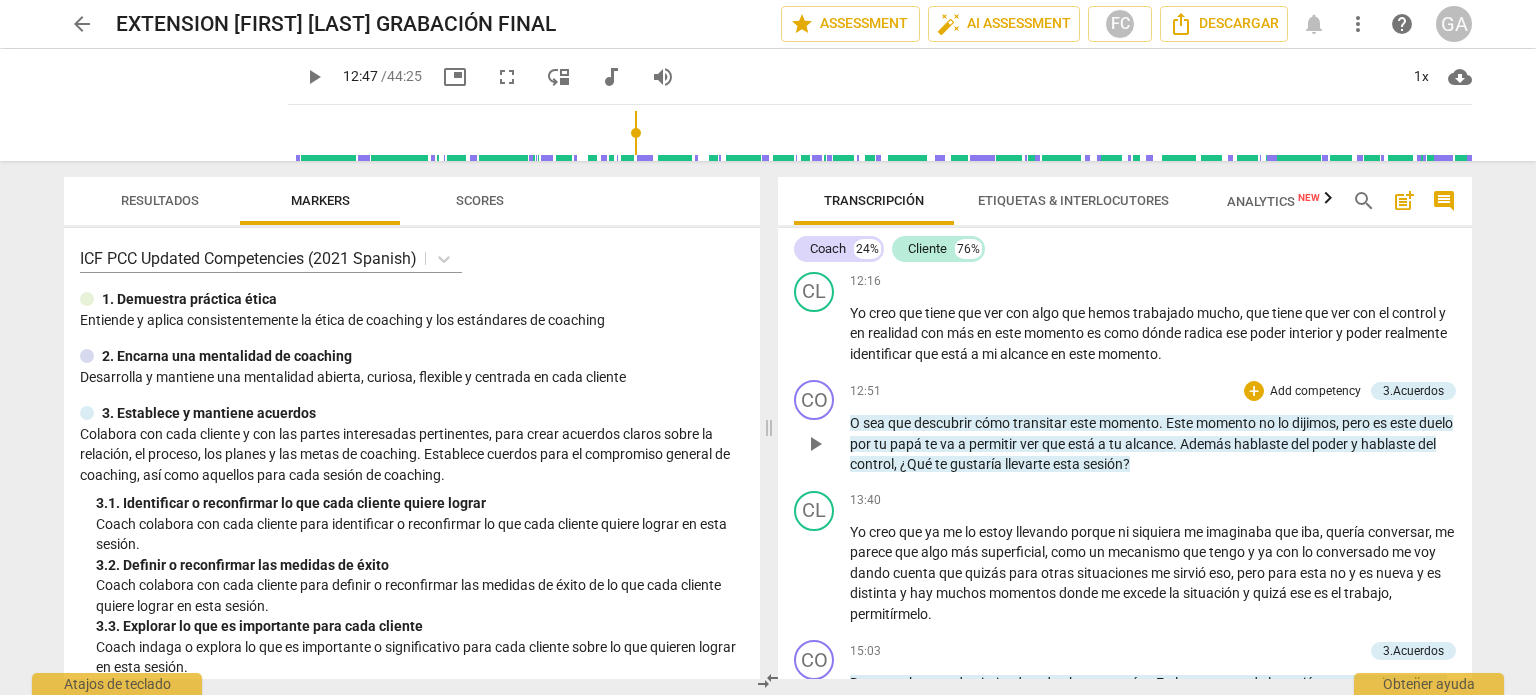 scroll, scrollTop: 2575, scrollLeft: 0, axis: vertical 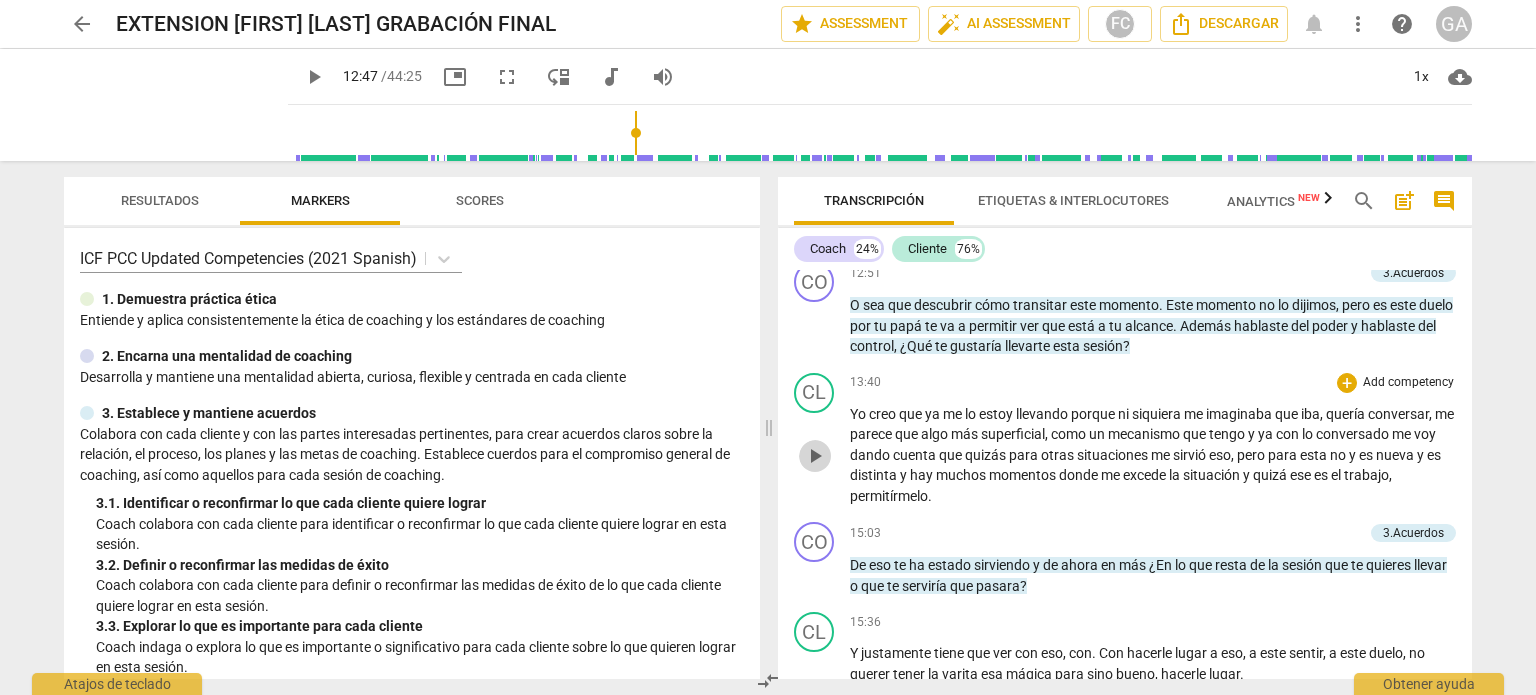 click on "play_arrow" at bounding box center (815, 456) 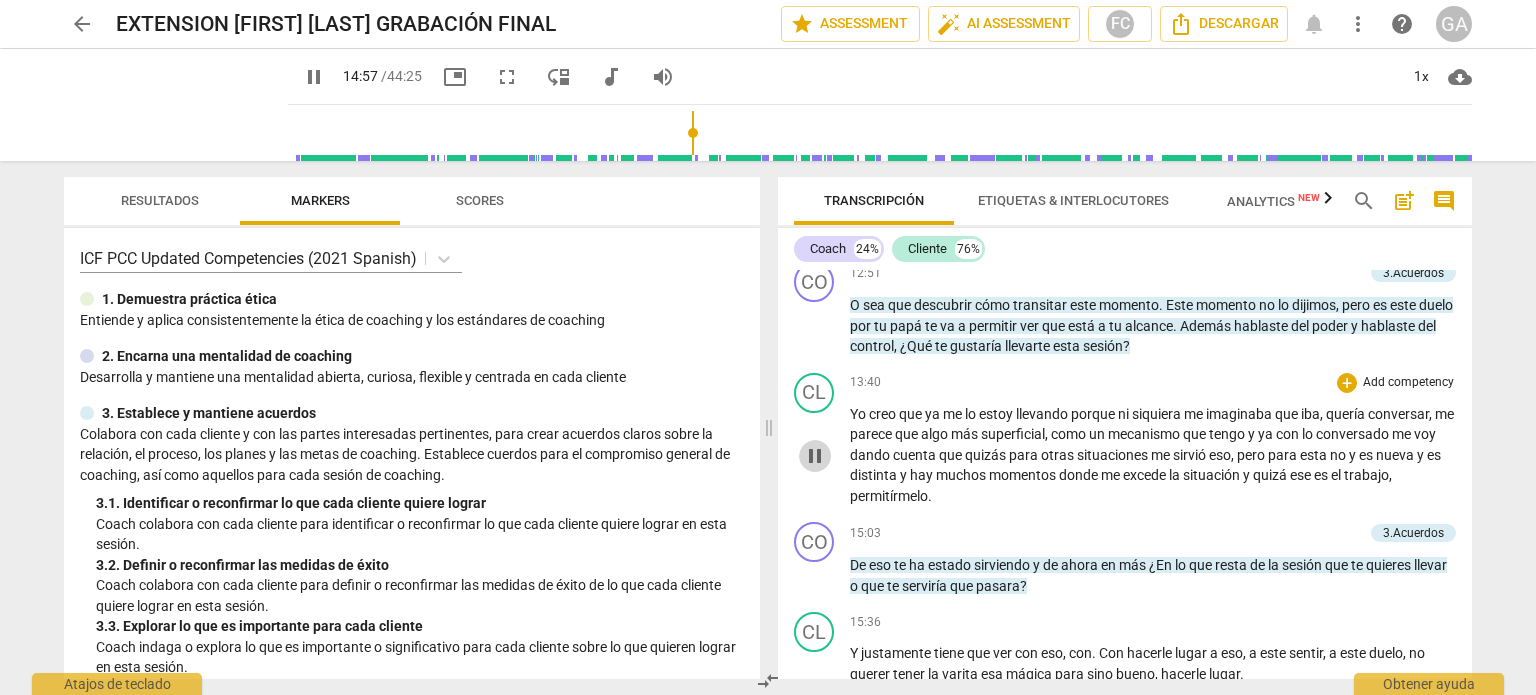 click on "pause" at bounding box center [815, 456] 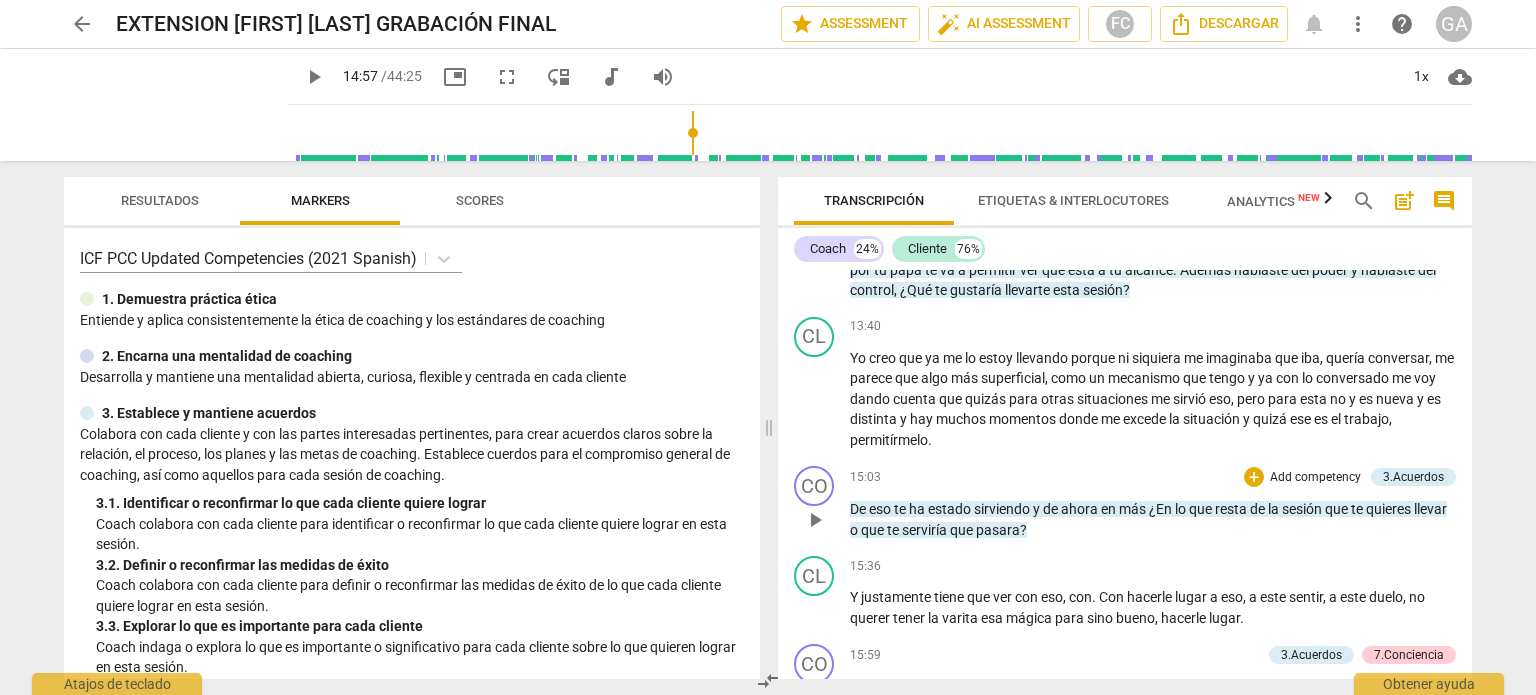 scroll, scrollTop: 2675, scrollLeft: 0, axis: vertical 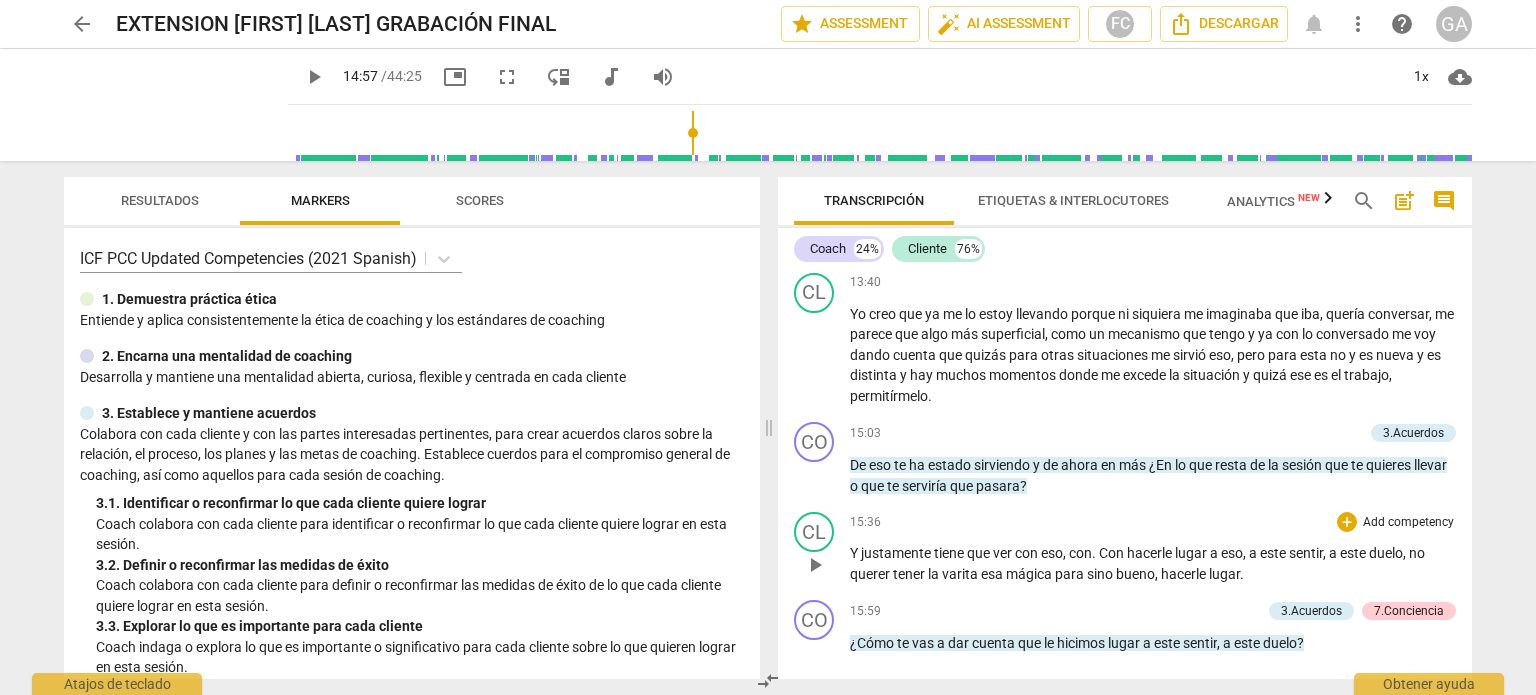 click on "play_arrow" at bounding box center (815, 565) 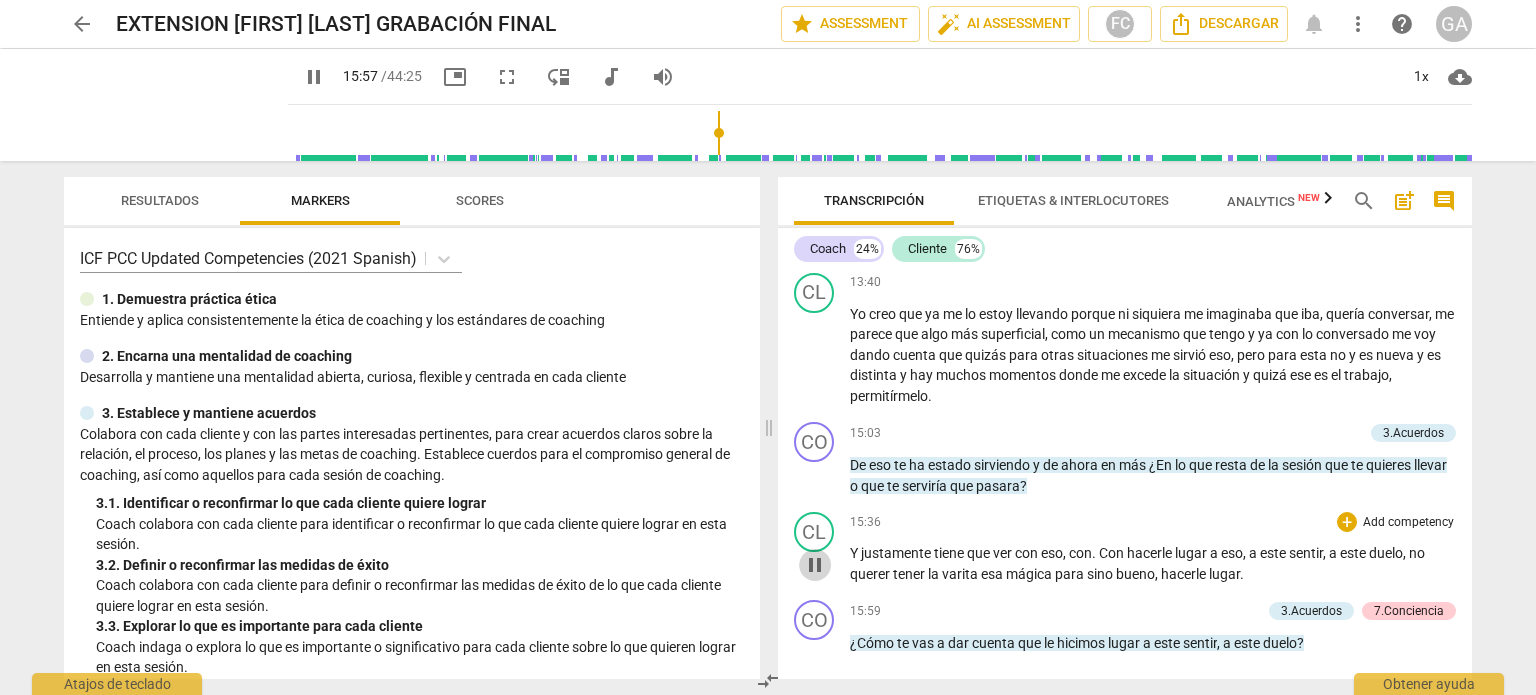 click on "pause" at bounding box center [815, 565] 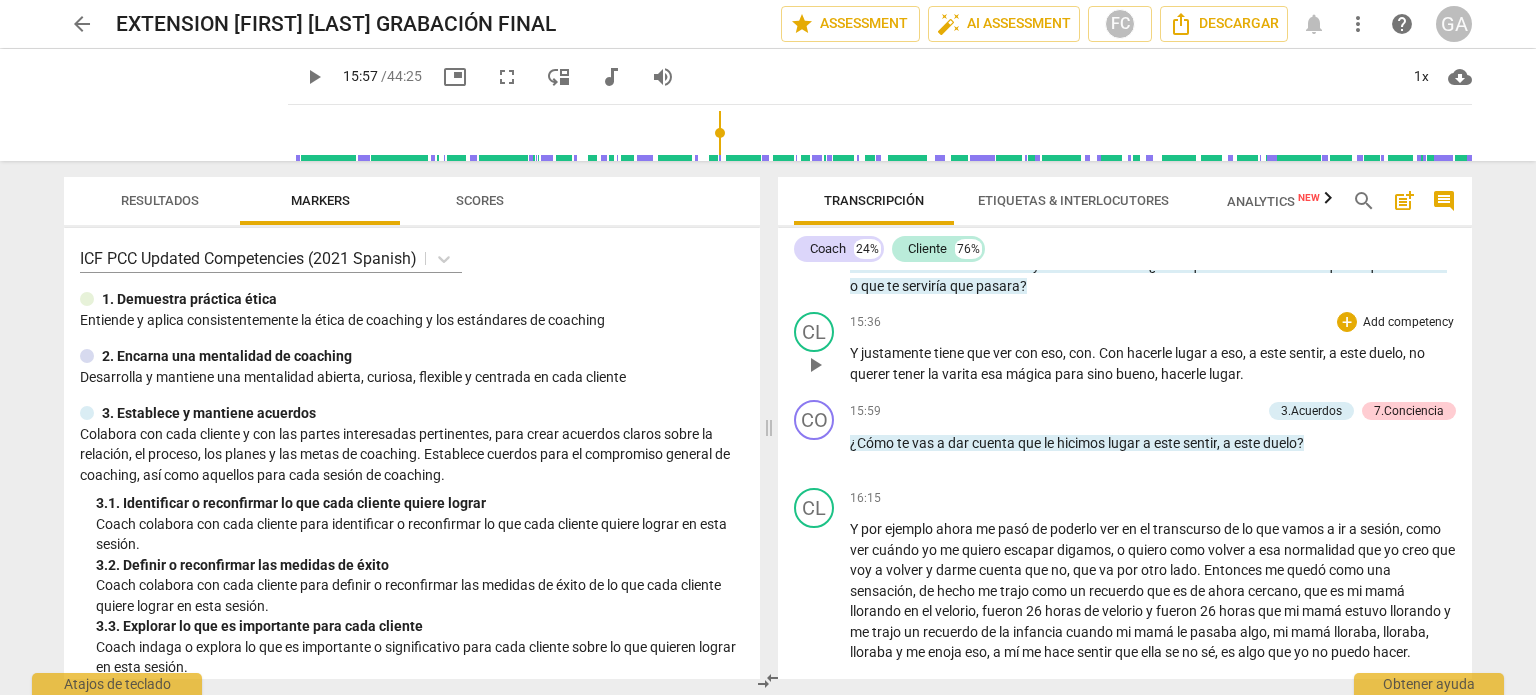 scroll, scrollTop: 2975, scrollLeft: 0, axis: vertical 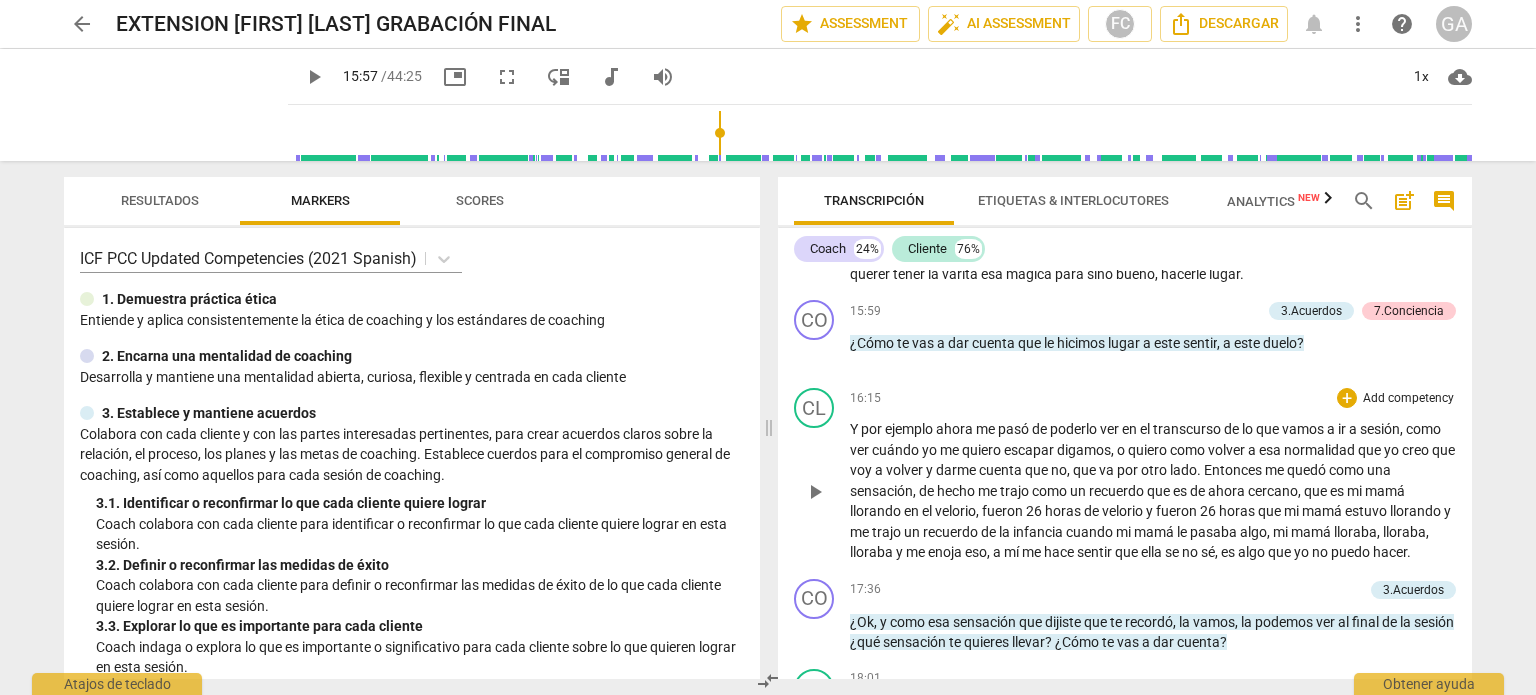click on "play_arrow" at bounding box center [815, 492] 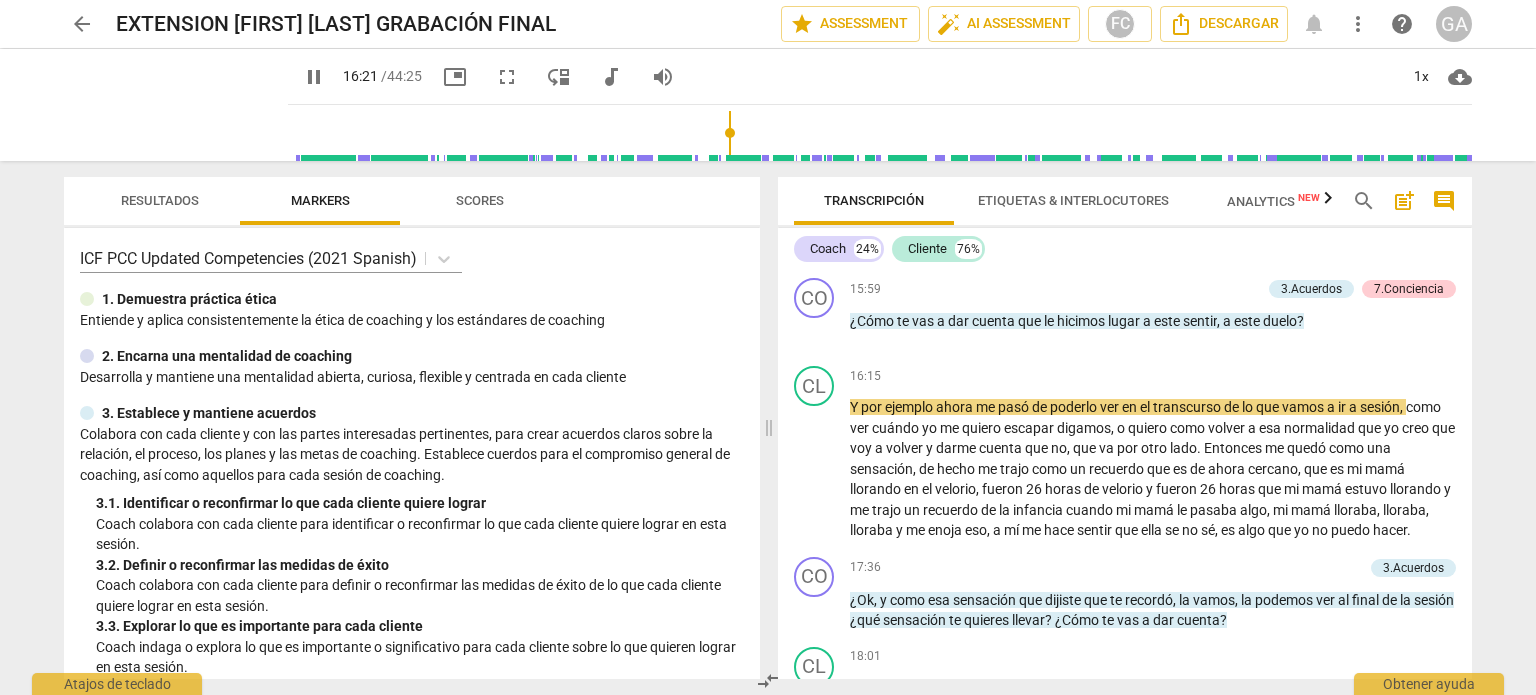 scroll, scrollTop: 3049, scrollLeft: 0, axis: vertical 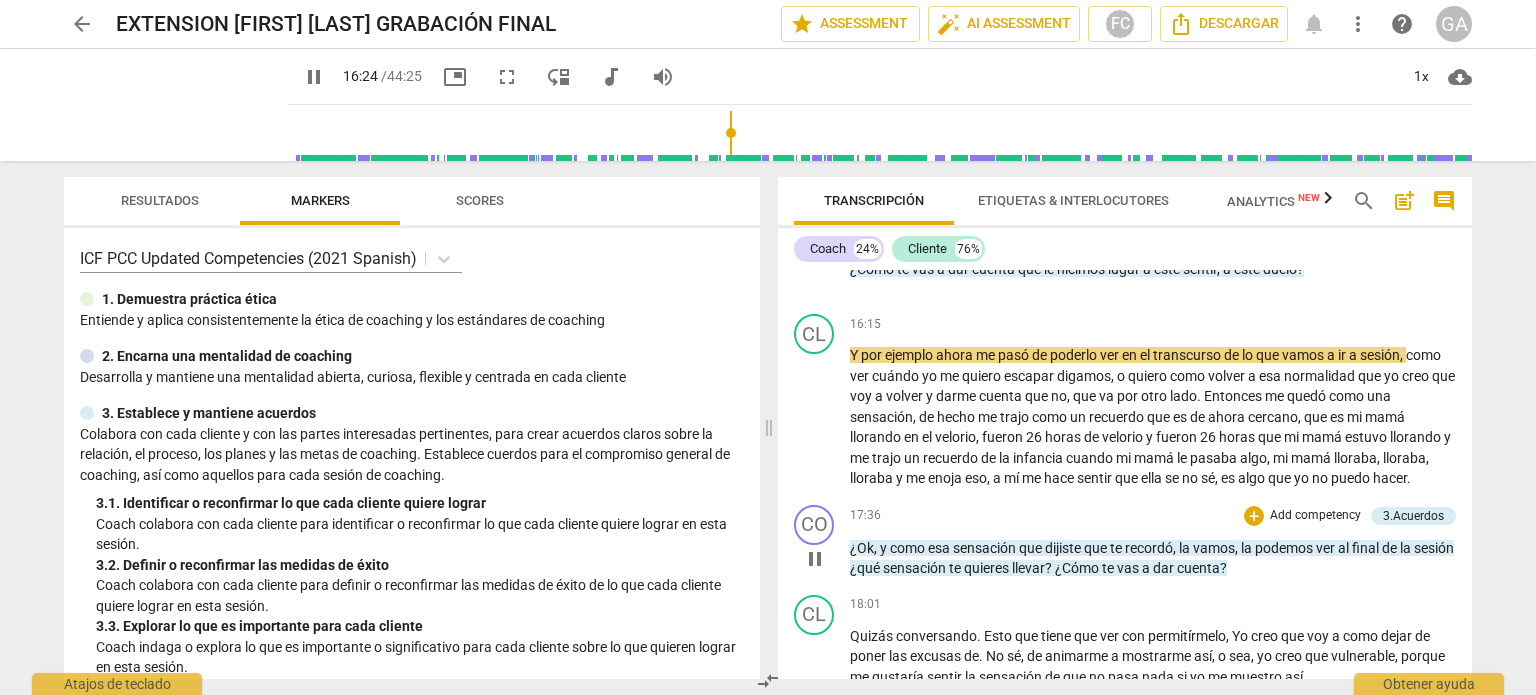 click on "pause" at bounding box center (815, 559) 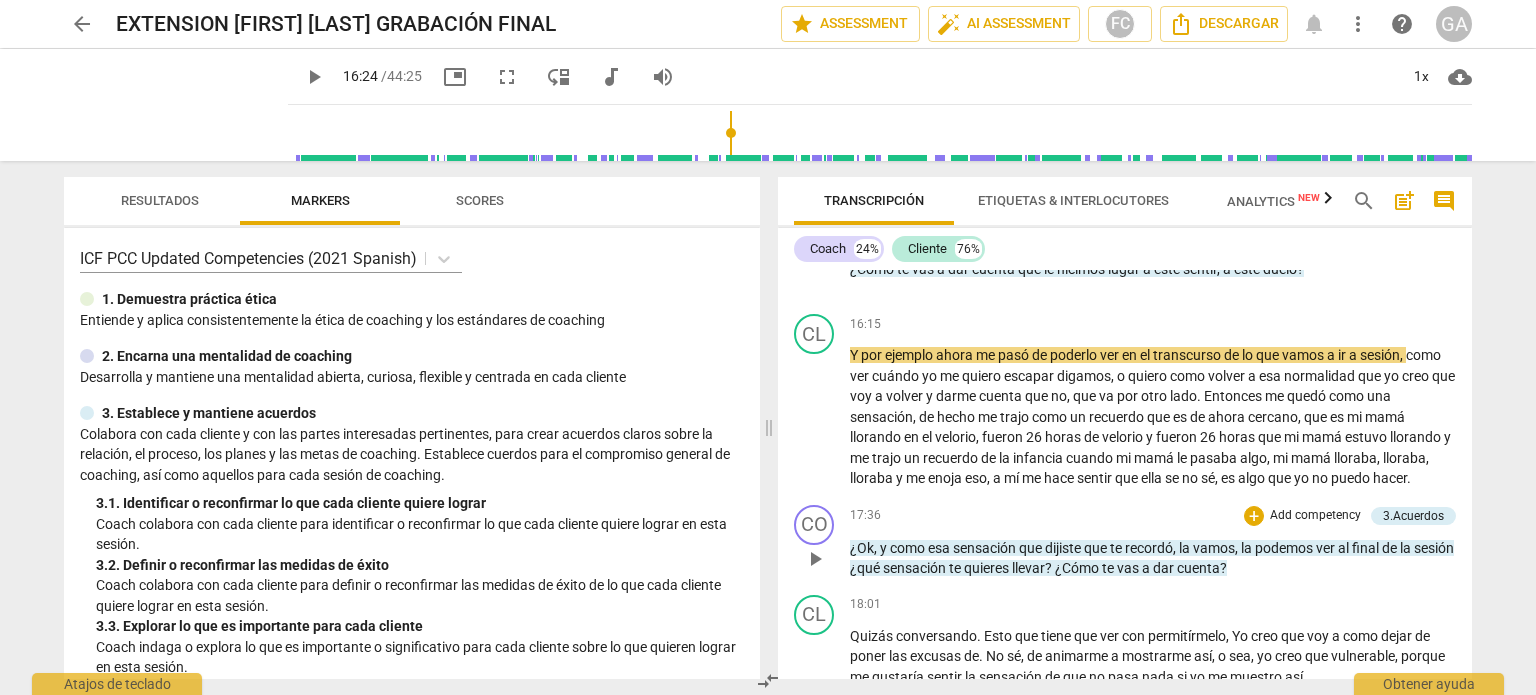 click on "play_arrow" at bounding box center [815, 559] 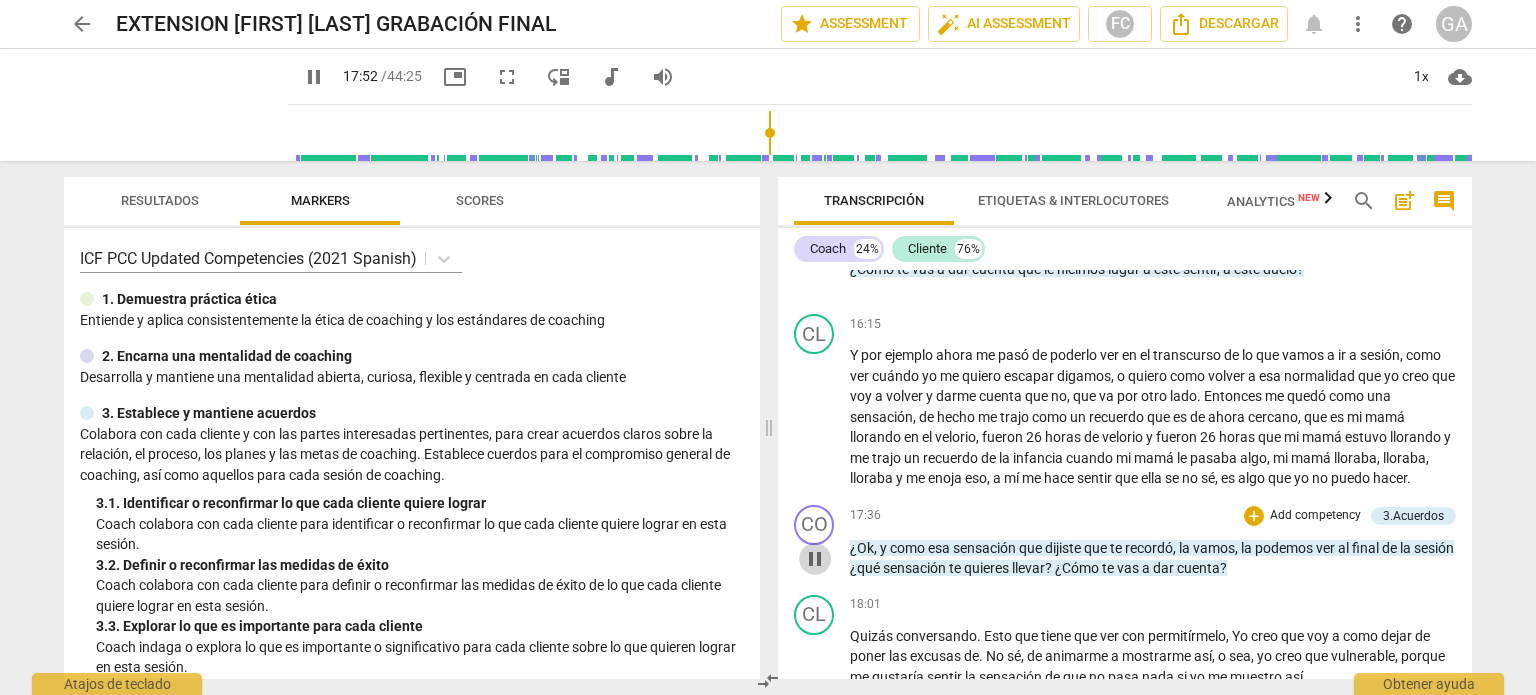 click on "pause" at bounding box center (815, 559) 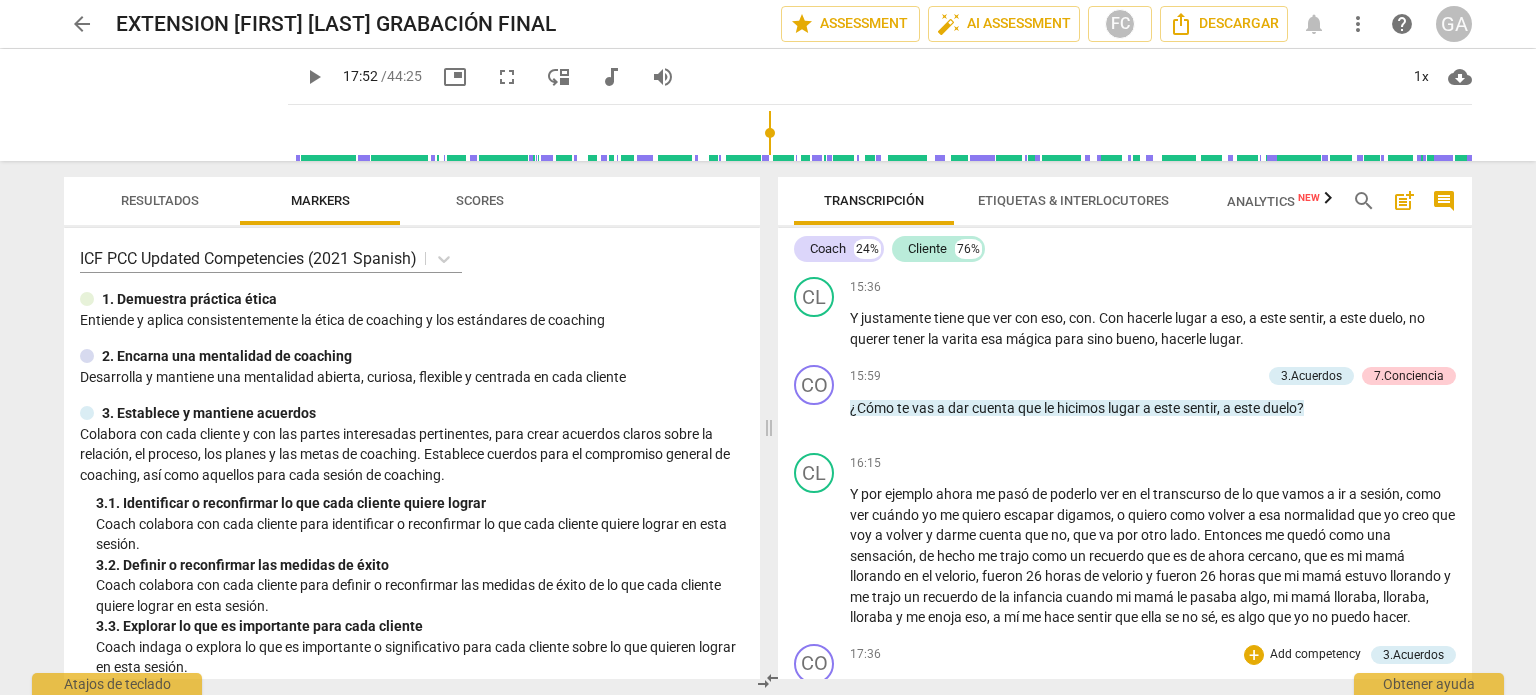 scroll, scrollTop: 2849, scrollLeft: 0, axis: vertical 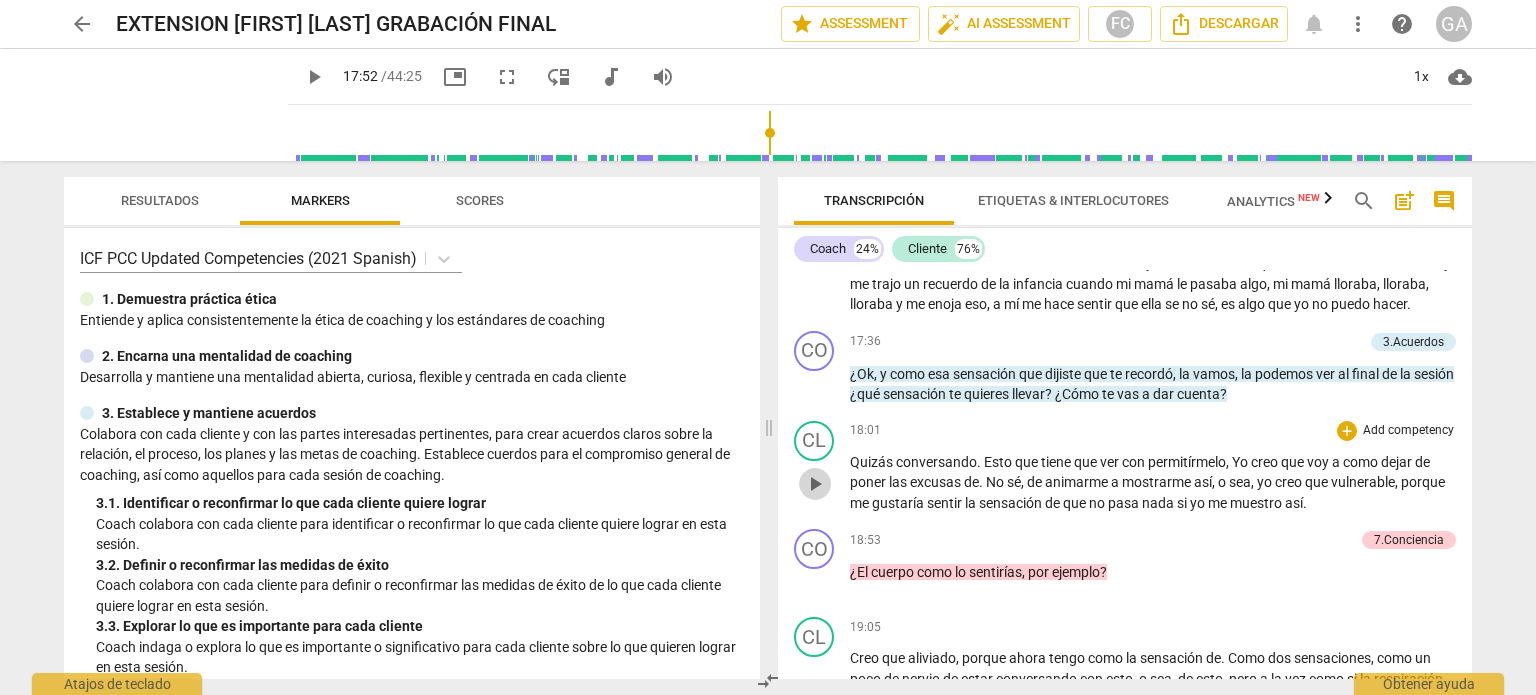 click on "play_arrow" at bounding box center (815, 484) 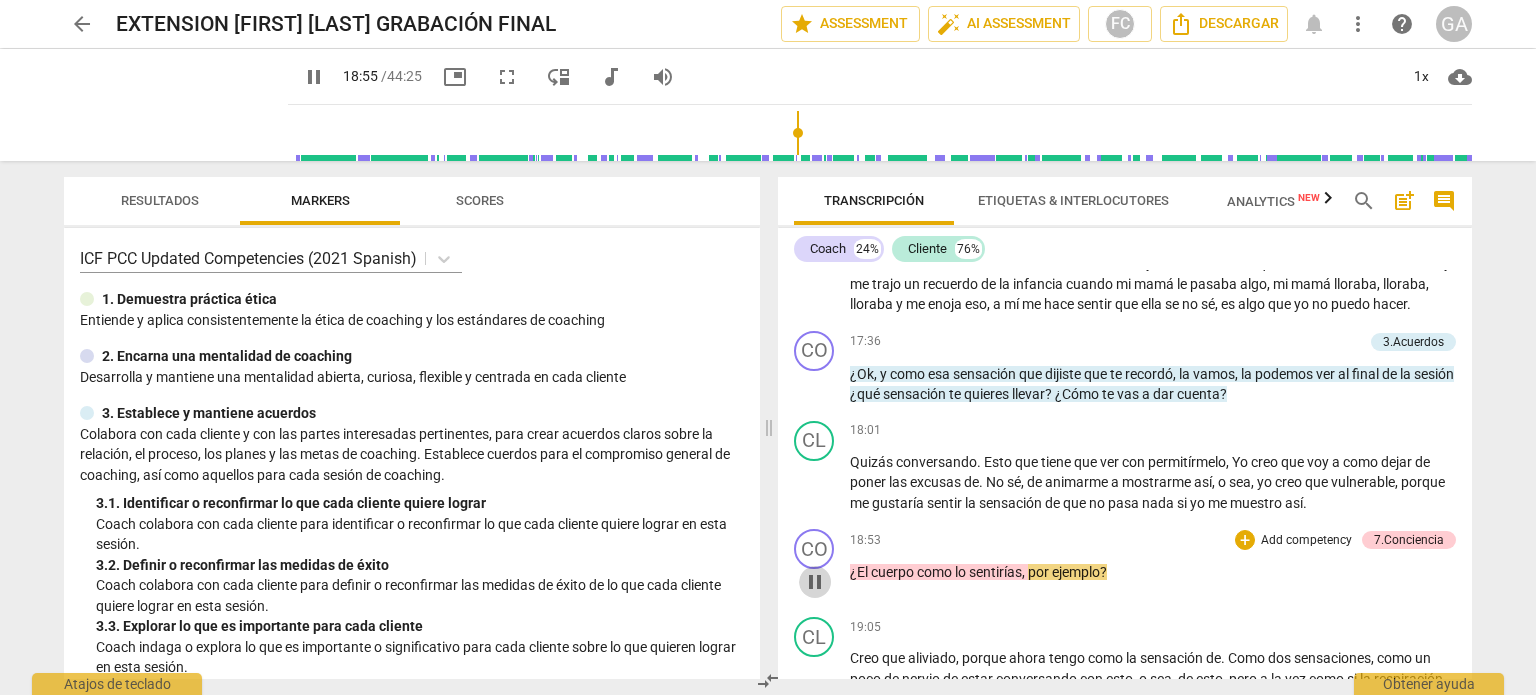 click on "pause" at bounding box center [815, 582] 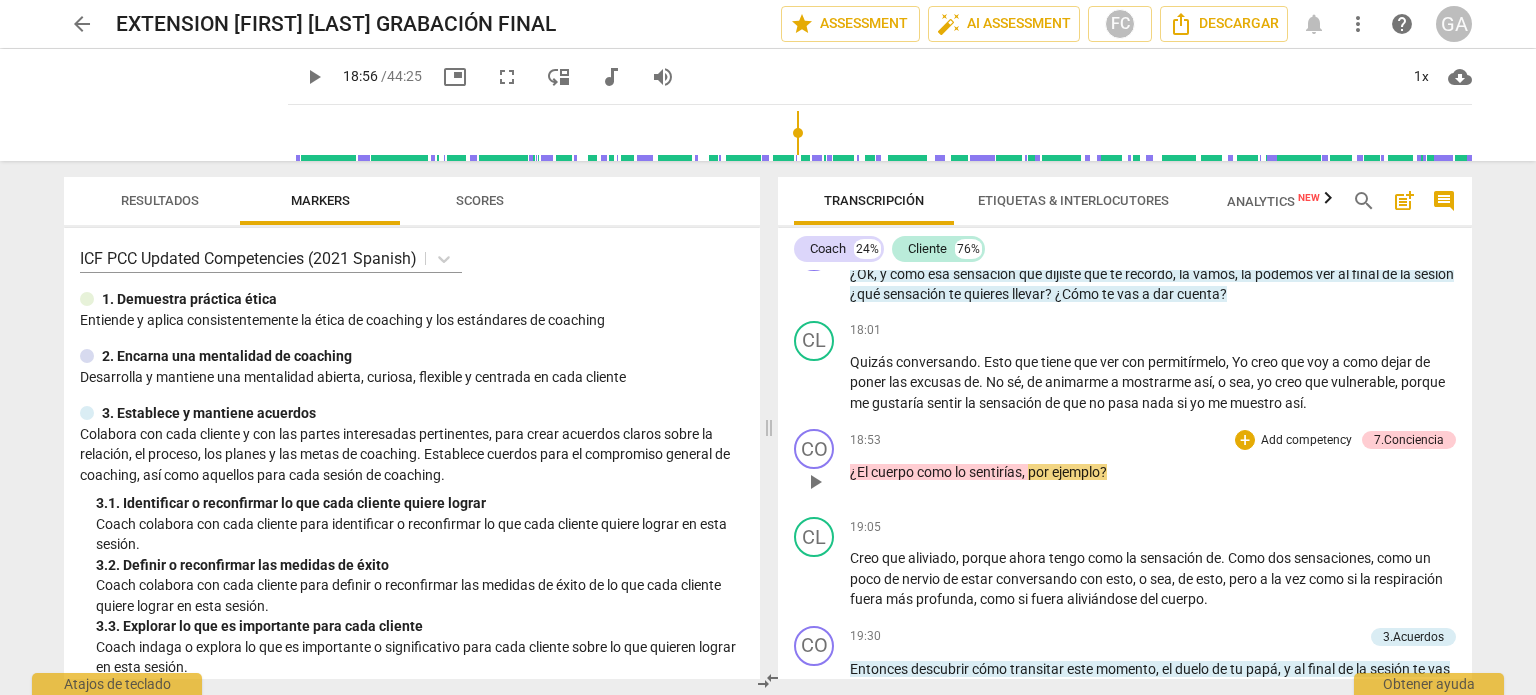 scroll, scrollTop: 3423, scrollLeft: 0, axis: vertical 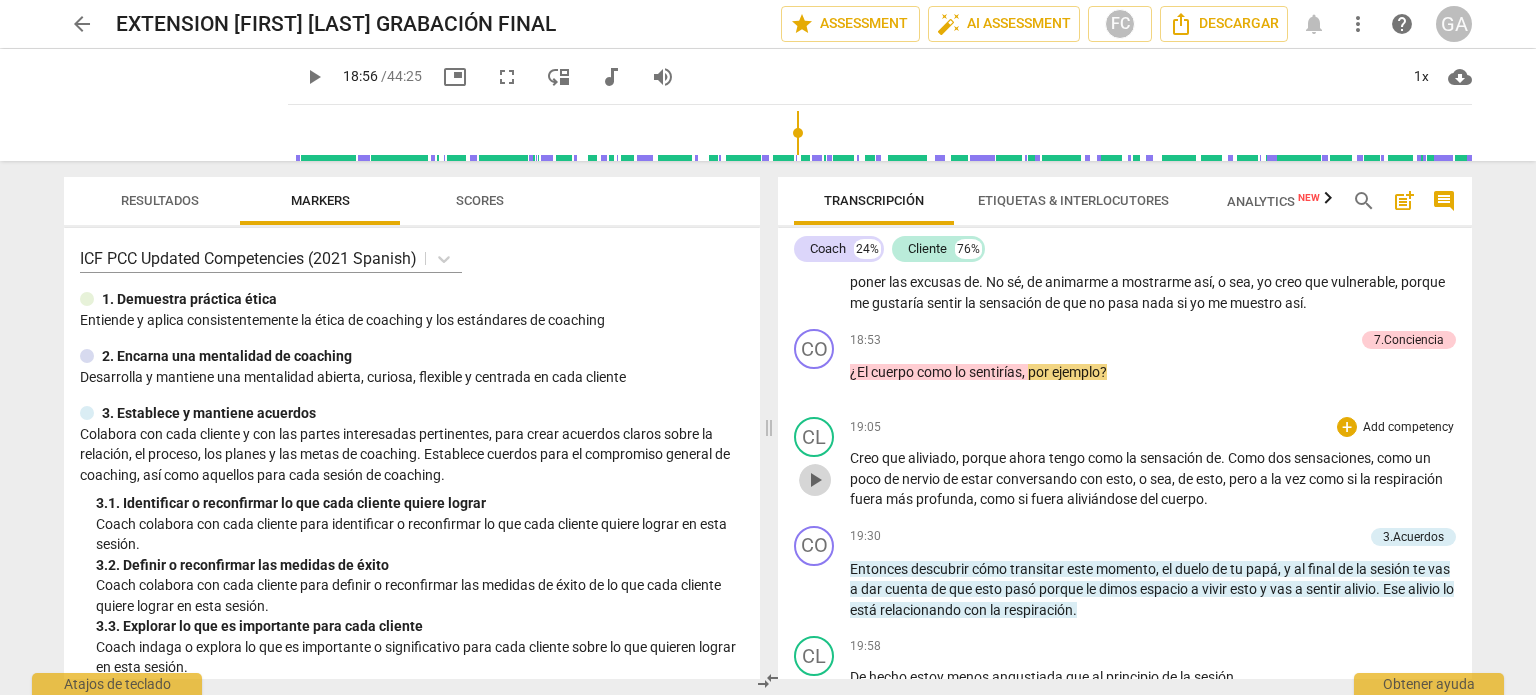 click on "play_arrow" at bounding box center (815, 480) 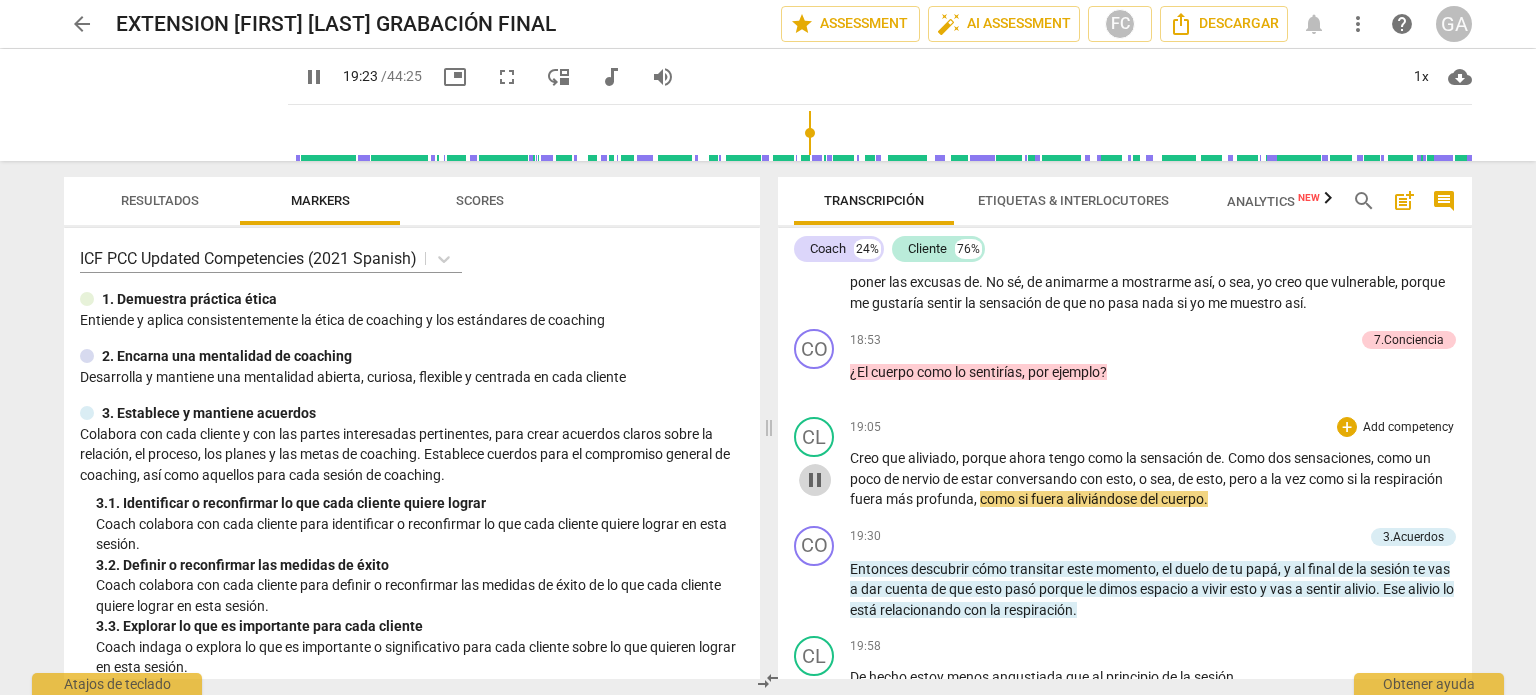 click on "pause" at bounding box center [815, 480] 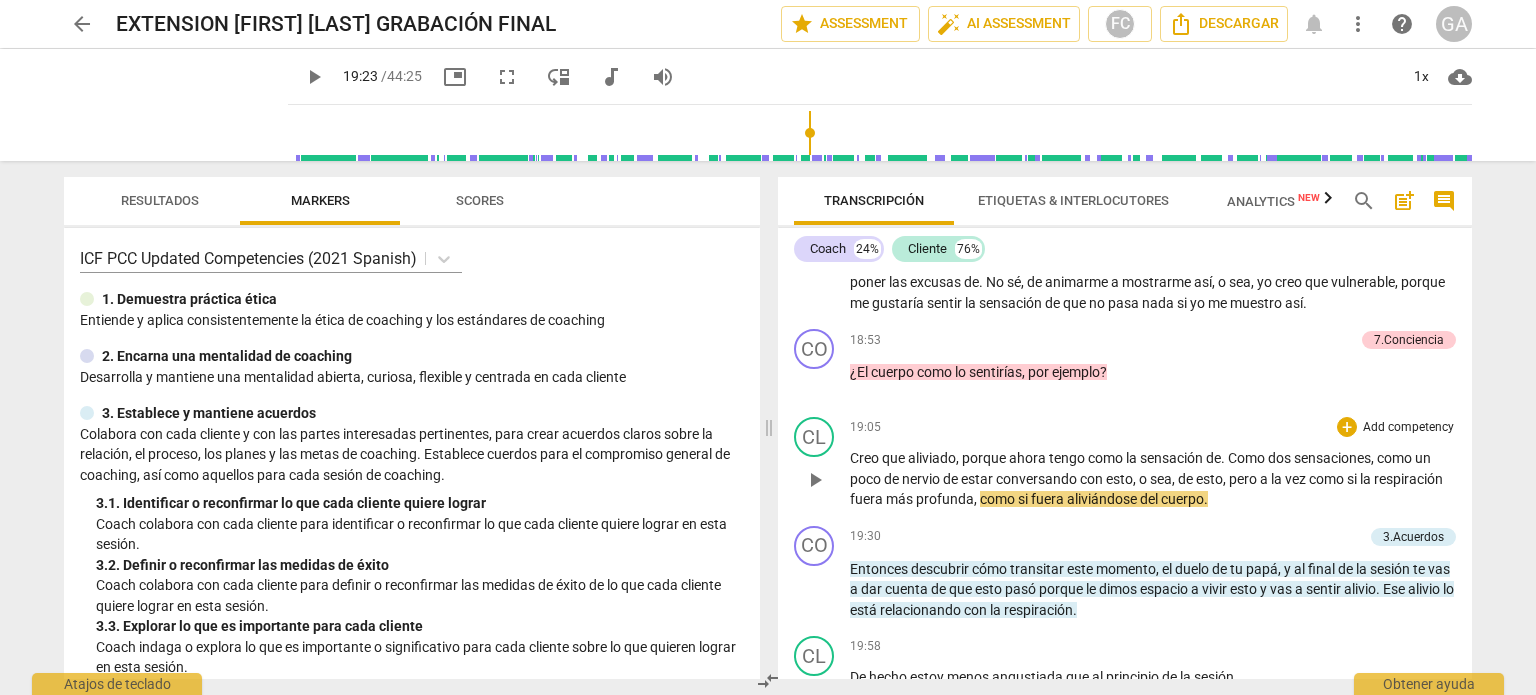 scroll, scrollTop: 3523, scrollLeft: 0, axis: vertical 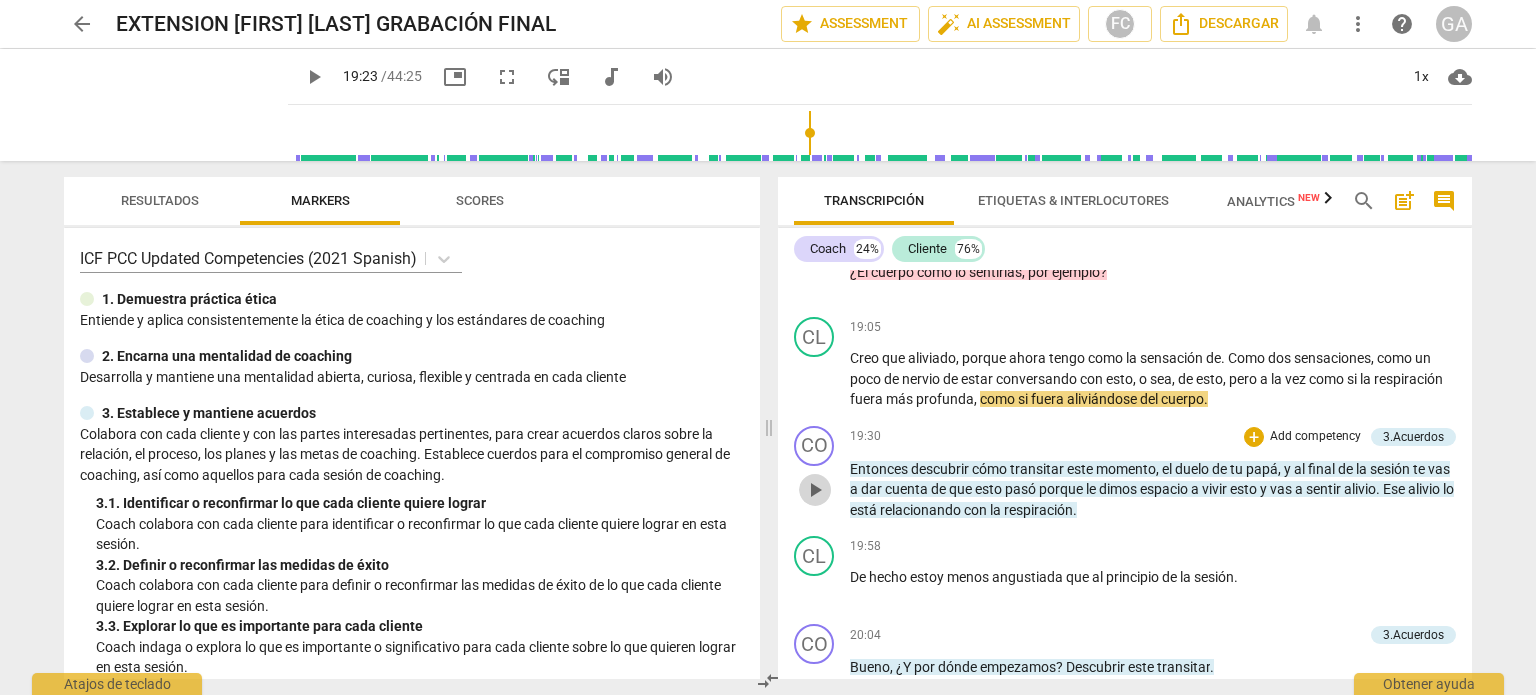 click on "play_arrow" at bounding box center (815, 490) 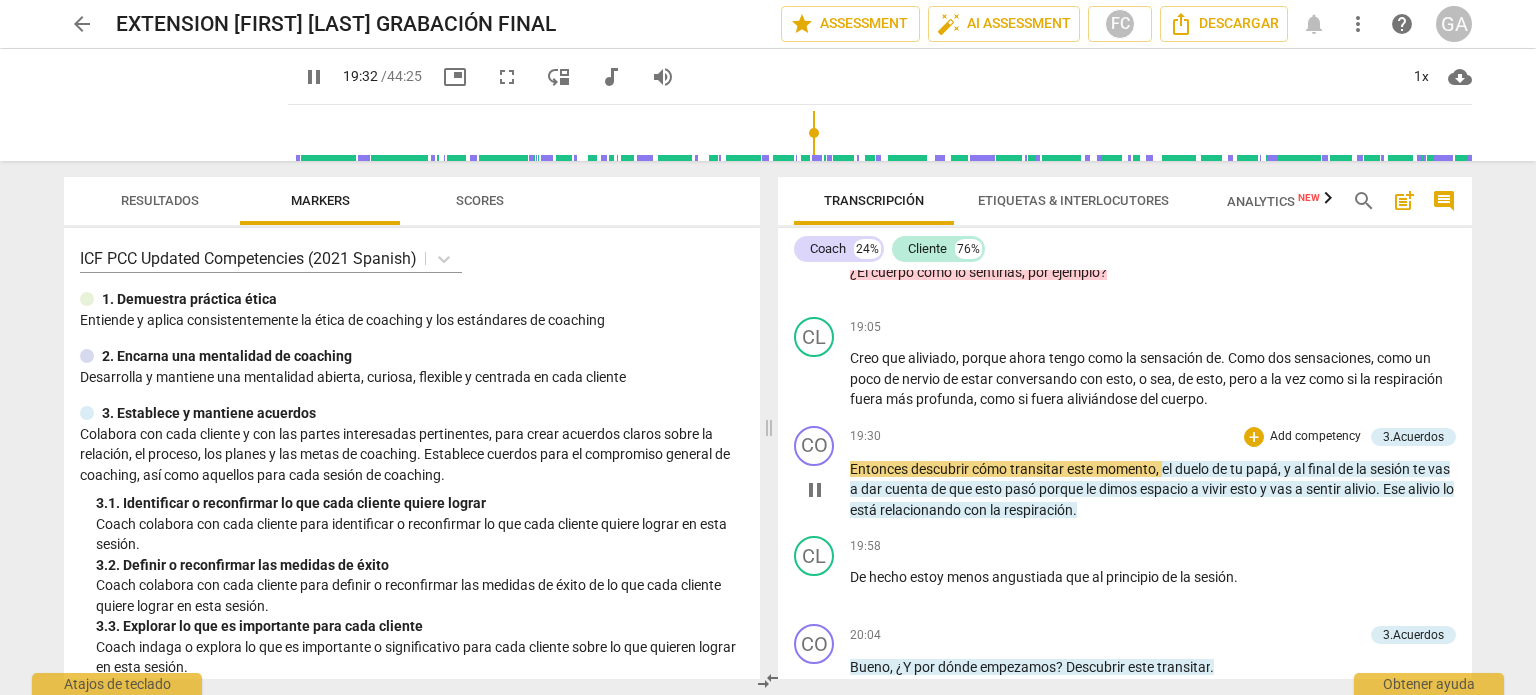 click on "pause" at bounding box center [815, 490] 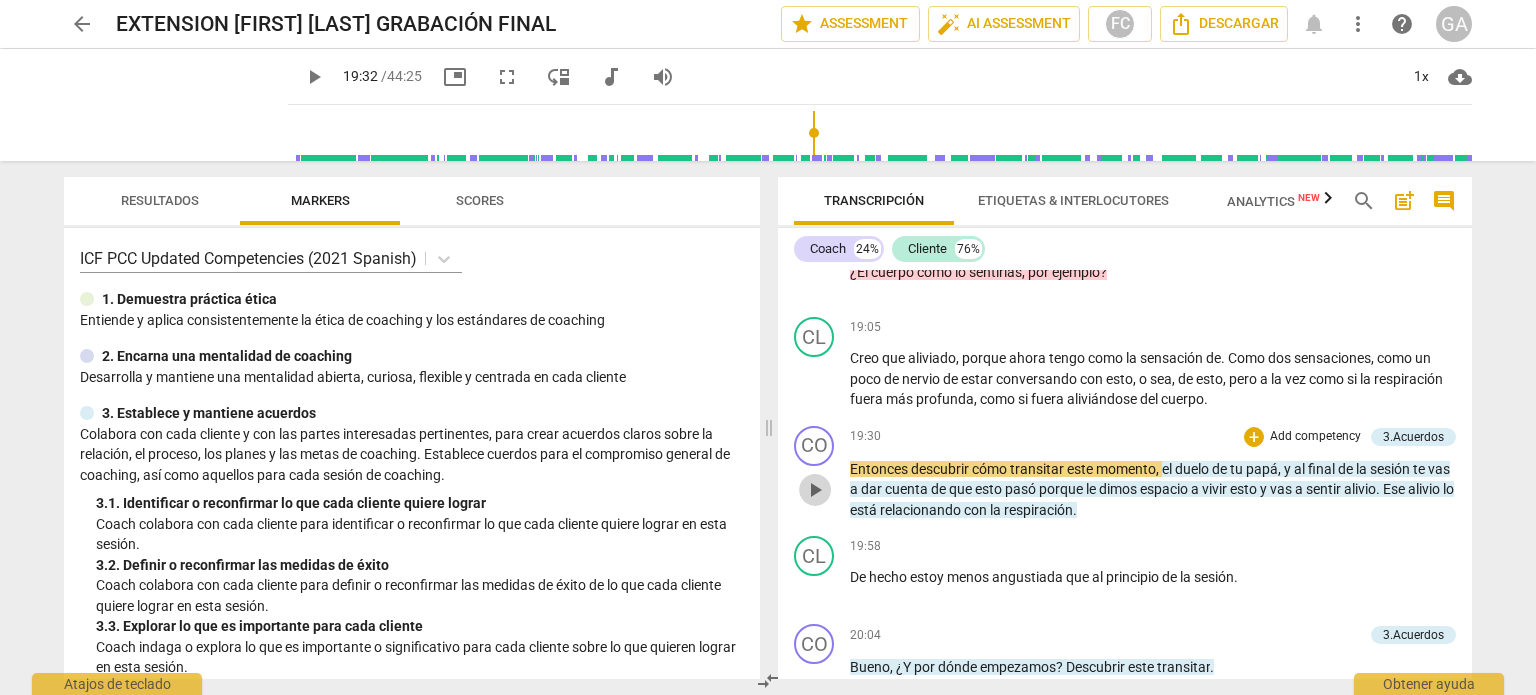 click on "play_arrow" at bounding box center [815, 490] 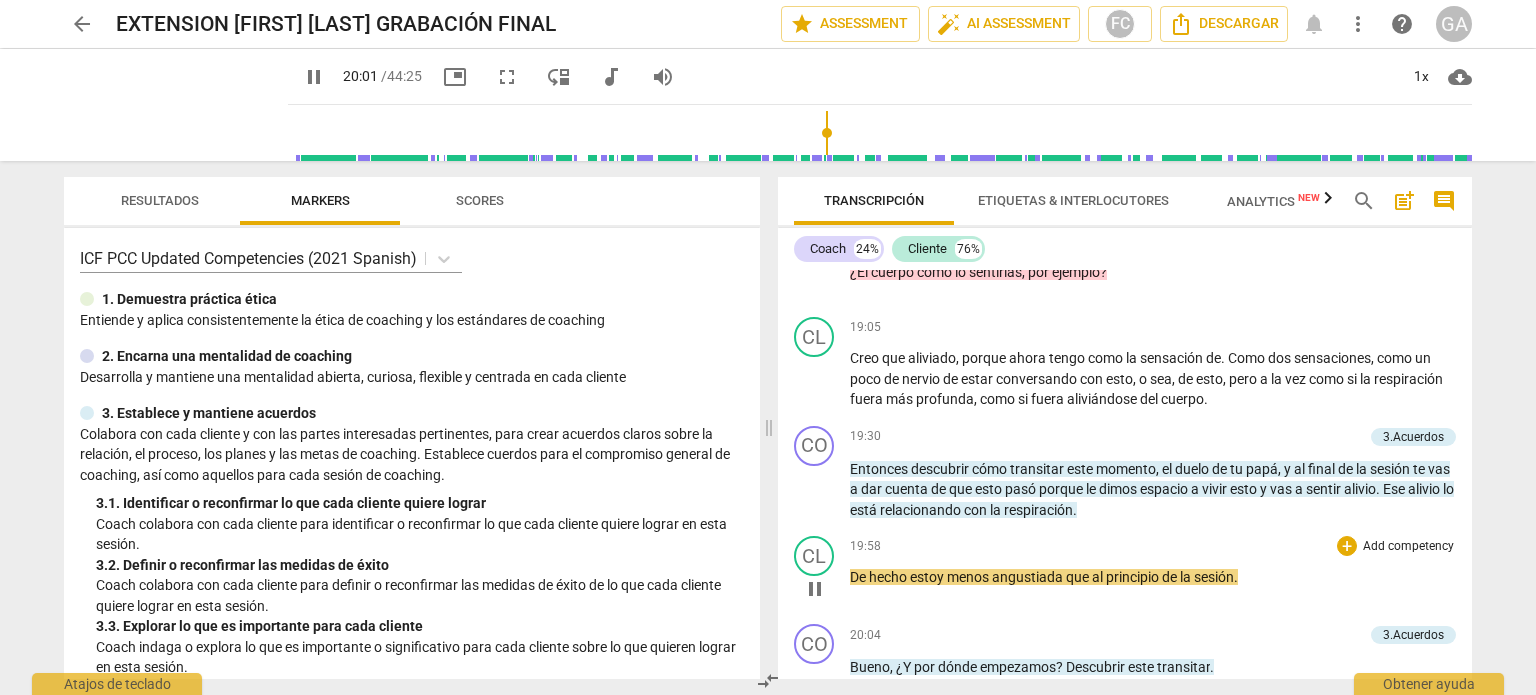 click on "pause" at bounding box center (815, 589) 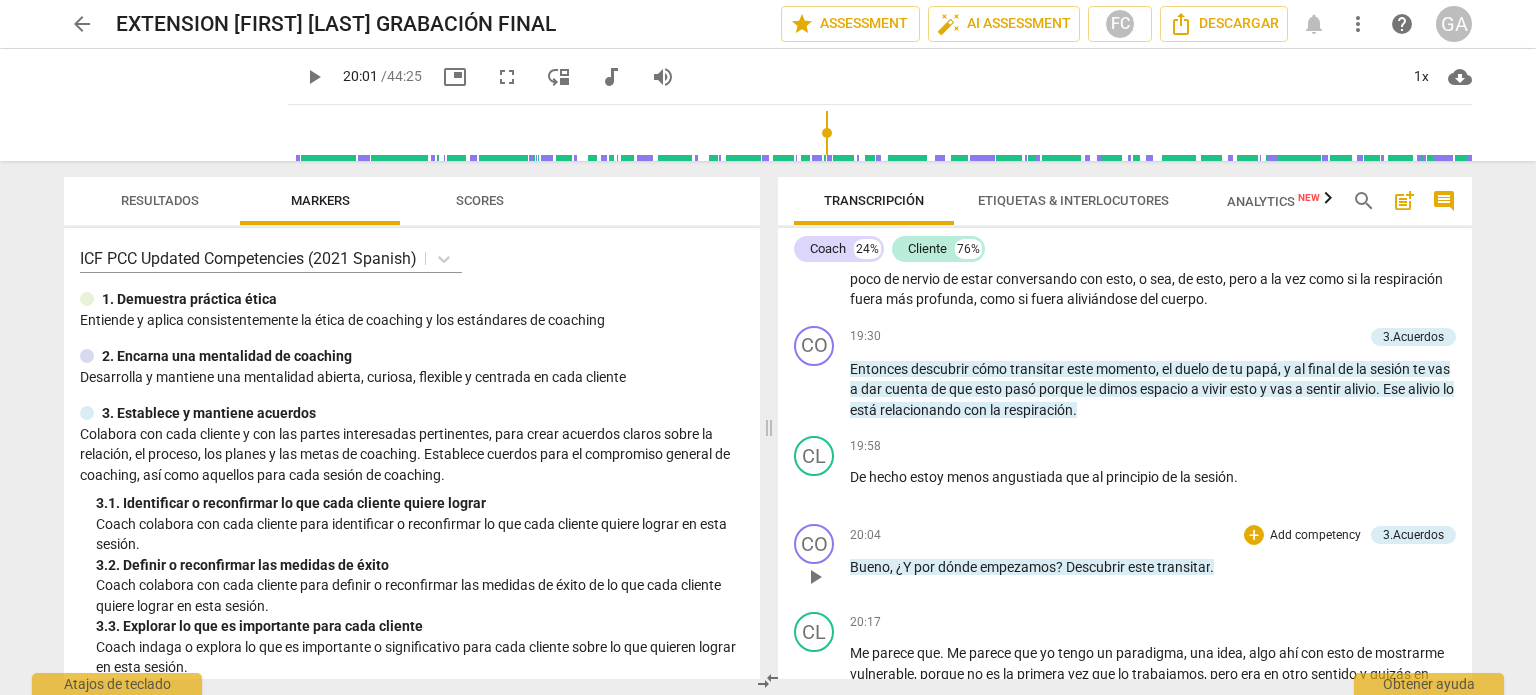 scroll, scrollTop: 3823, scrollLeft: 0, axis: vertical 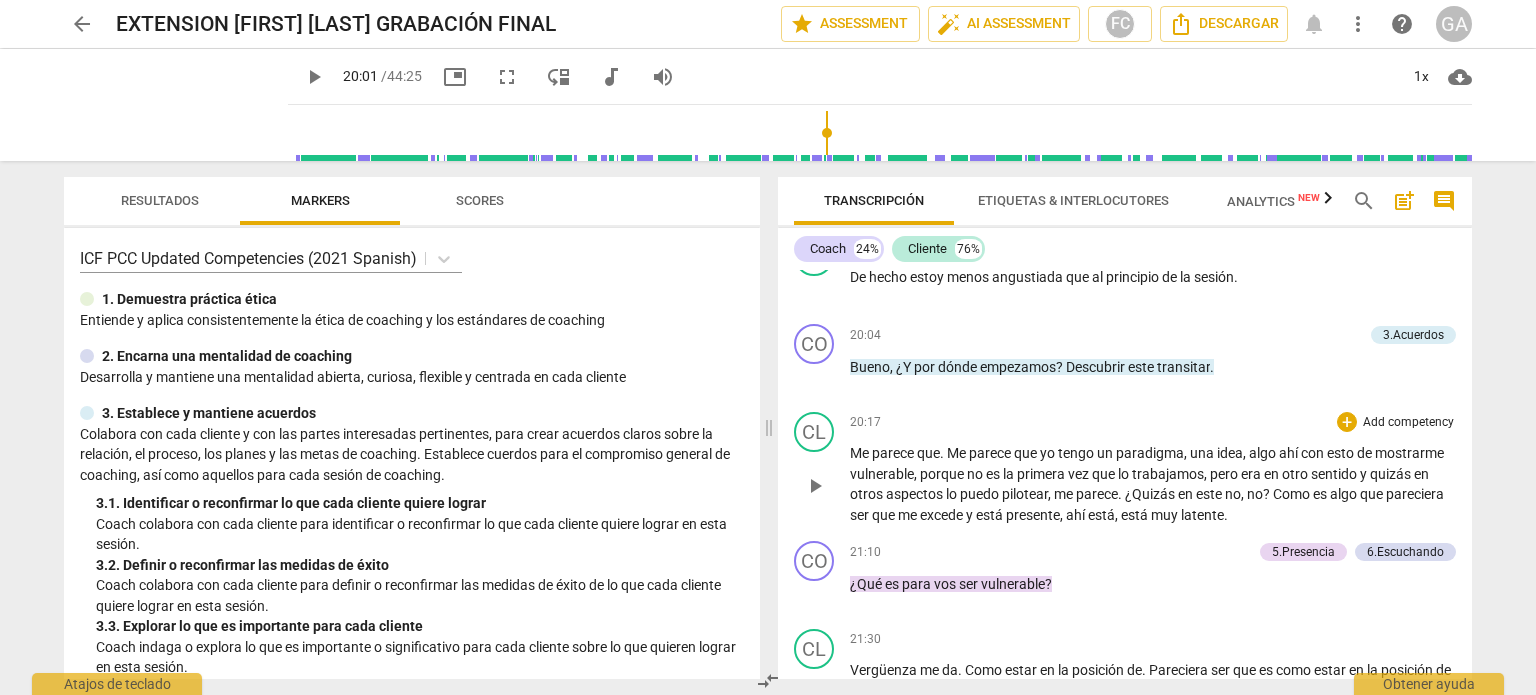 click on "play_arrow" at bounding box center [815, 486] 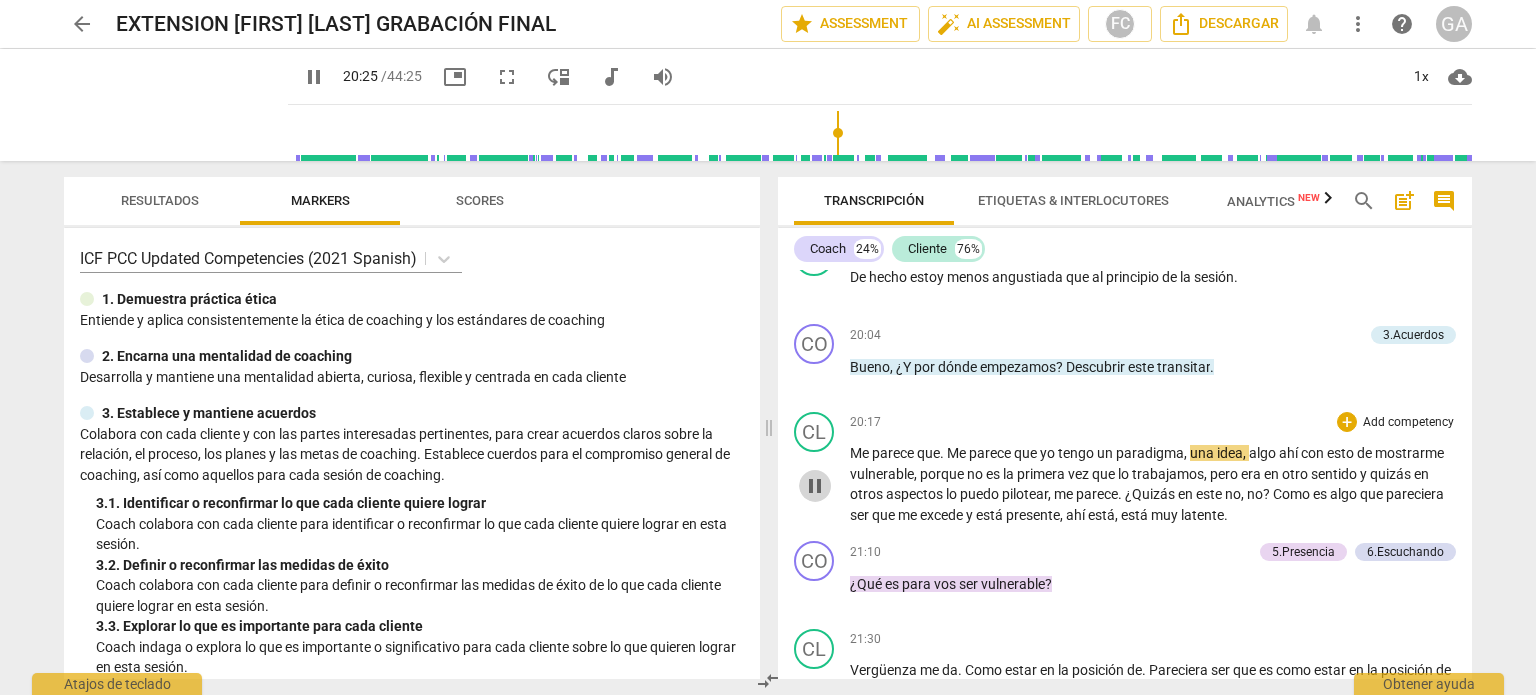 click on "pause" at bounding box center [815, 486] 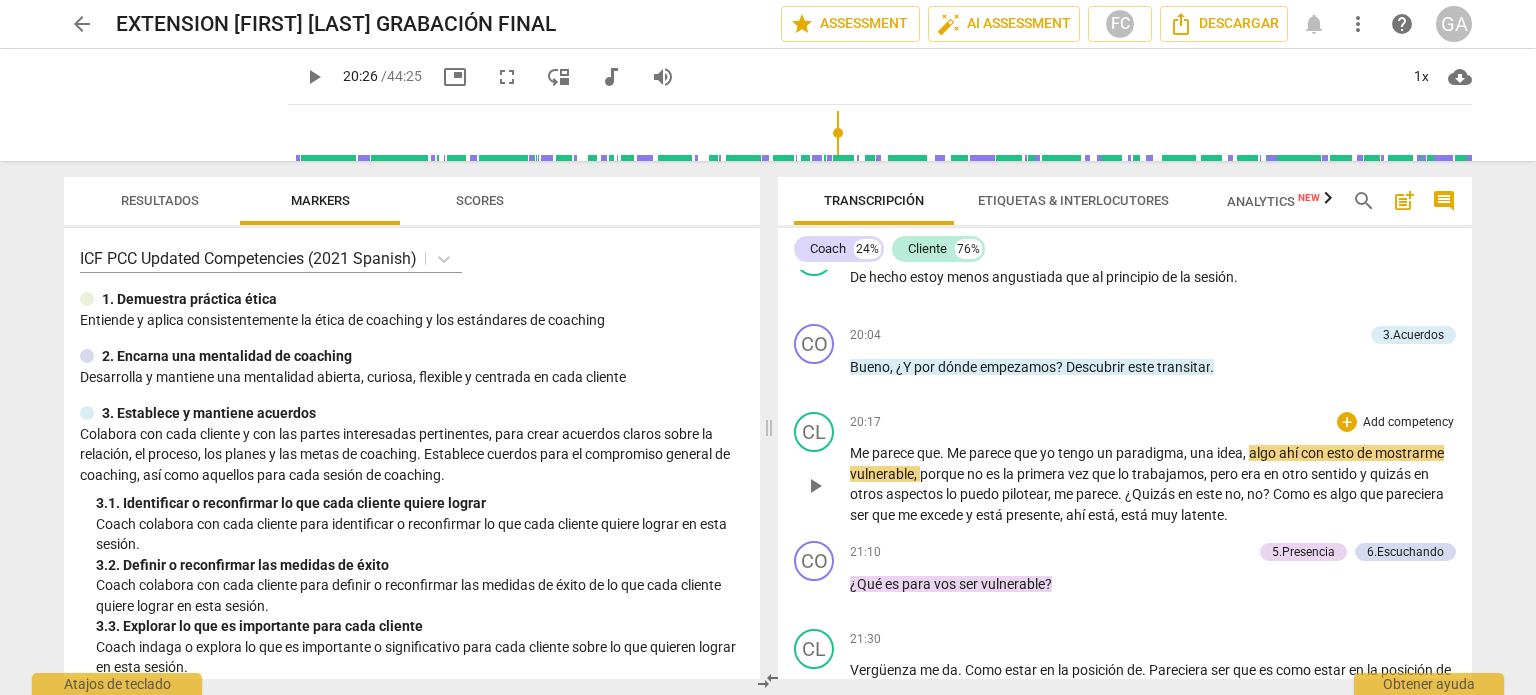 click on "play_arrow" at bounding box center [815, 486] 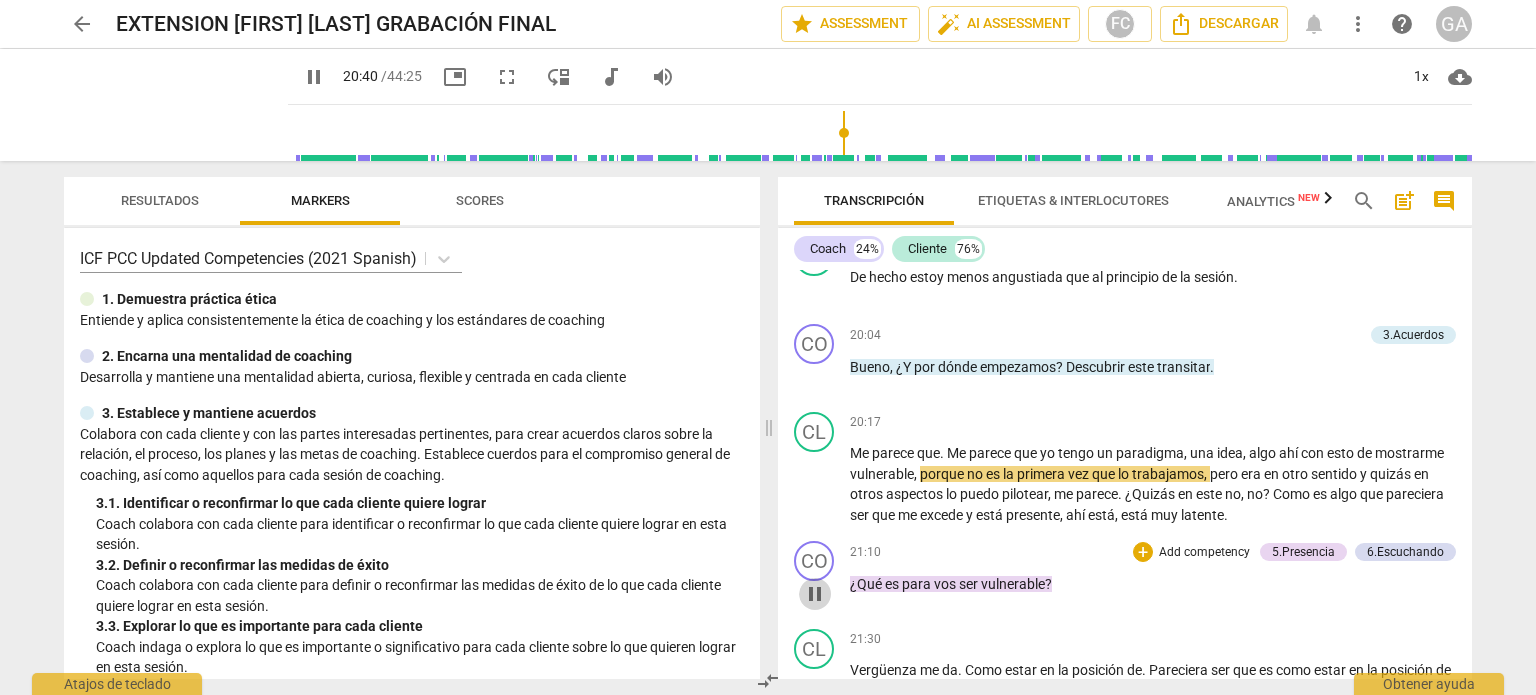 click on "pause" at bounding box center (815, 594) 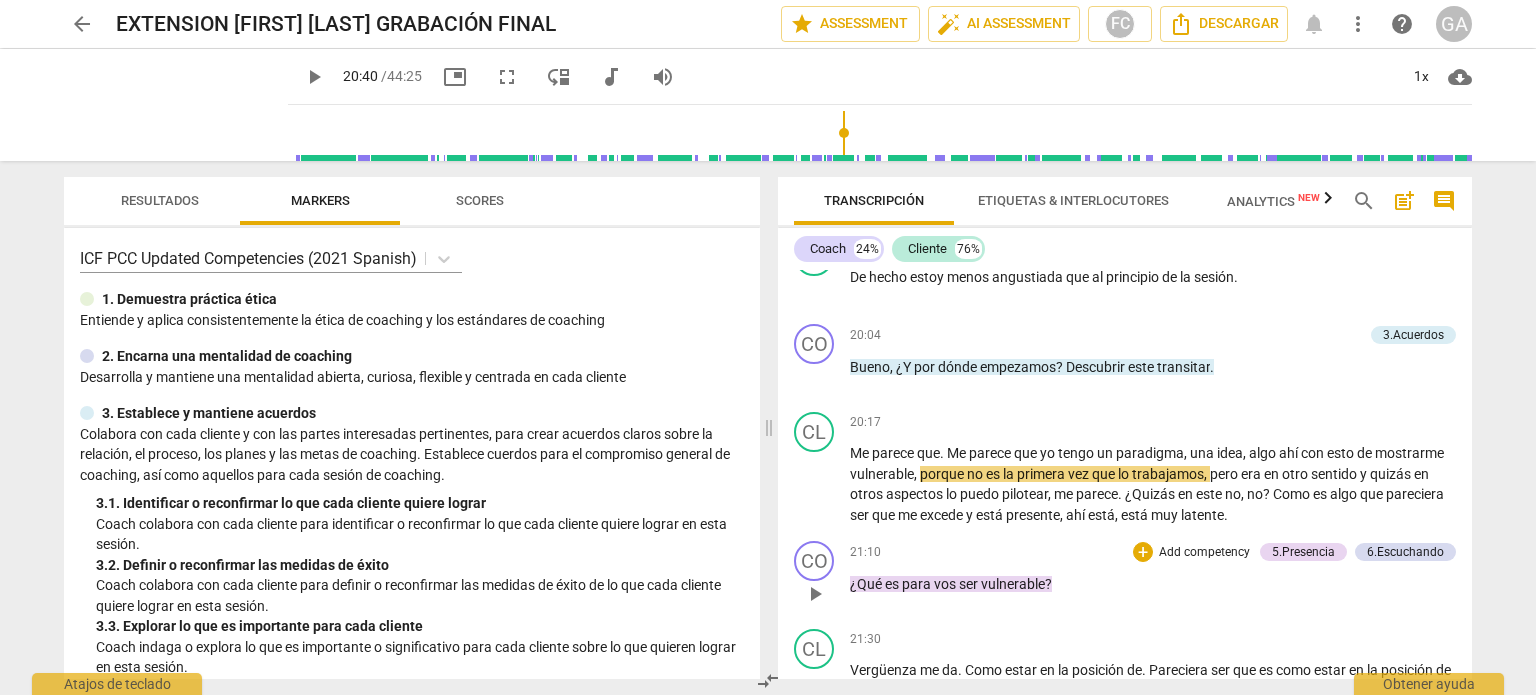 click on "play_arrow" at bounding box center [815, 594] 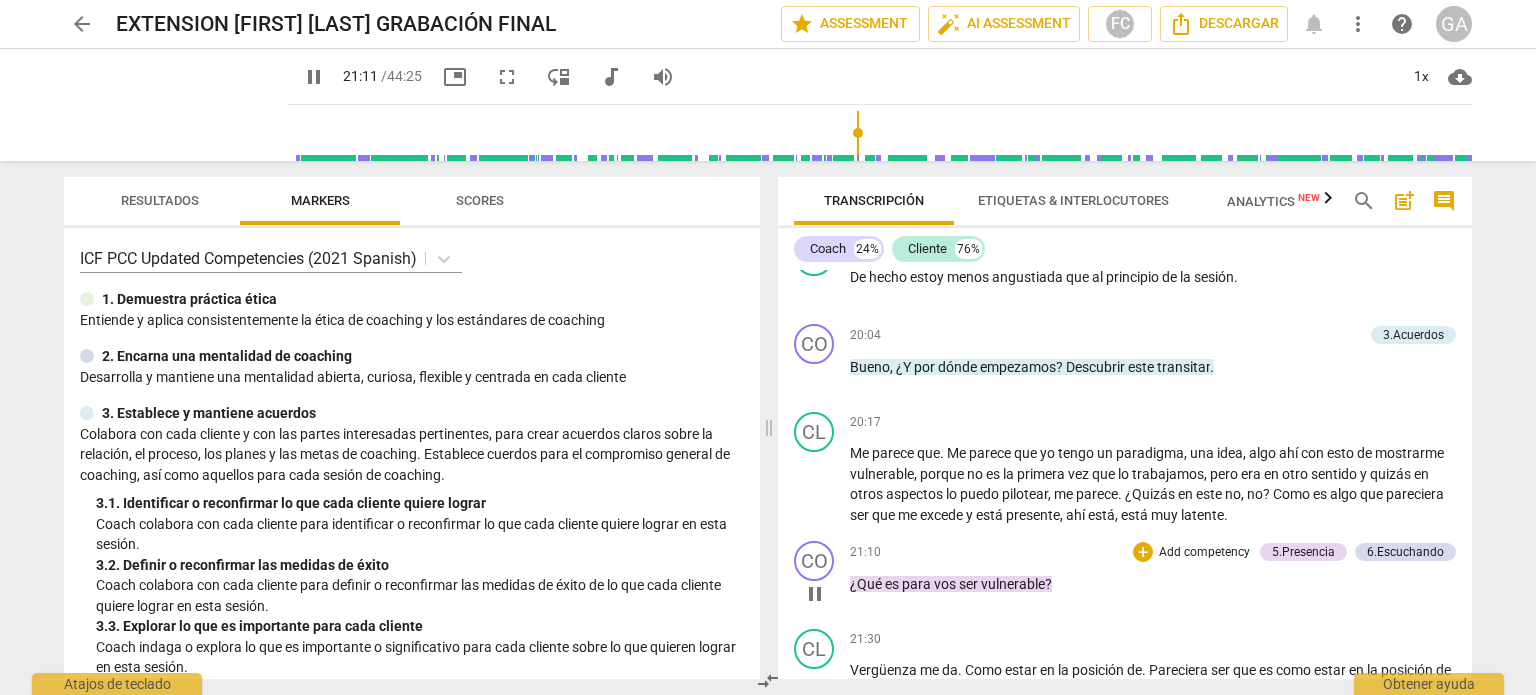 click on "pause" at bounding box center (815, 594) 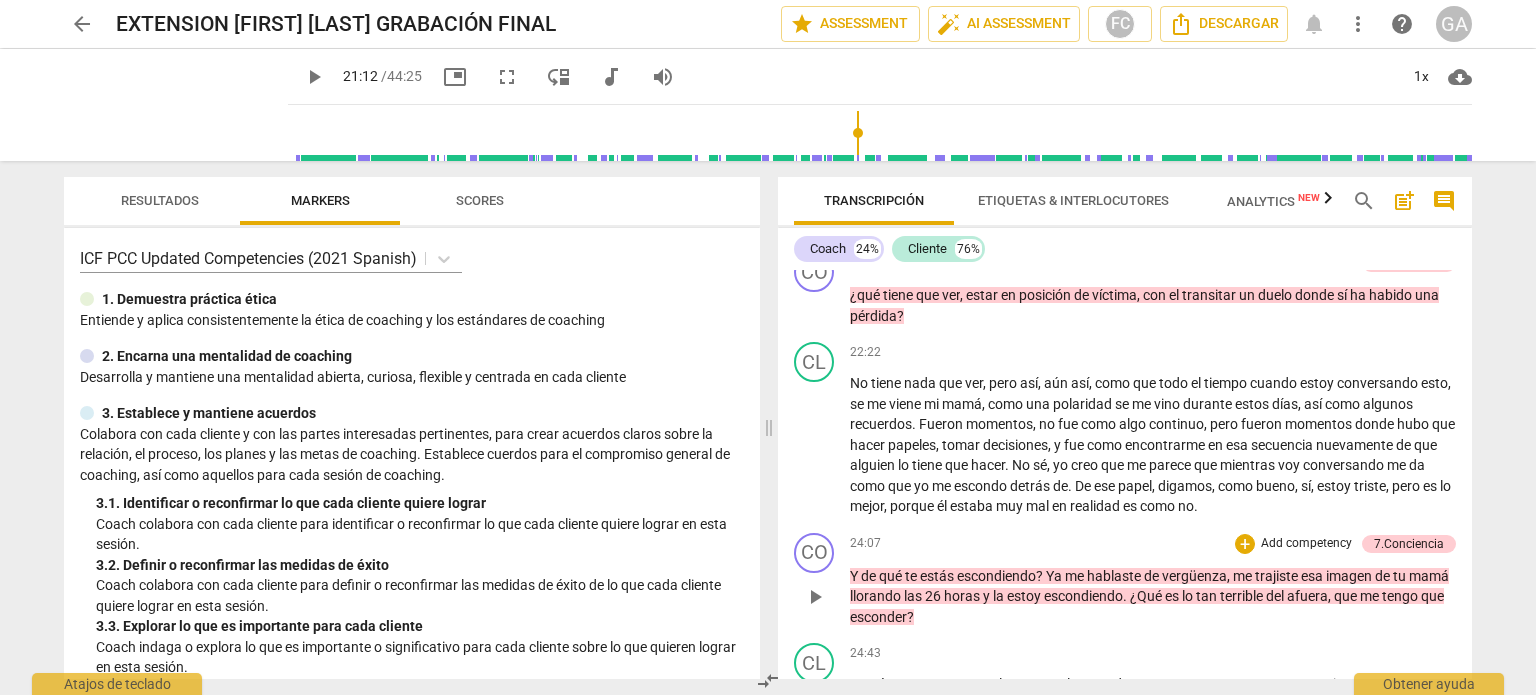 scroll, scrollTop: 4323, scrollLeft: 0, axis: vertical 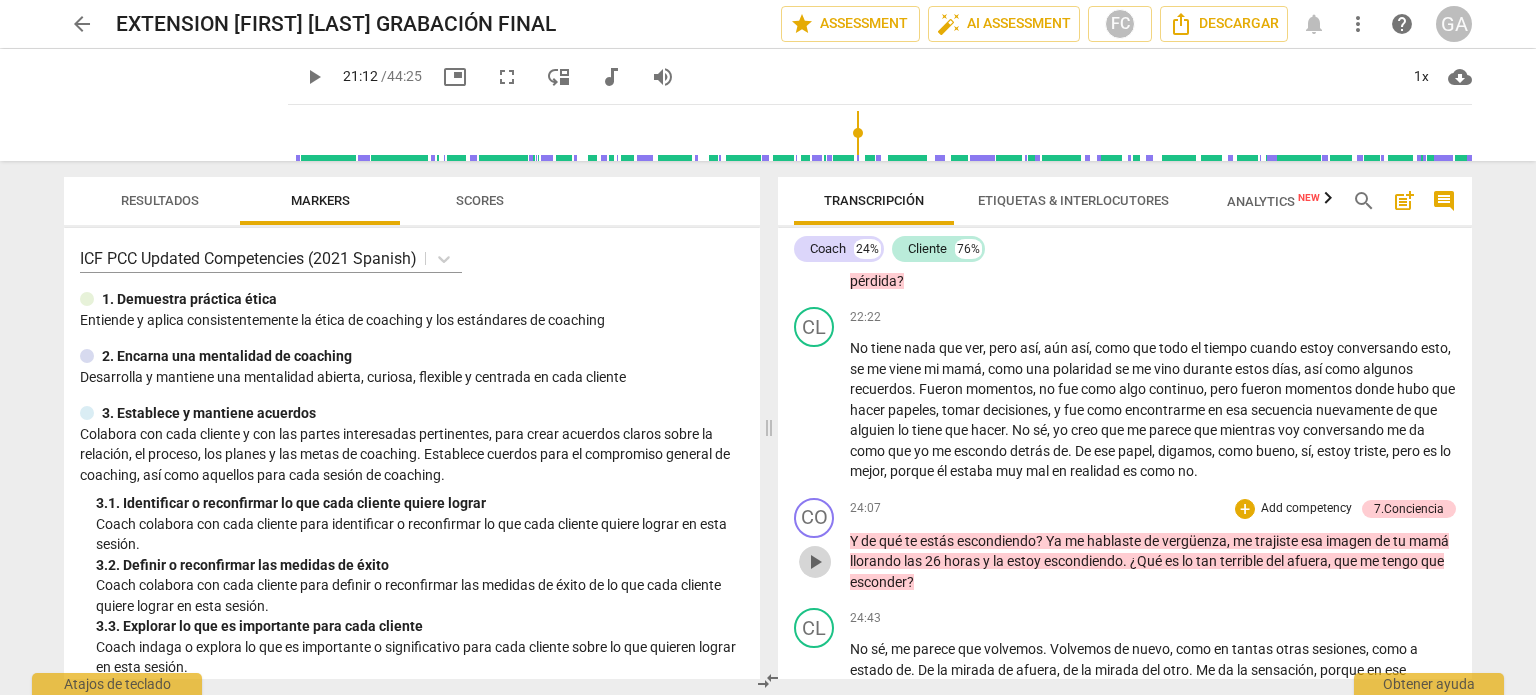 click on "play_arrow" at bounding box center (815, 562) 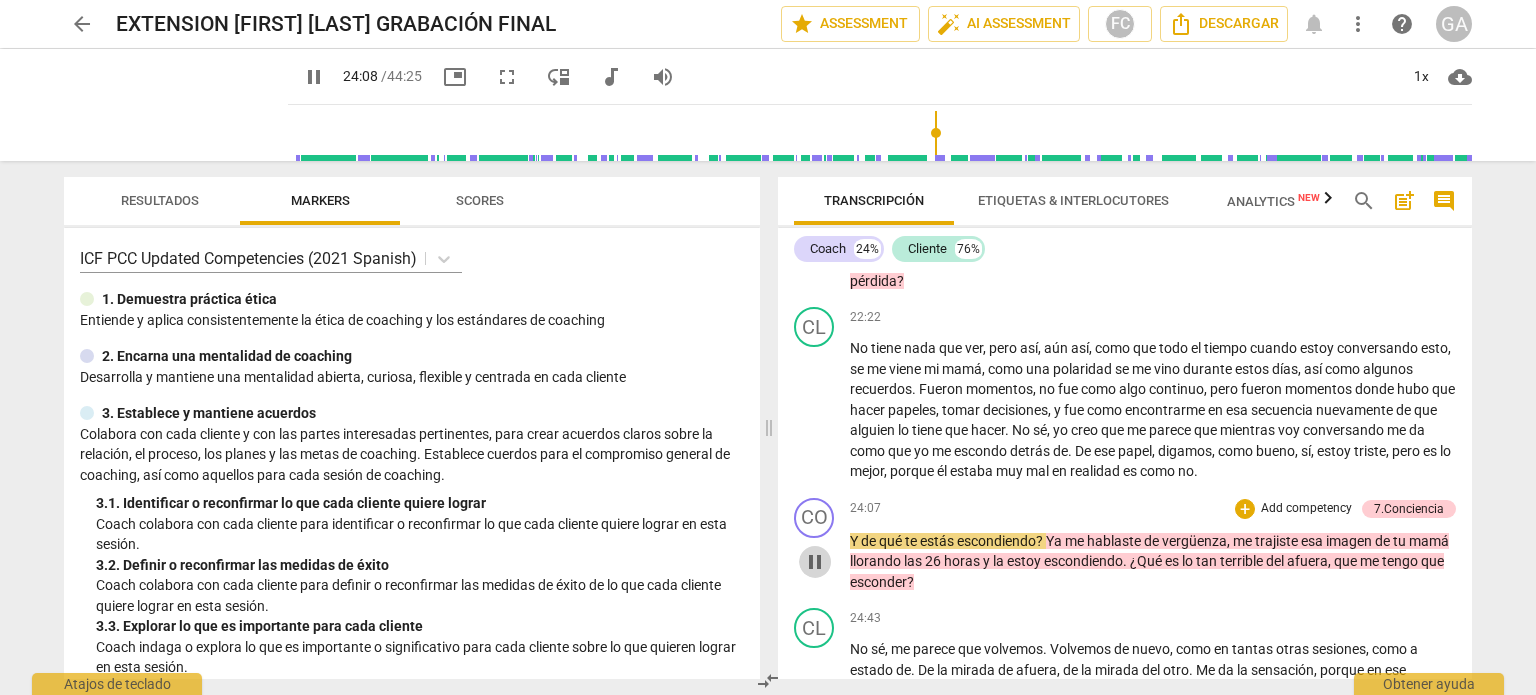 click on "pause" at bounding box center [815, 562] 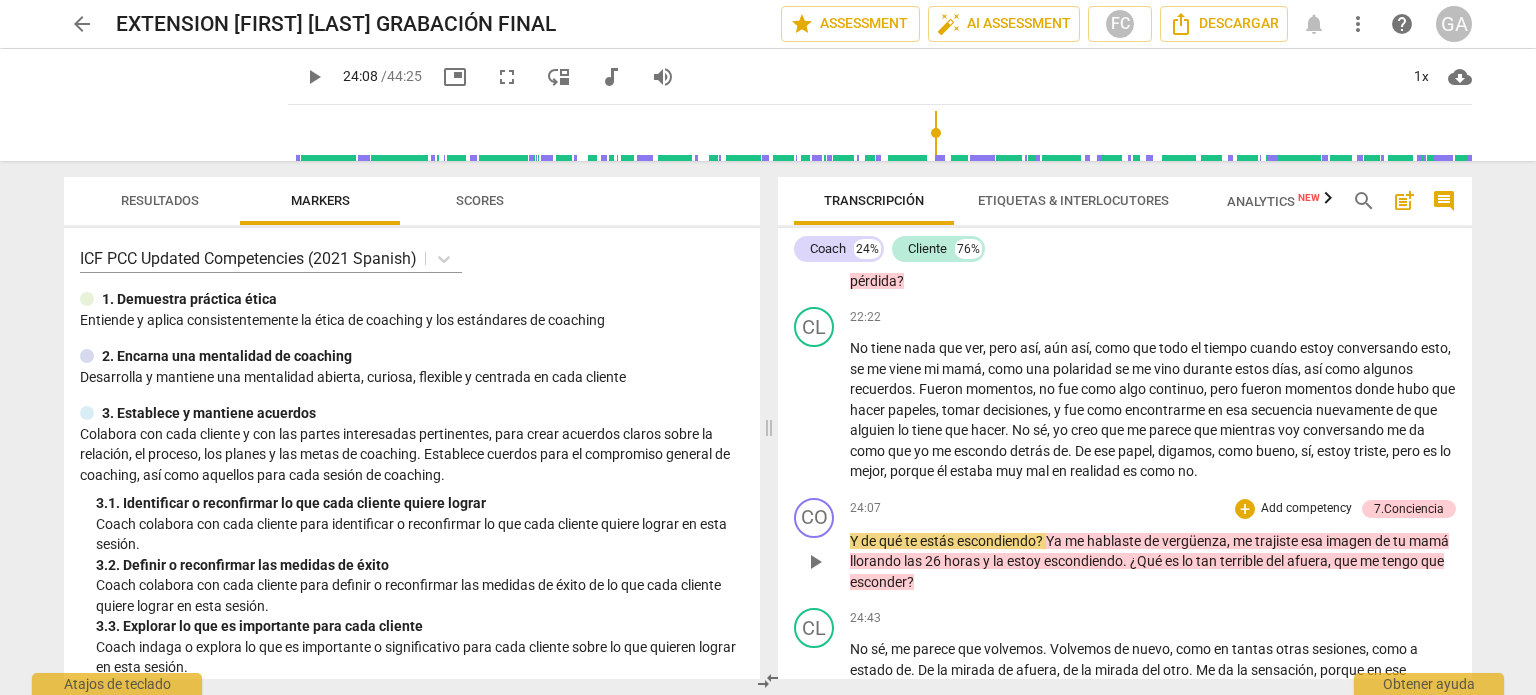 click on "play_arrow" at bounding box center [815, 562] 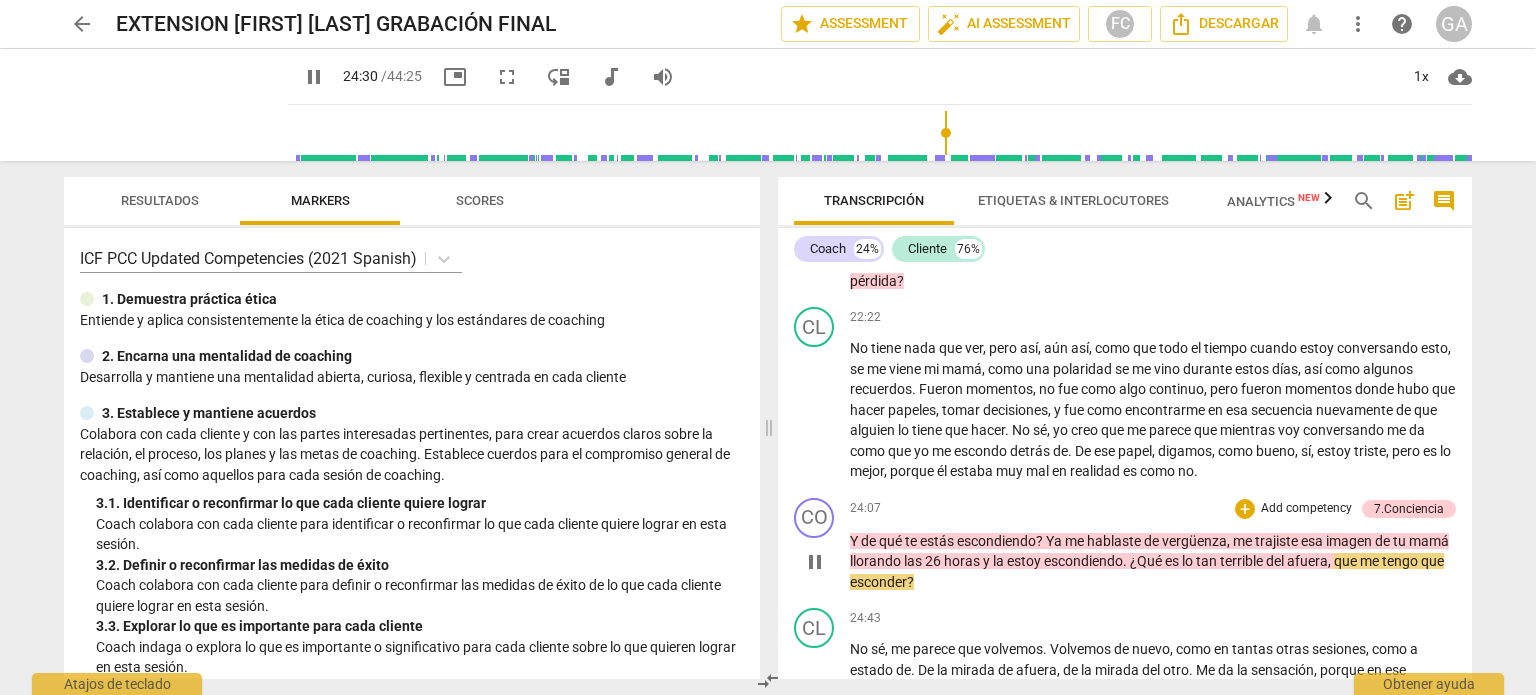 click on "pause" at bounding box center (815, 562) 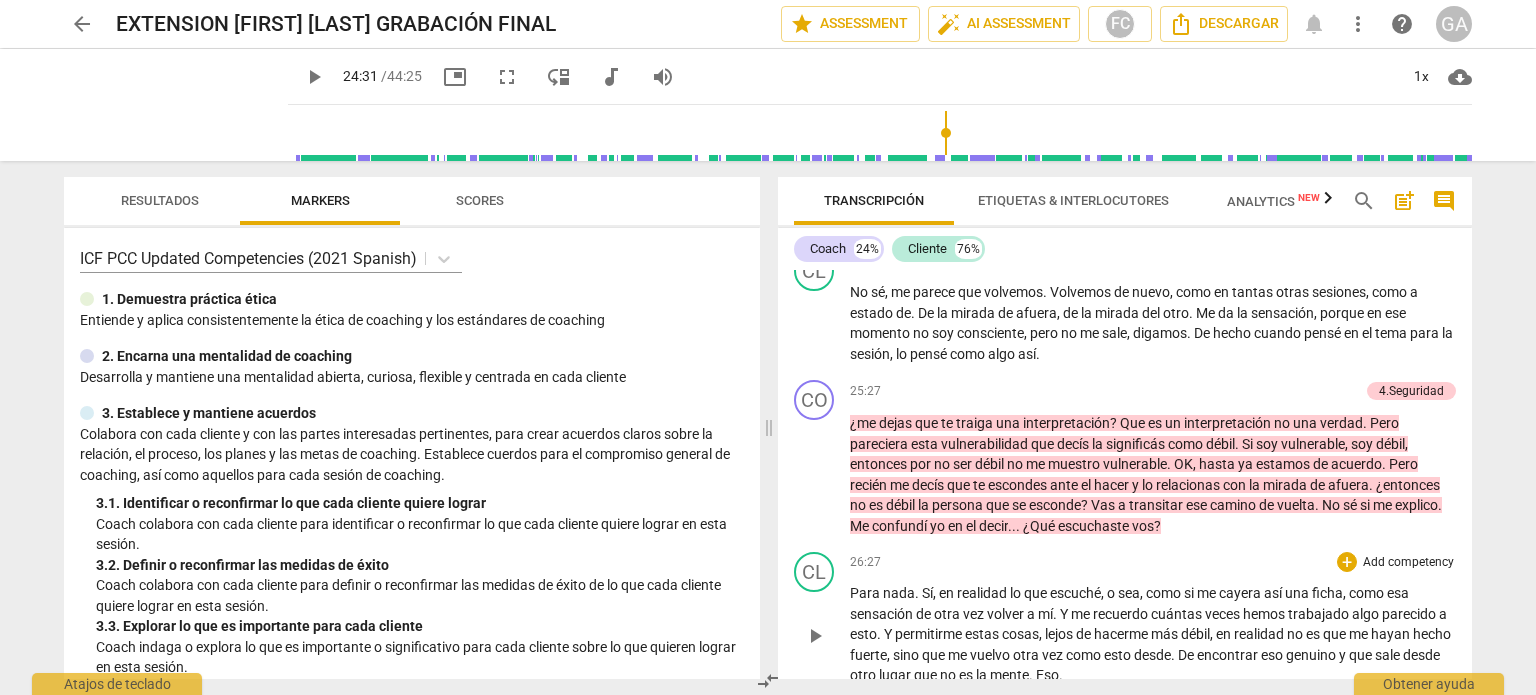 scroll, scrollTop: 4723, scrollLeft: 0, axis: vertical 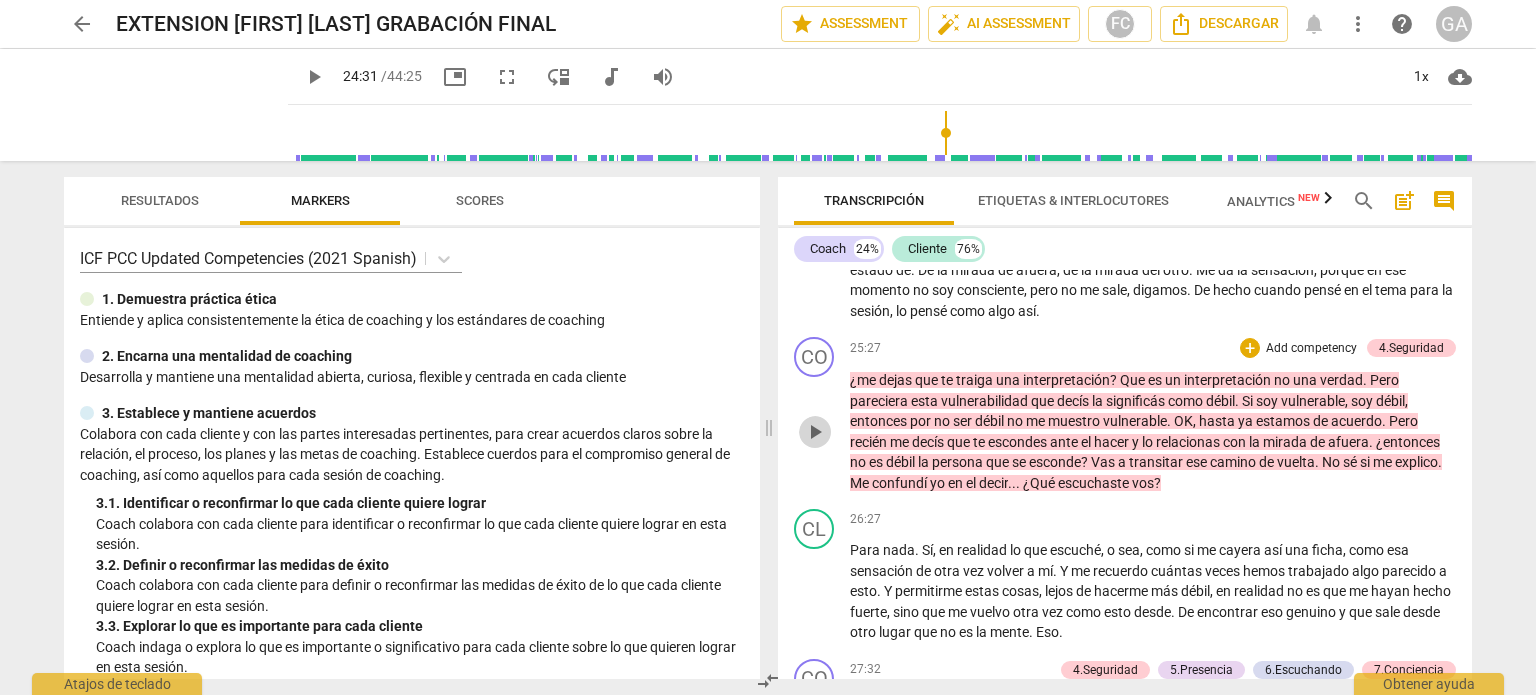click on "play_arrow" at bounding box center [815, 432] 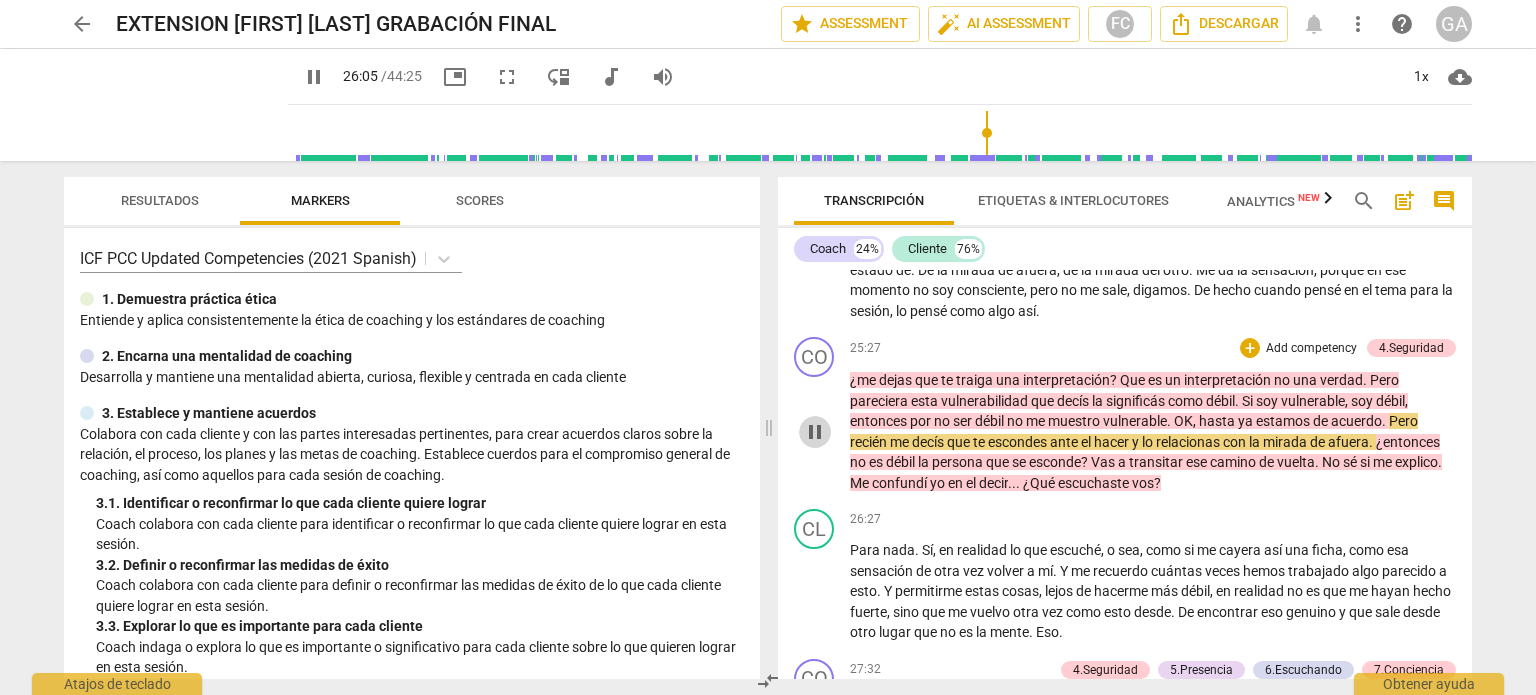click on "pause" at bounding box center [815, 432] 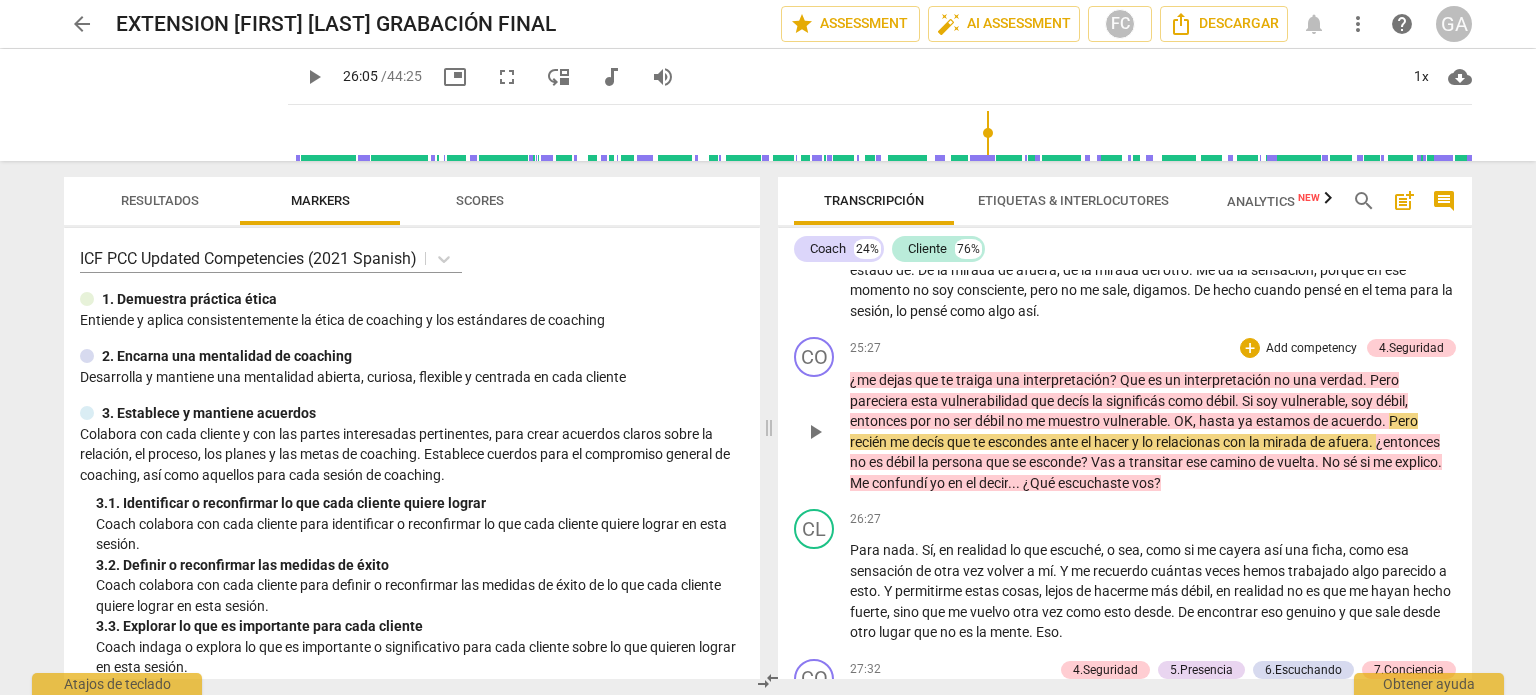 click on "play_arrow" at bounding box center [815, 432] 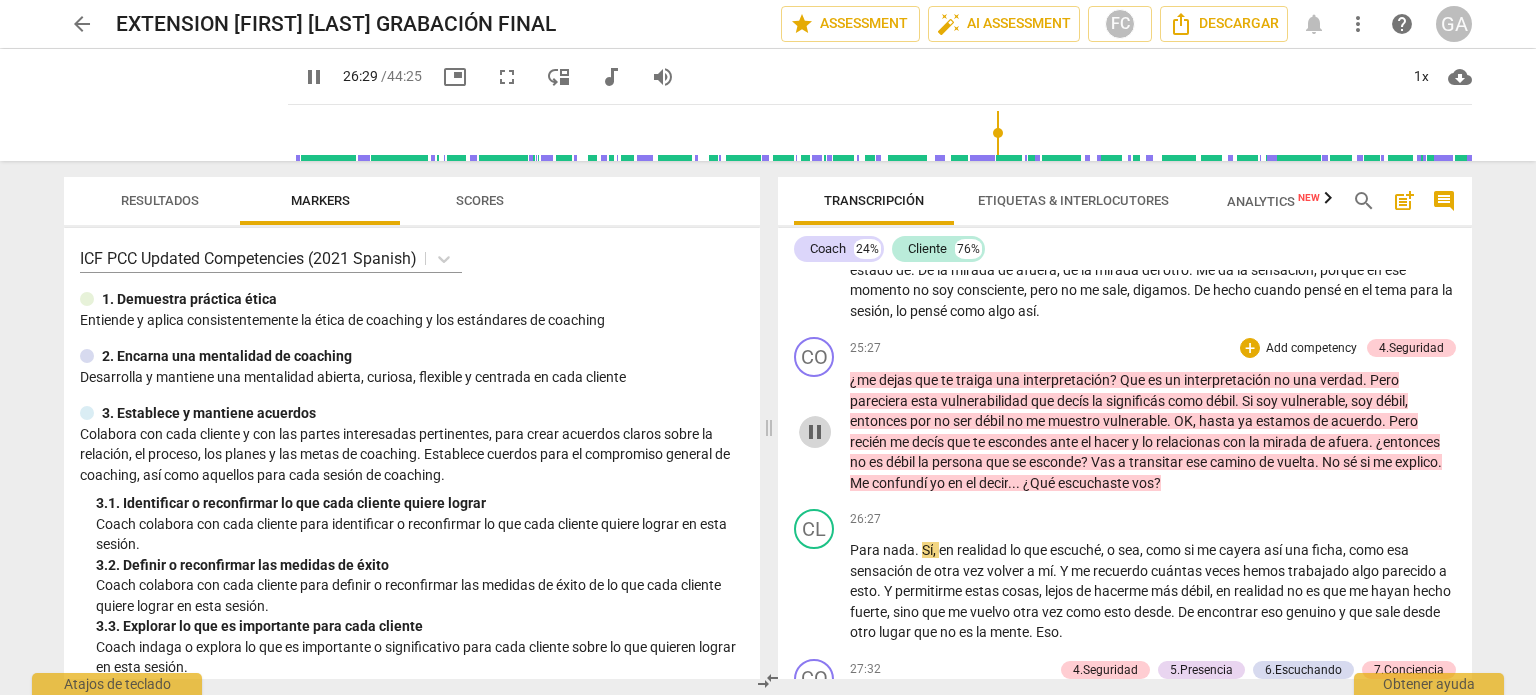 click on "pause" at bounding box center [815, 432] 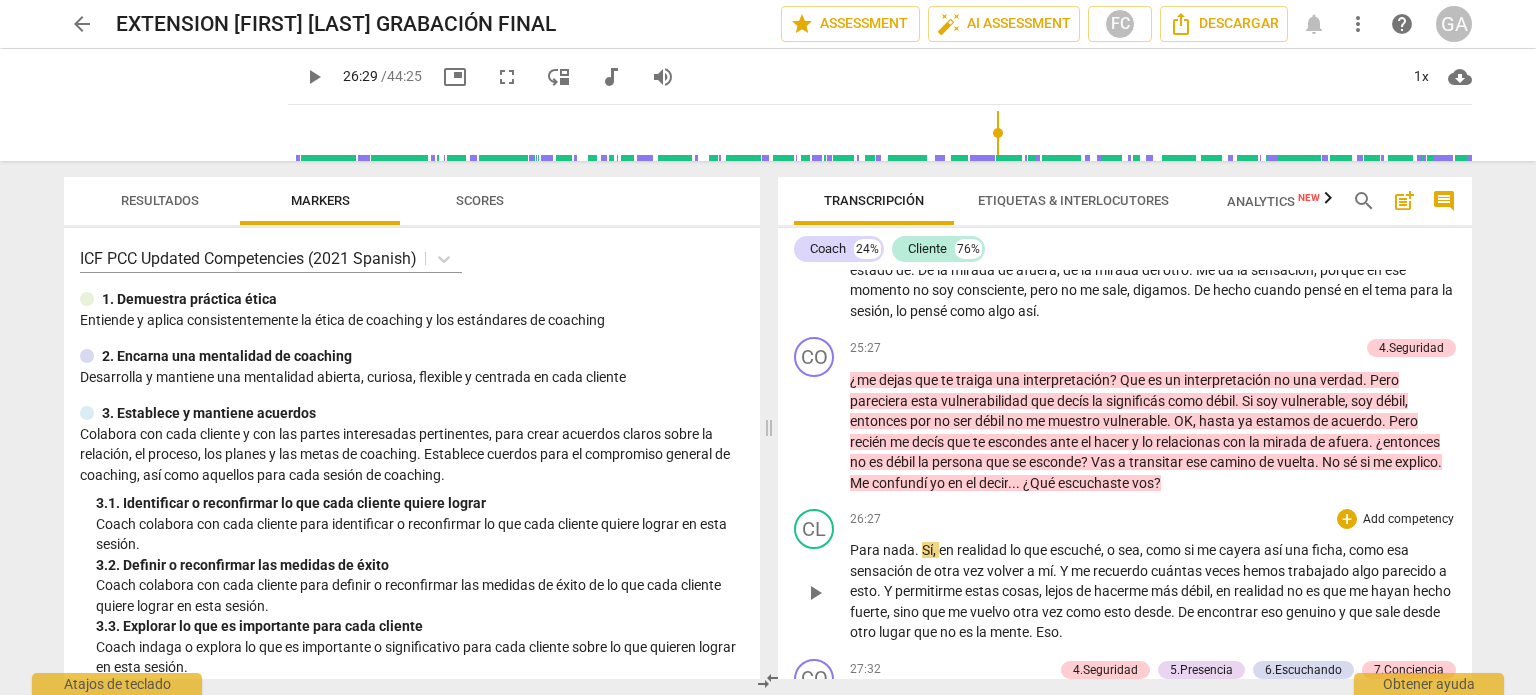 click on "play_arrow" at bounding box center (815, 593) 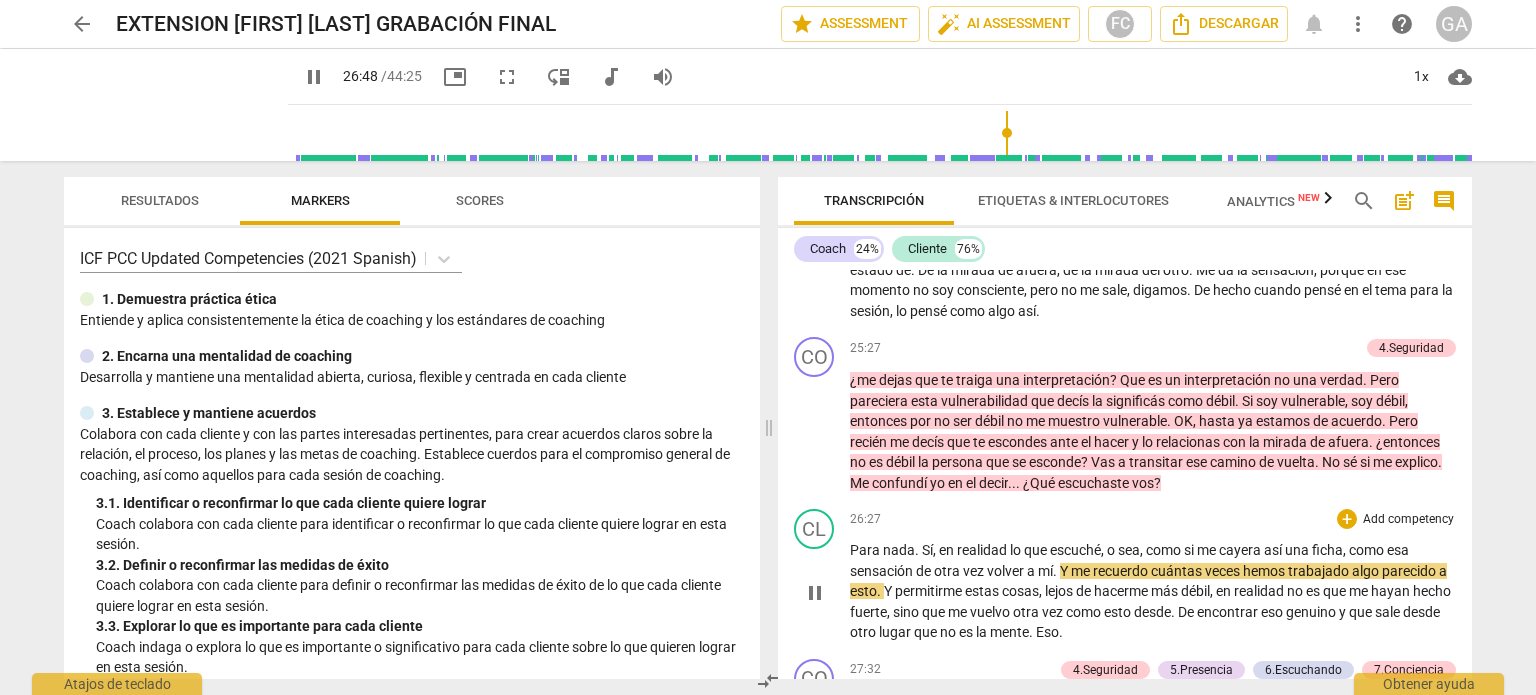 scroll, scrollTop: 4823, scrollLeft: 0, axis: vertical 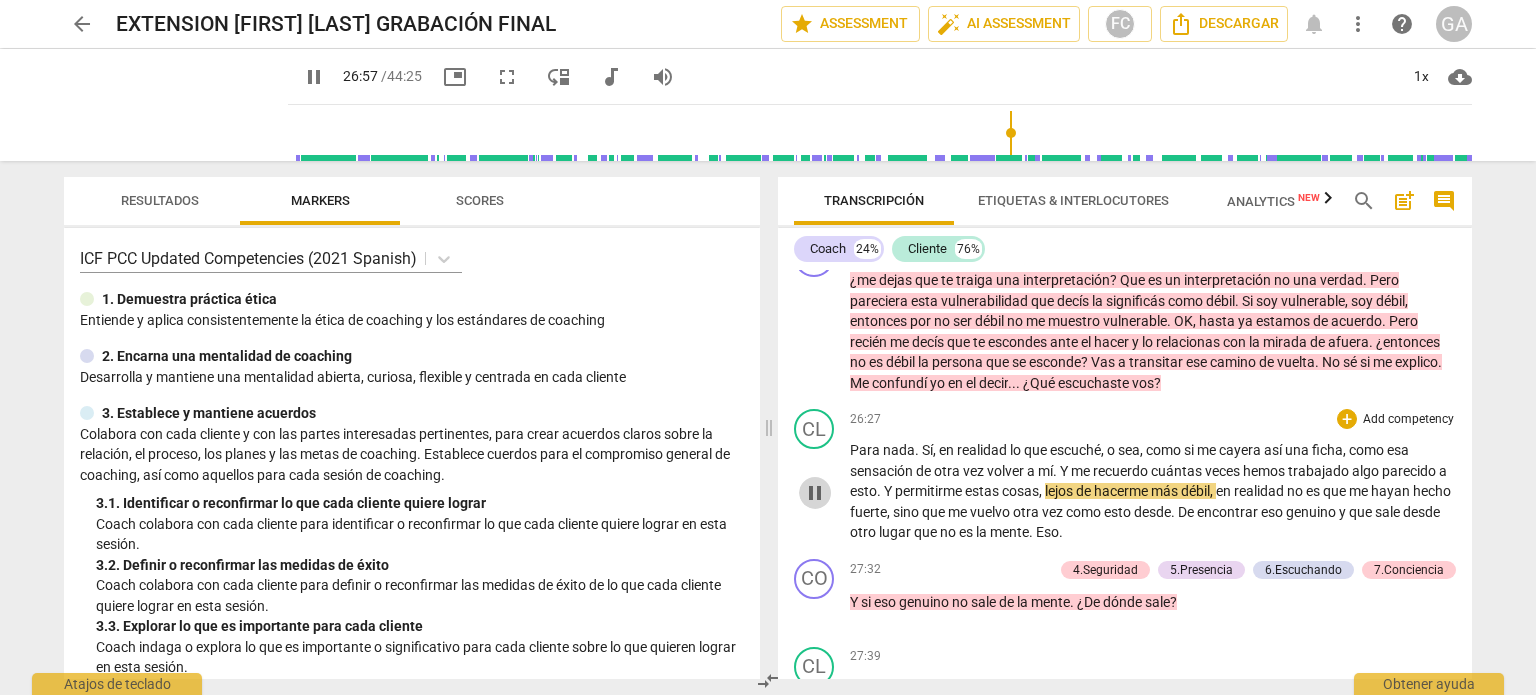 click on "pause" at bounding box center [815, 493] 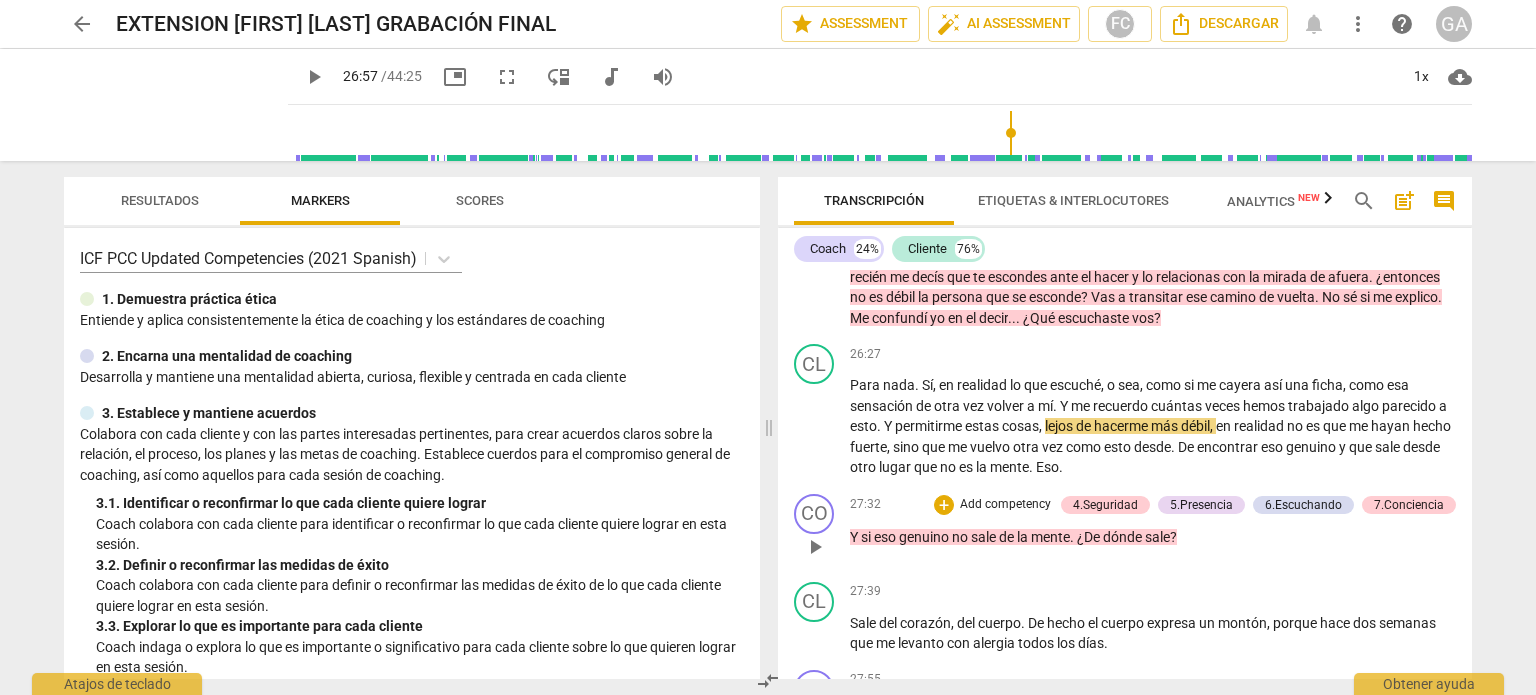 scroll, scrollTop: 4923, scrollLeft: 0, axis: vertical 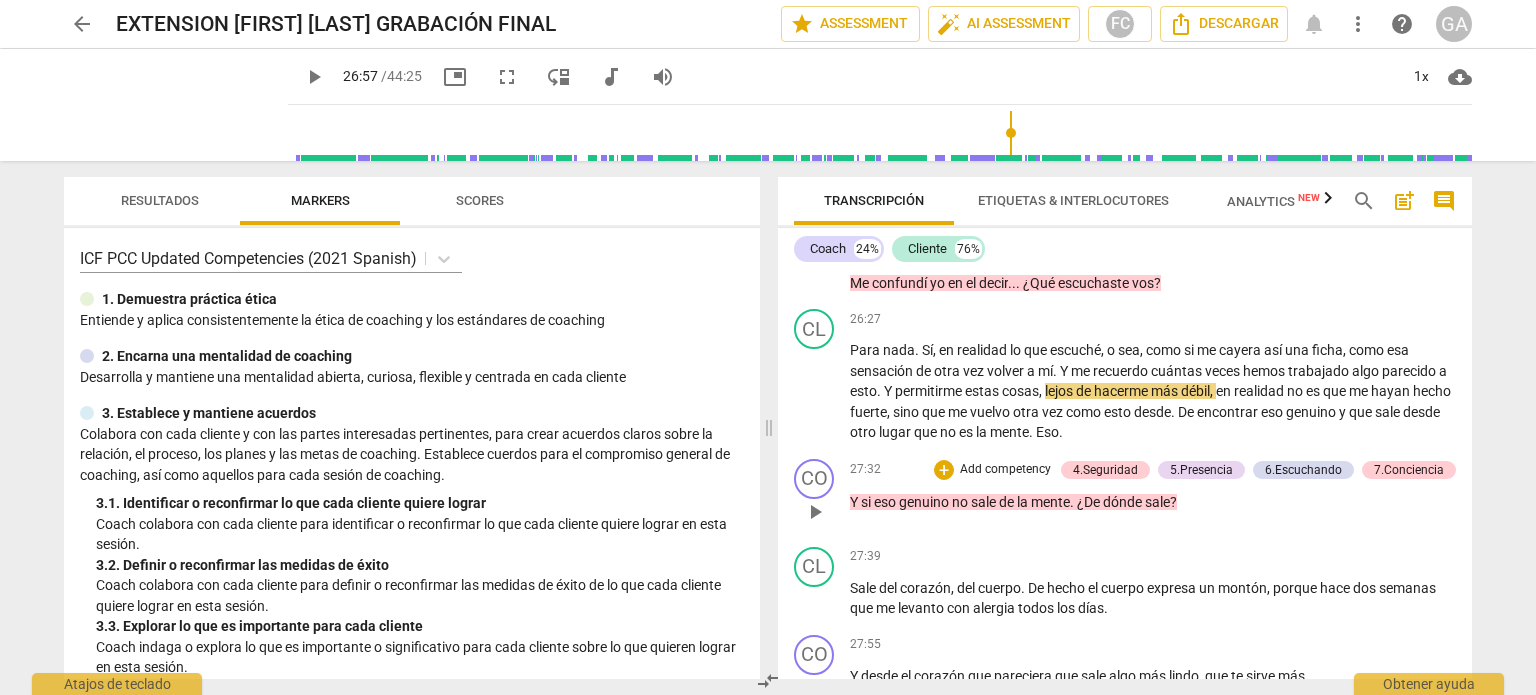 click on "play_arrow" at bounding box center (815, 512) 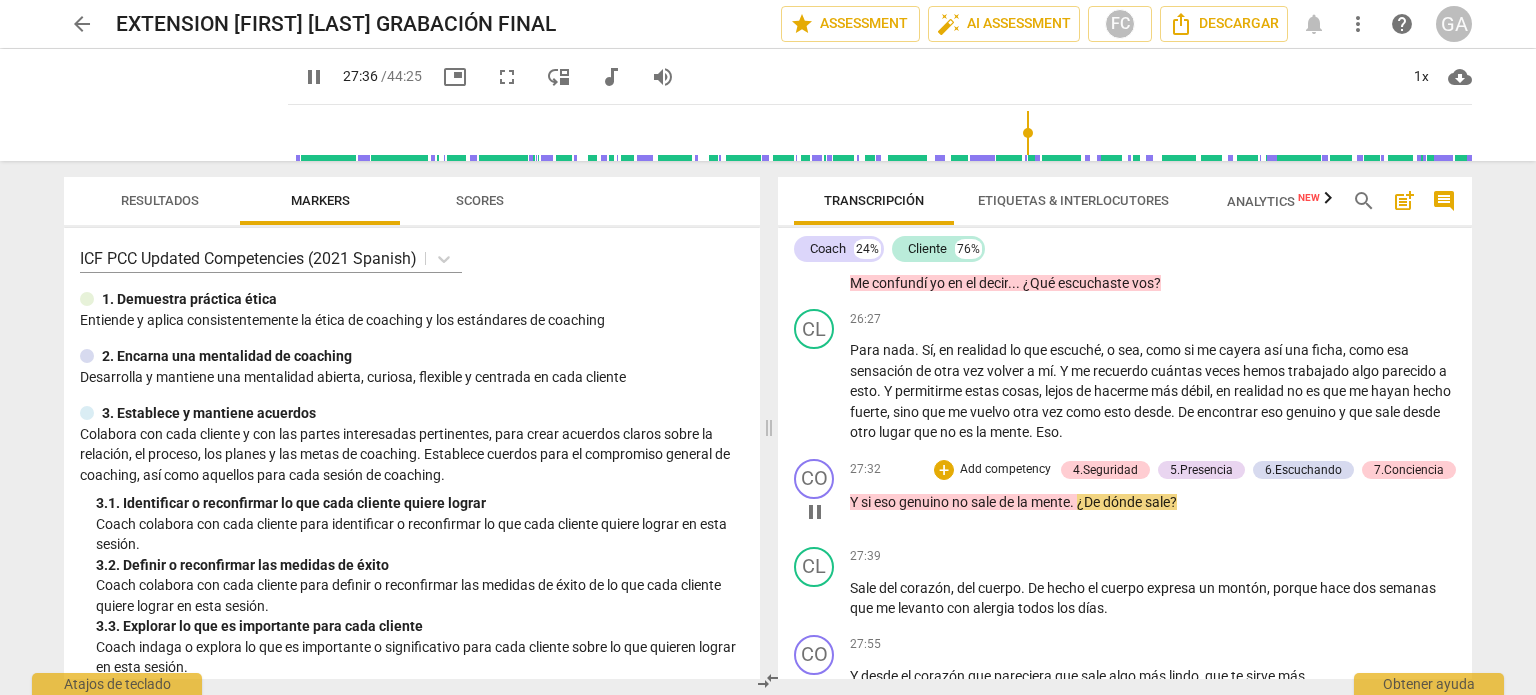 click on "pause" at bounding box center (815, 512) 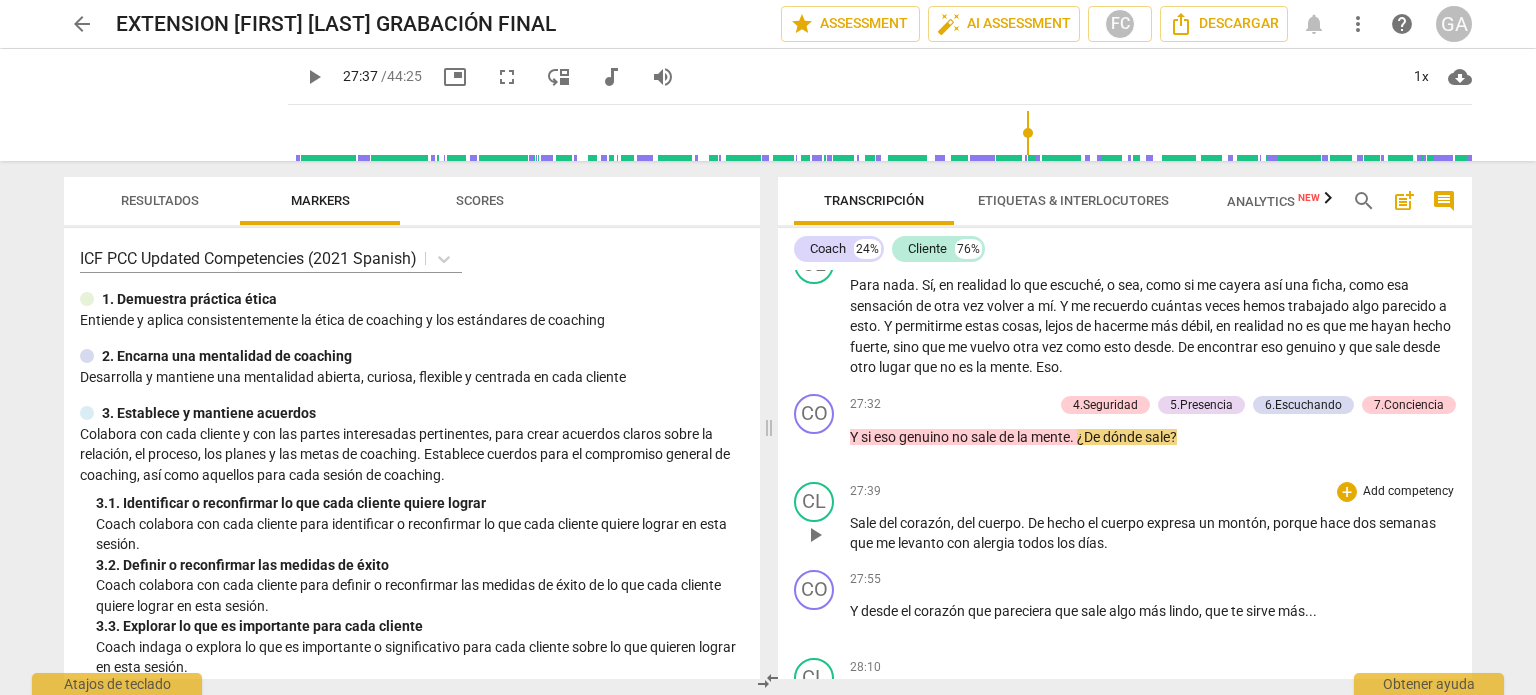 scroll, scrollTop: 5023, scrollLeft: 0, axis: vertical 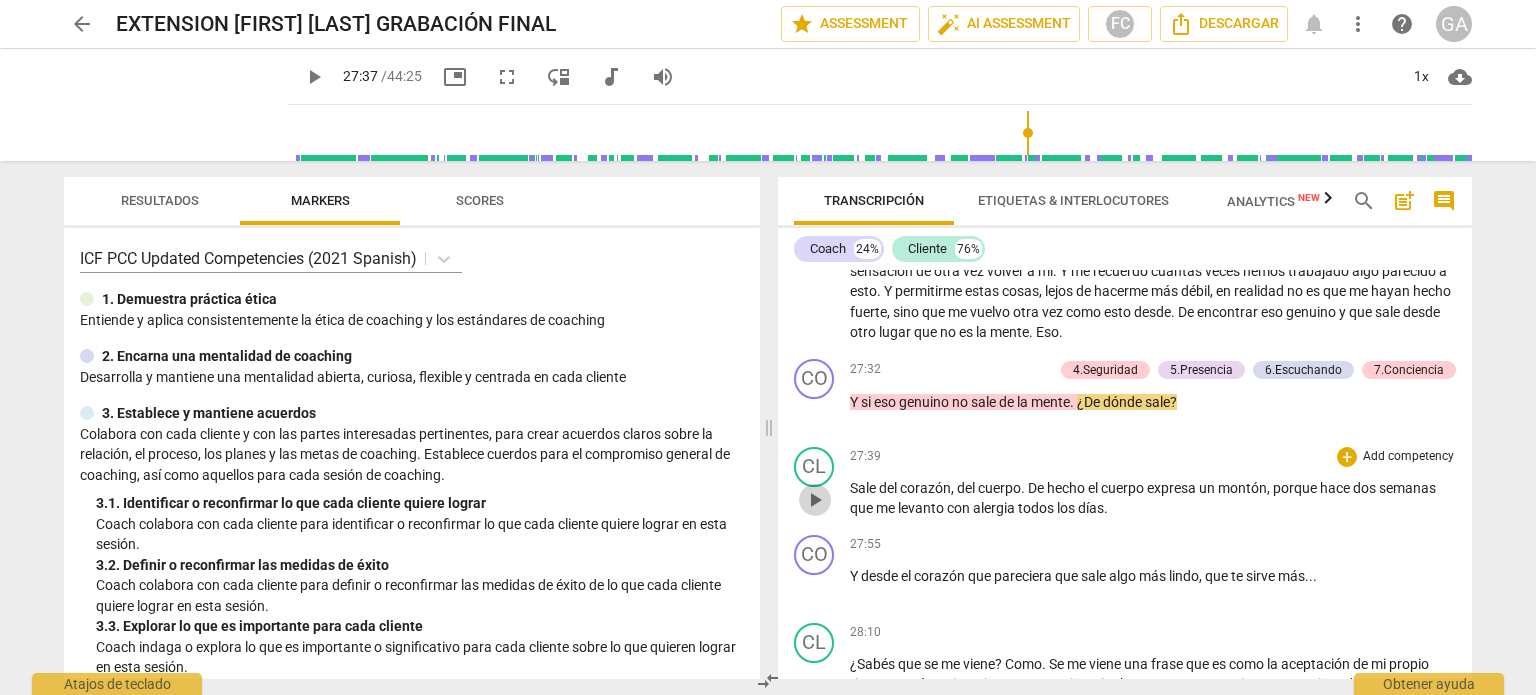 click on "play_arrow" at bounding box center (815, 500) 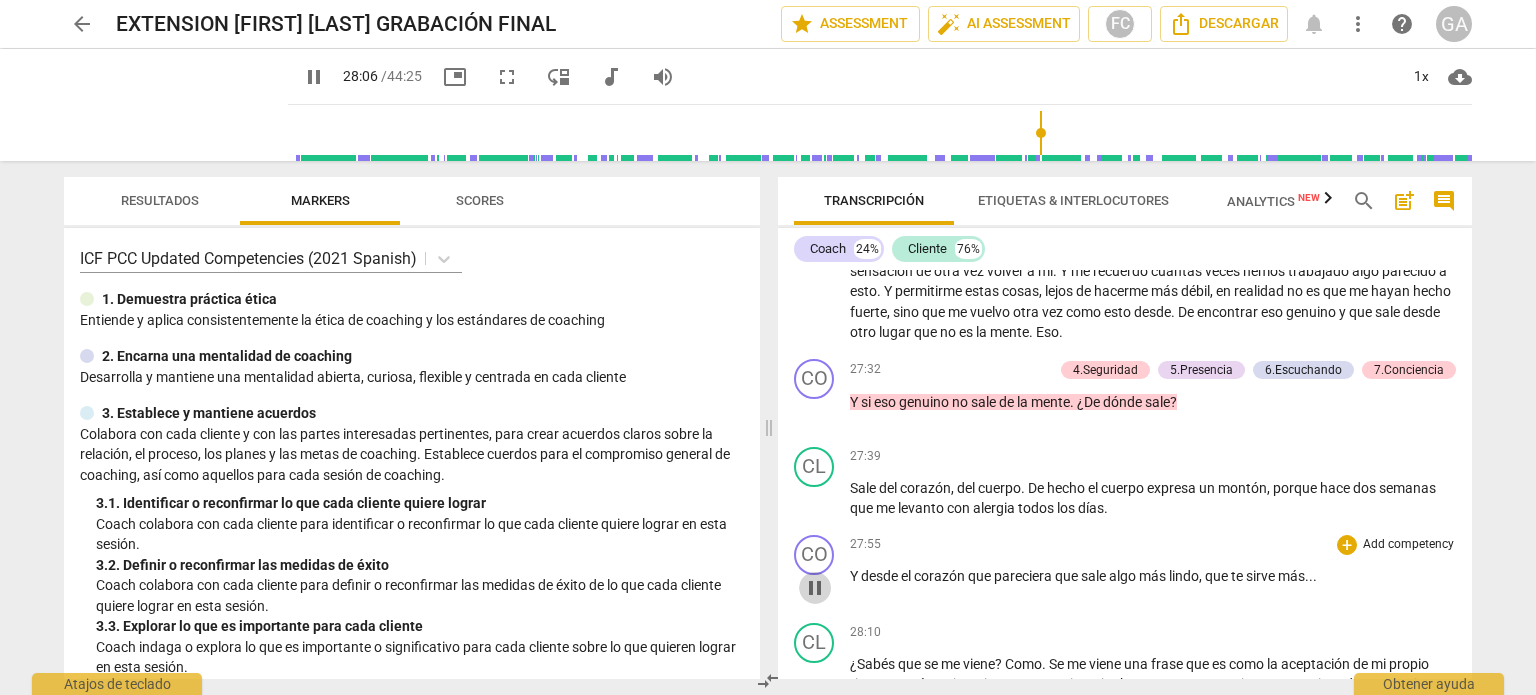 click on "pause" at bounding box center [815, 588] 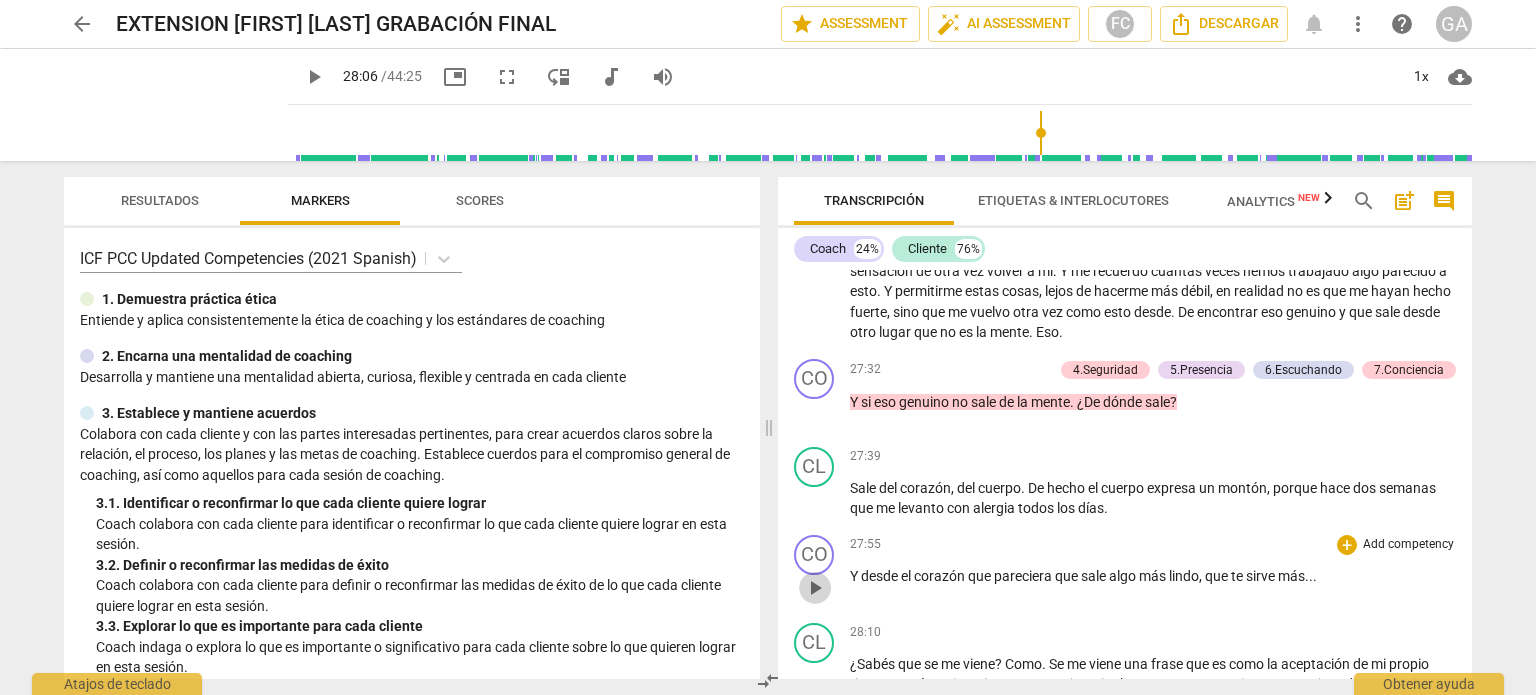 click on "play_arrow" at bounding box center (815, 588) 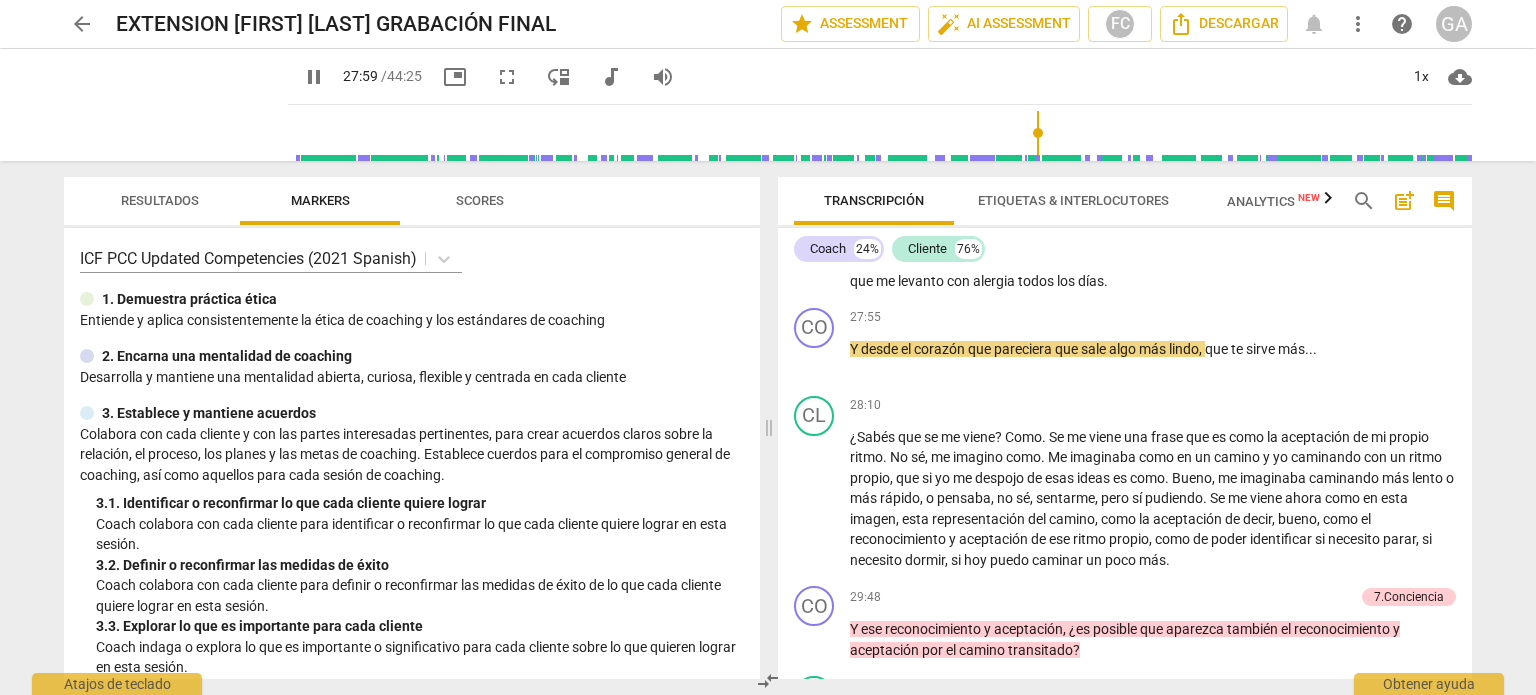 scroll, scrollTop: 5284, scrollLeft: 0, axis: vertical 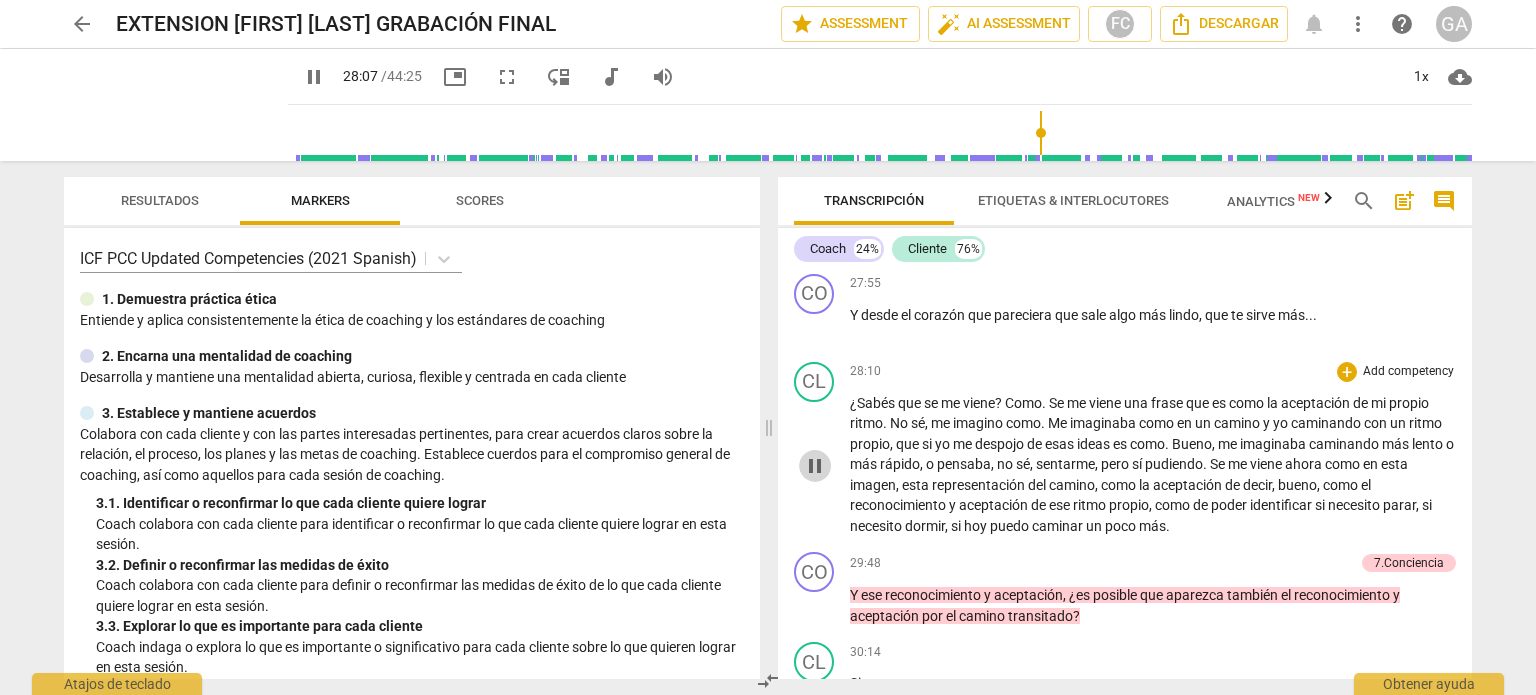 click on "pause" at bounding box center (815, 466) 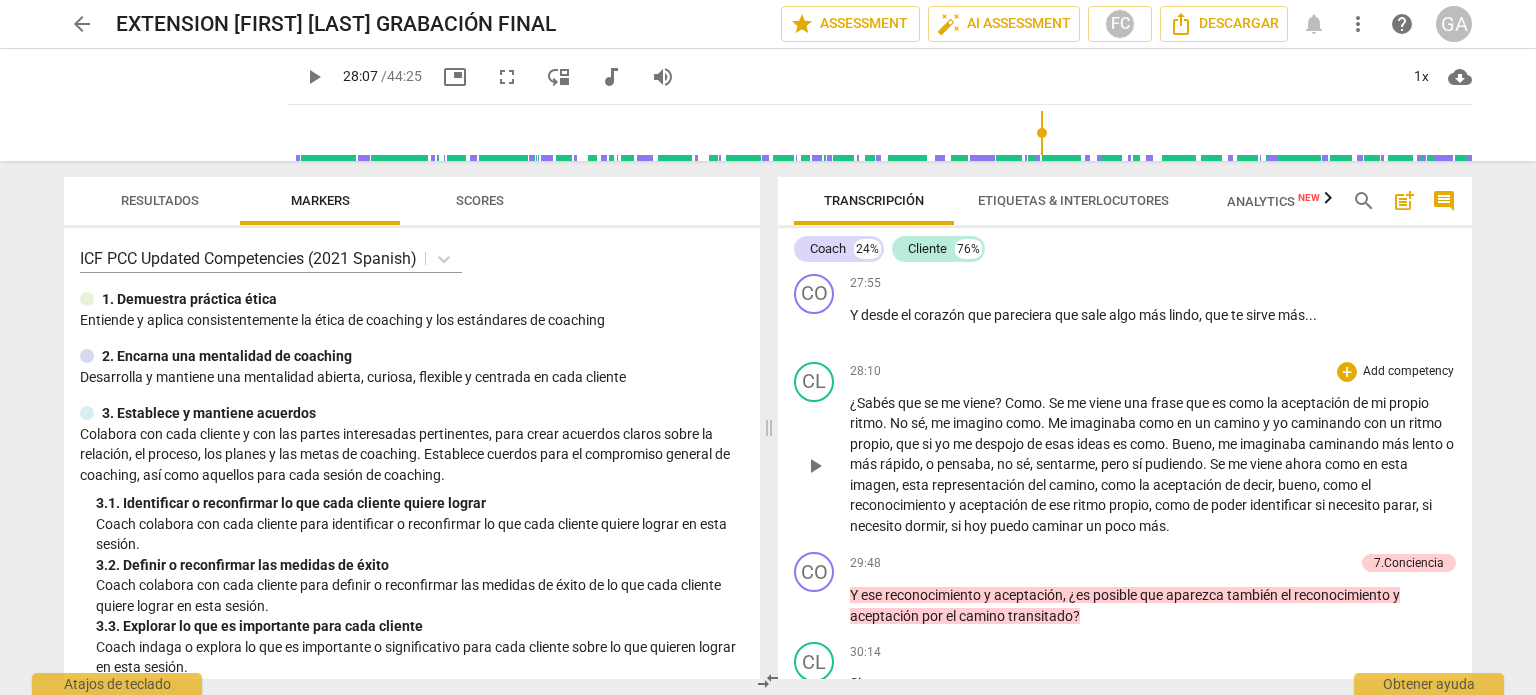 click on "play_arrow" at bounding box center [815, 466] 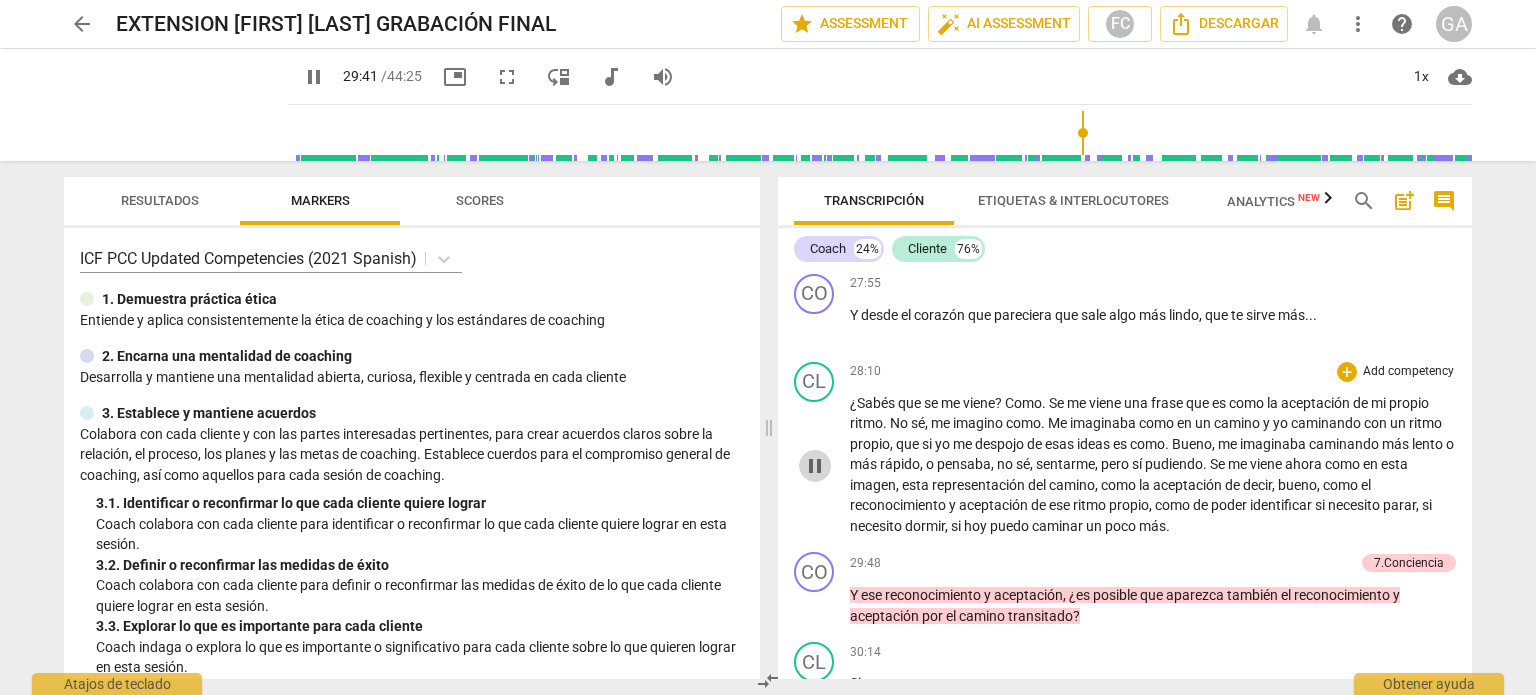 click on "pause" at bounding box center [815, 466] 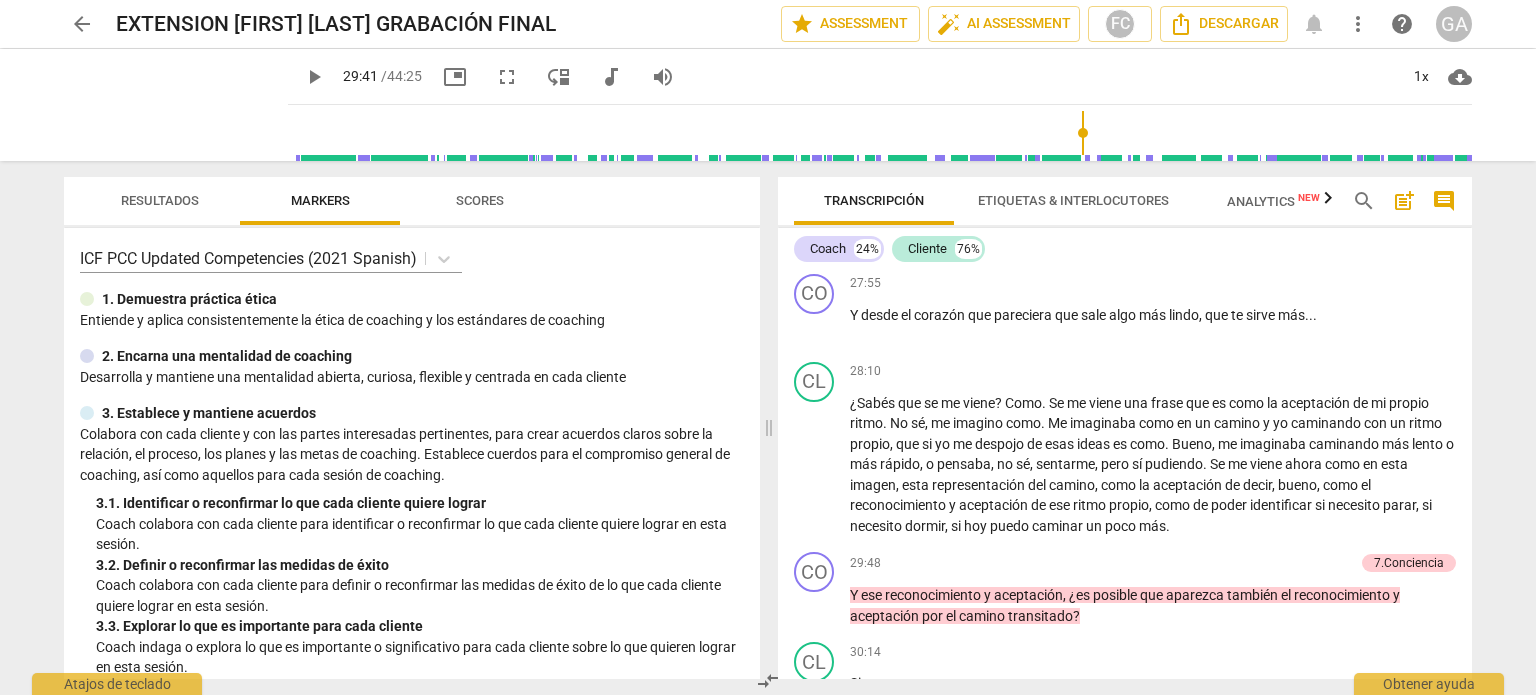 drag, startPoint x: 1471, startPoint y: 523, endPoint x: 1469, endPoint y: 543, distance: 20.09975 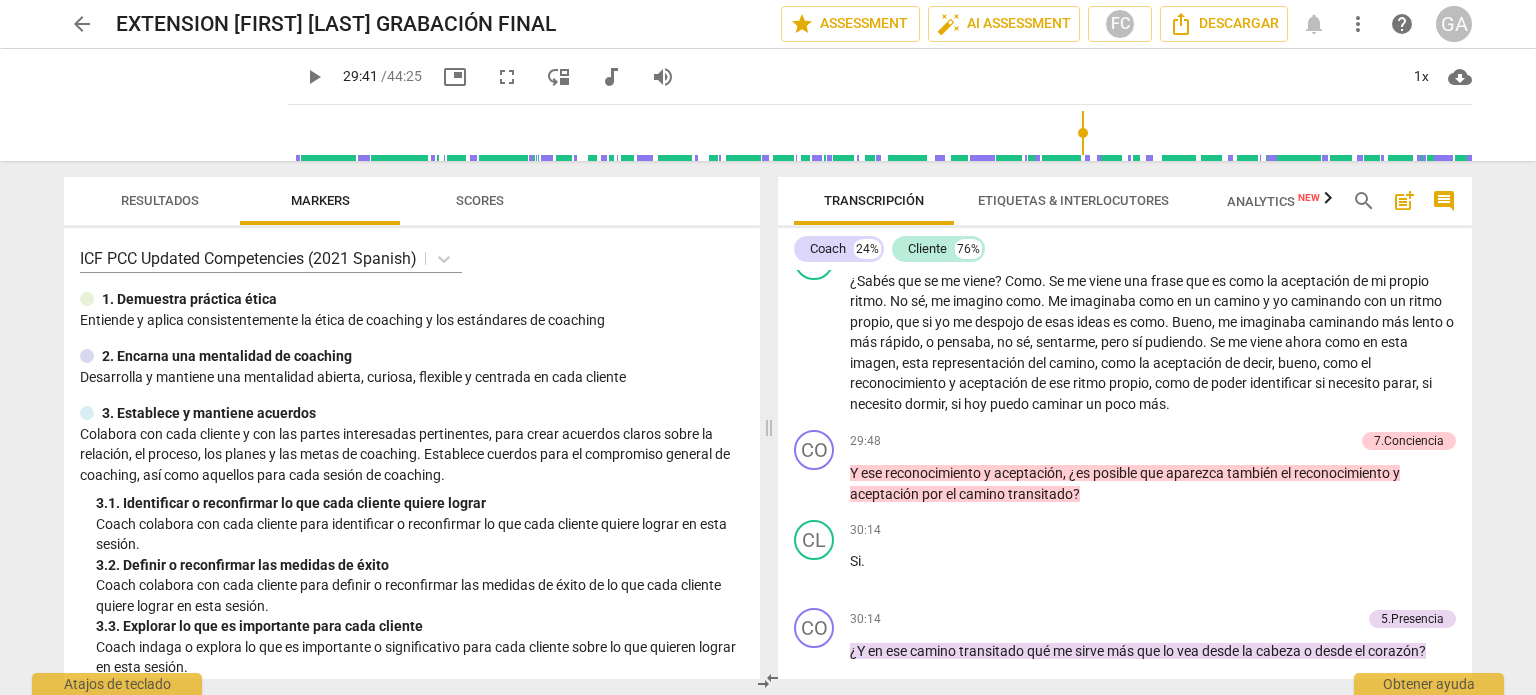 scroll, scrollTop: 5440, scrollLeft: 0, axis: vertical 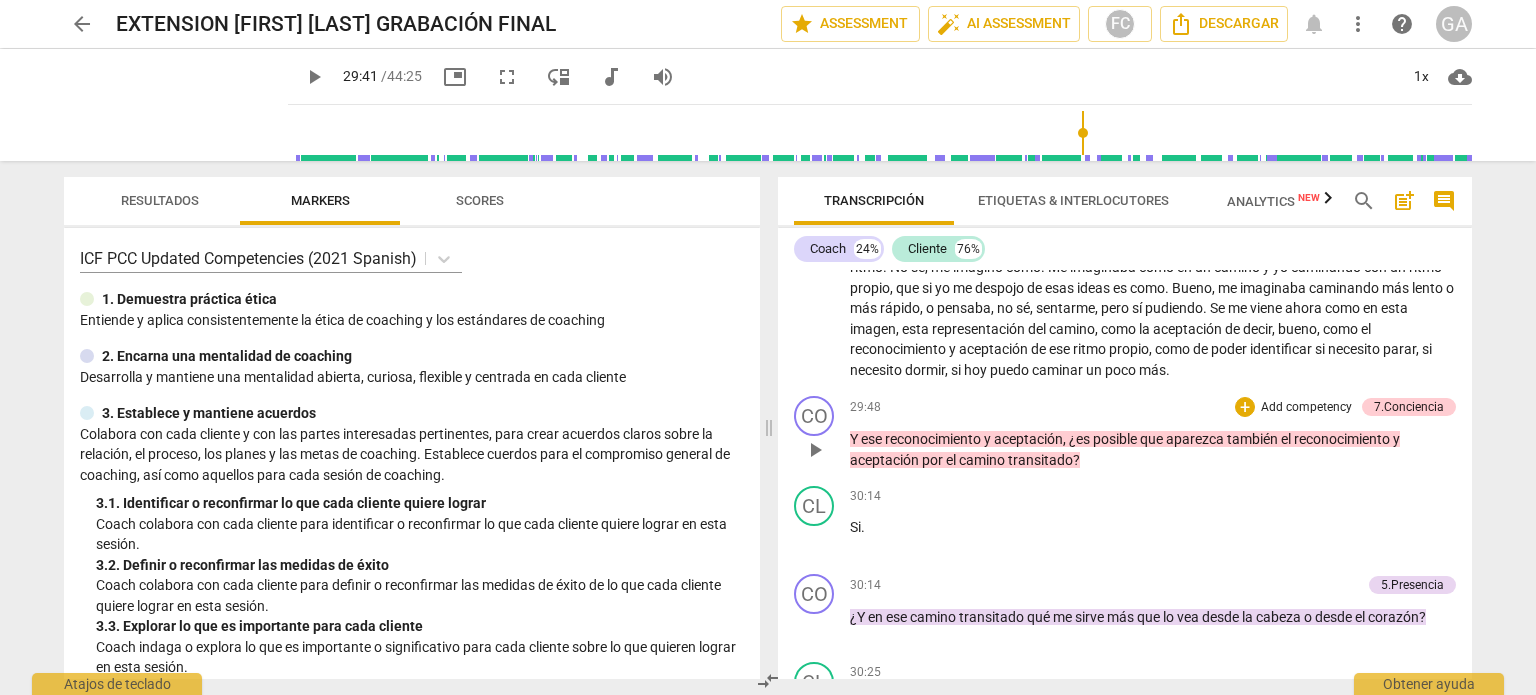 click on "play_arrow" at bounding box center (815, 450) 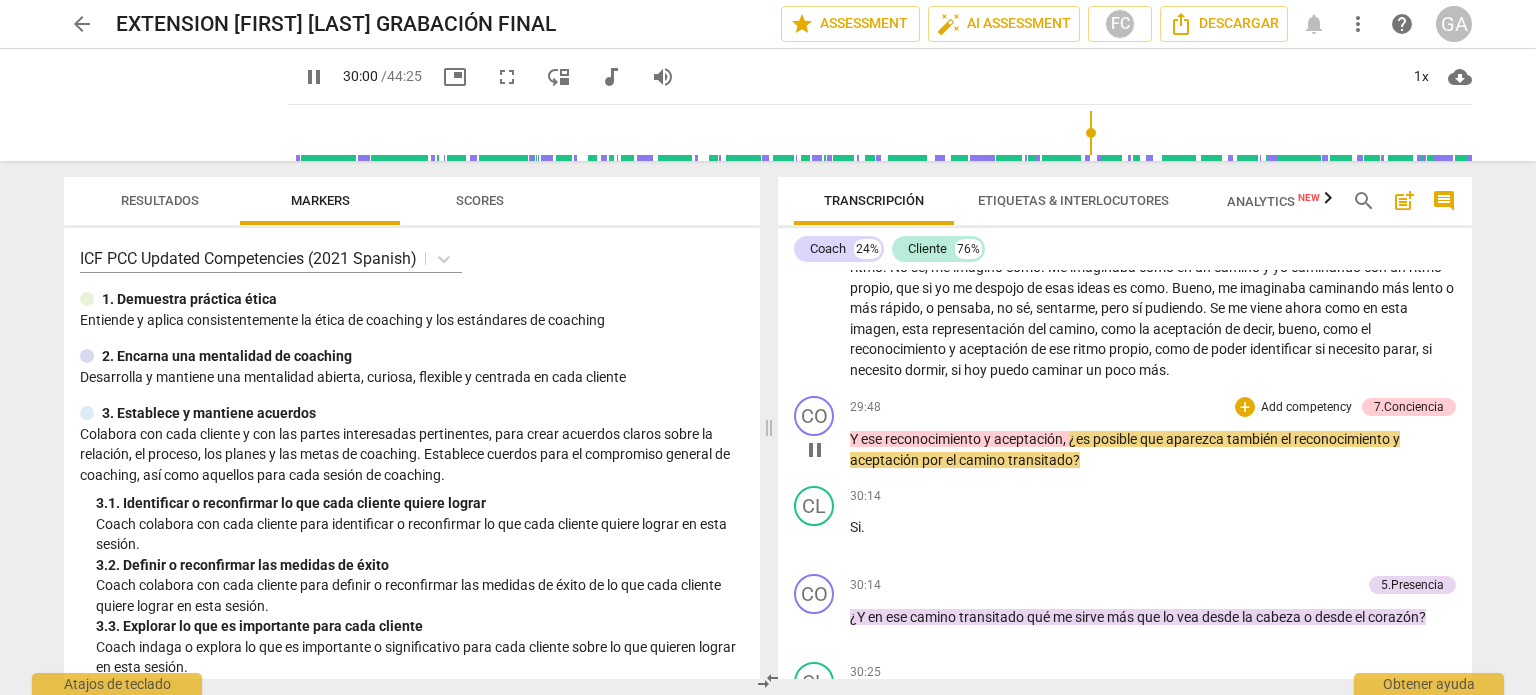 click on "pause" at bounding box center (815, 450) 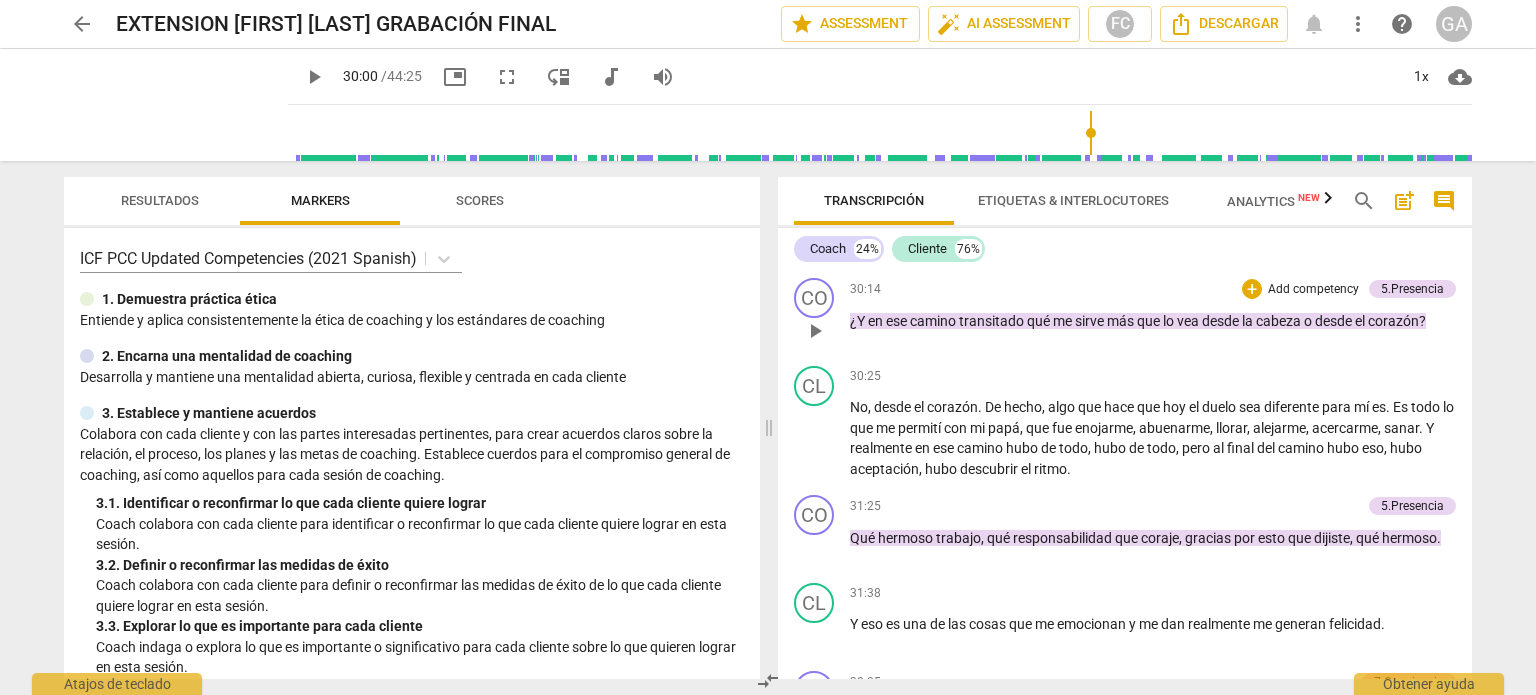 scroll, scrollTop: 5740, scrollLeft: 0, axis: vertical 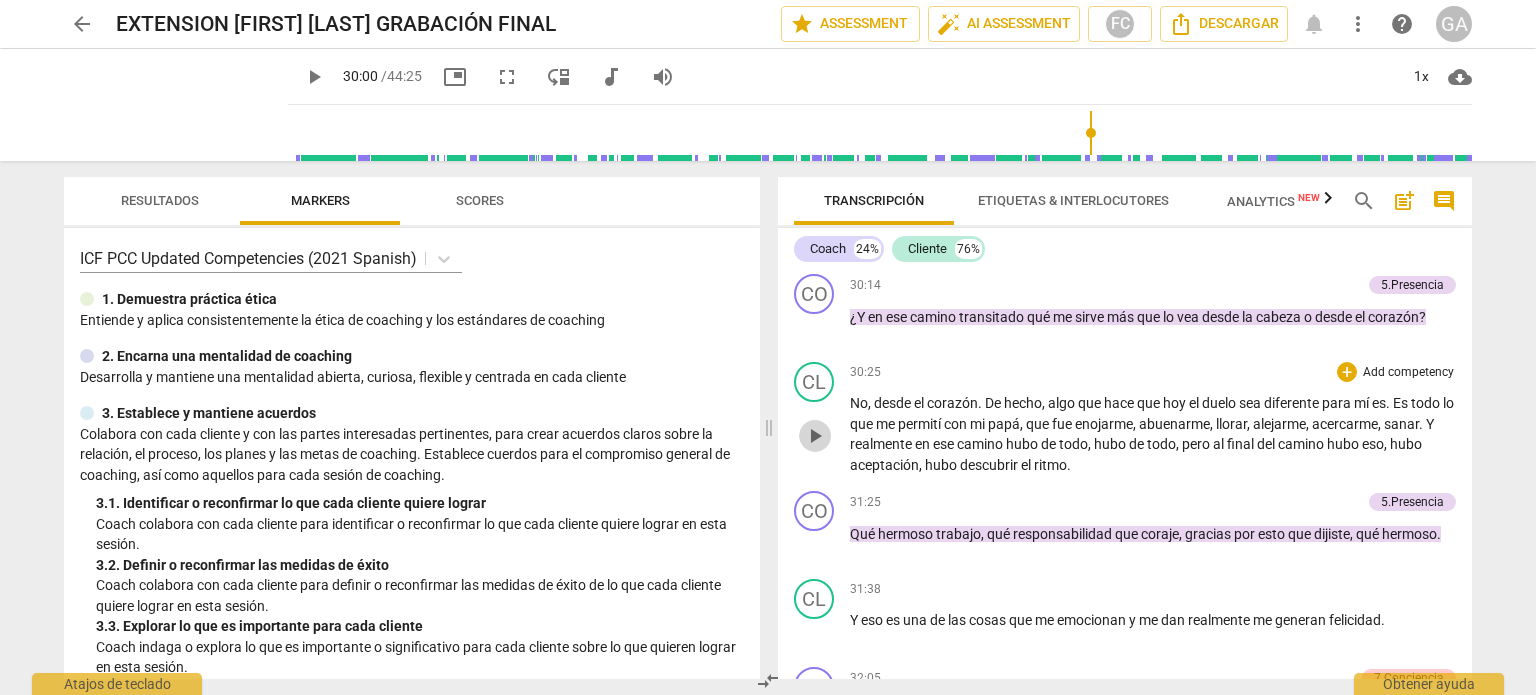 click on "play_arrow" at bounding box center (815, 436) 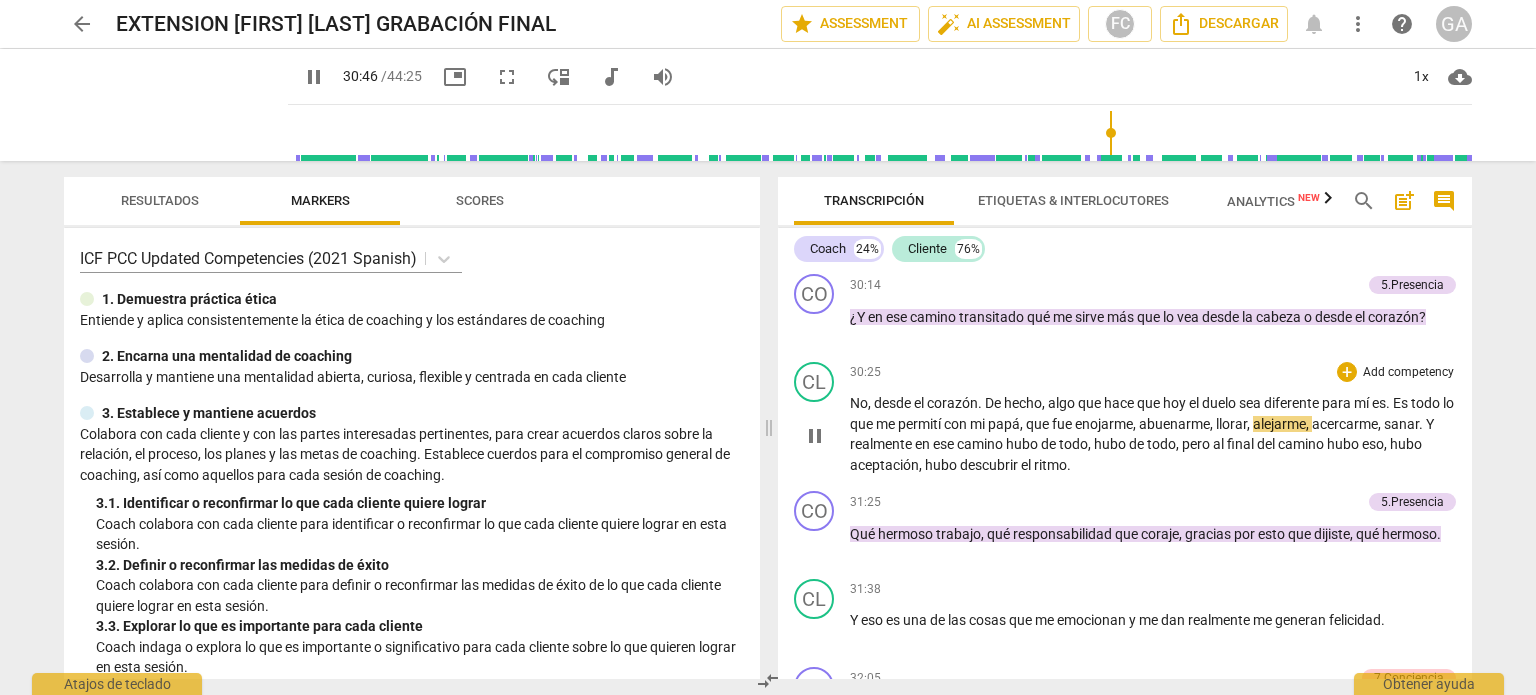 click on "pause" at bounding box center (815, 436) 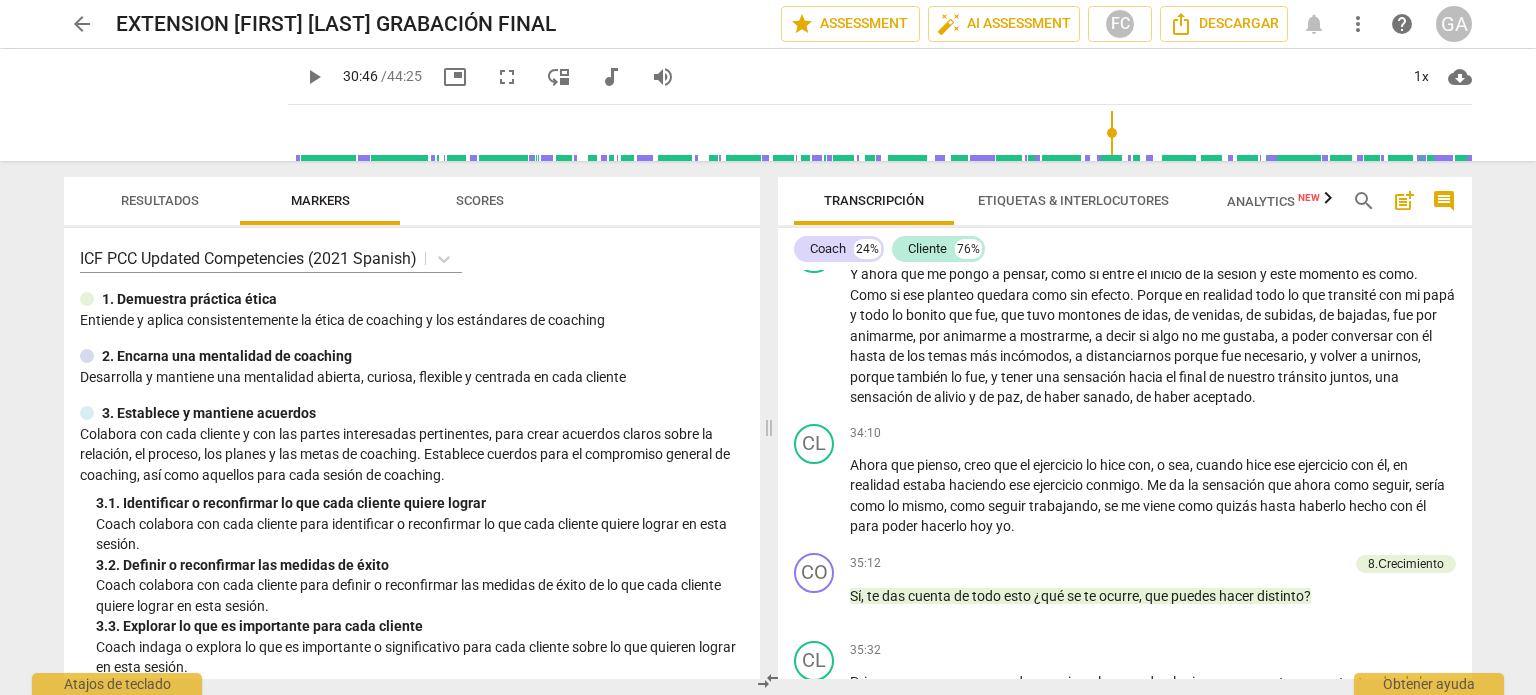 scroll, scrollTop: 6340, scrollLeft: 0, axis: vertical 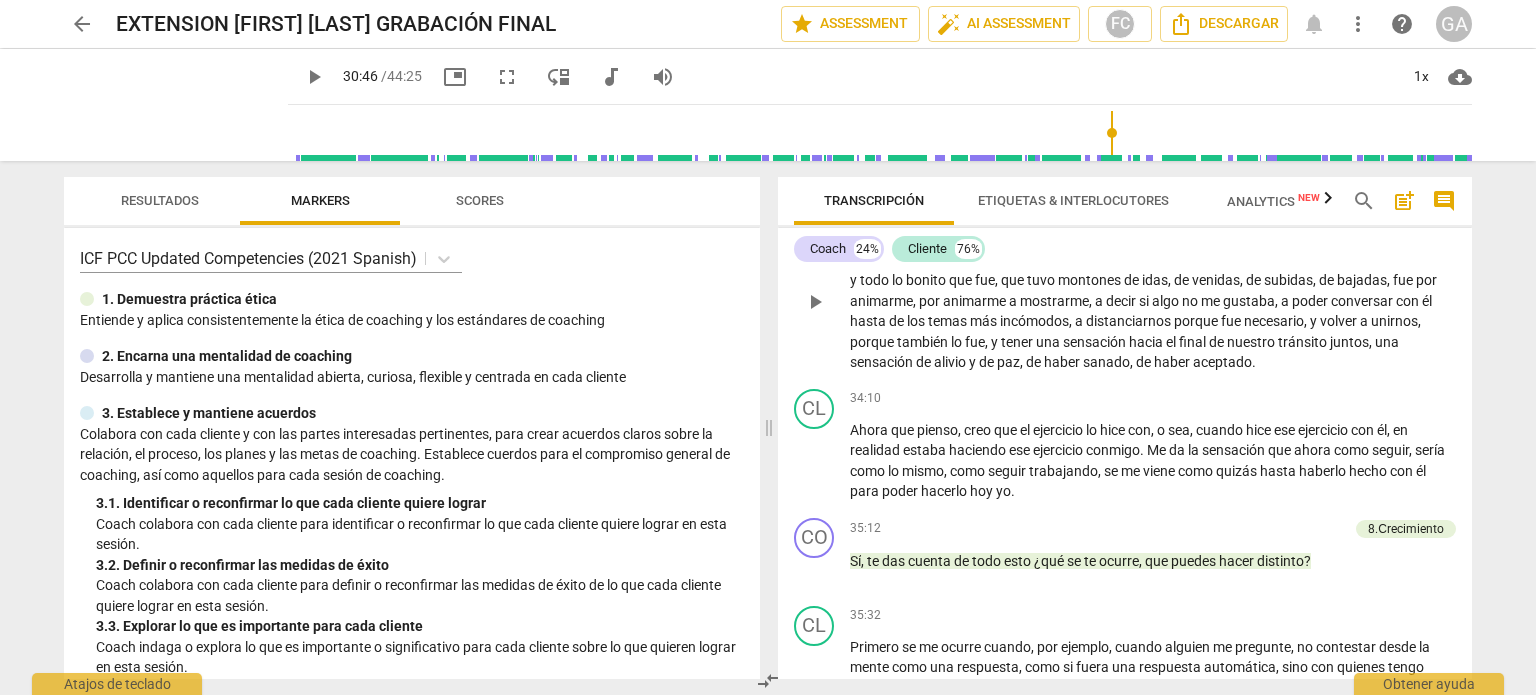 click on "play_arrow" at bounding box center [815, 302] 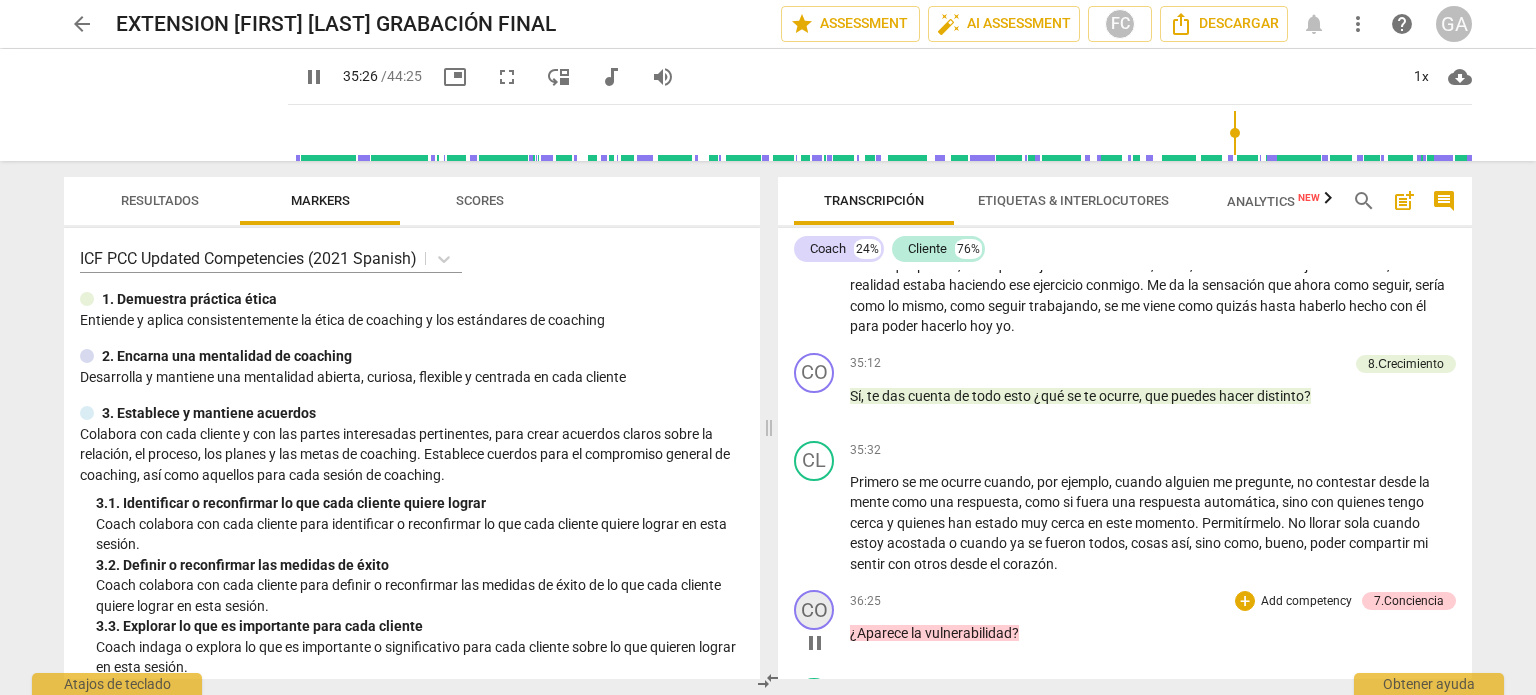 scroll, scrollTop: 6540, scrollLeft: 0, axis: vertical 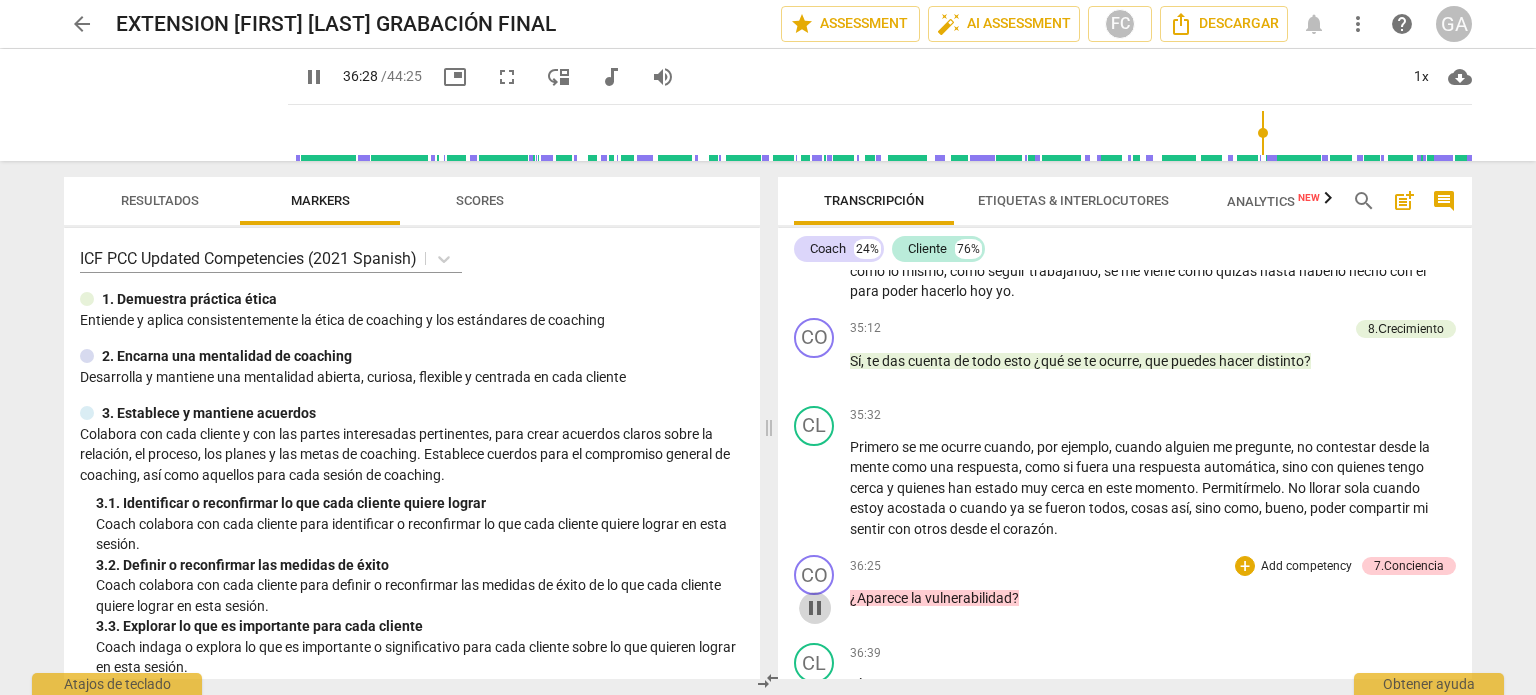 click on "pause" at bounding box center [815, 608] 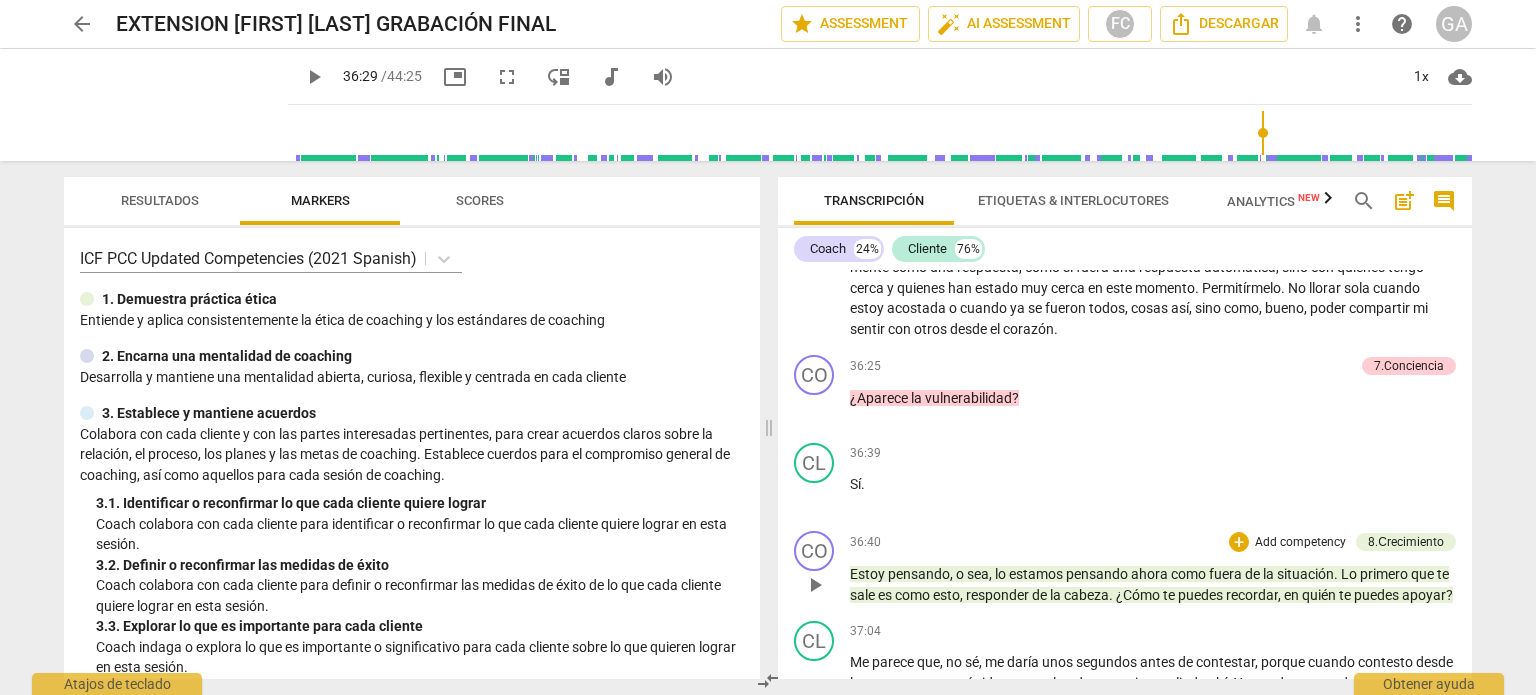 scroll, scrollTop: 6840, scrollLeft: 0, axis: vertical 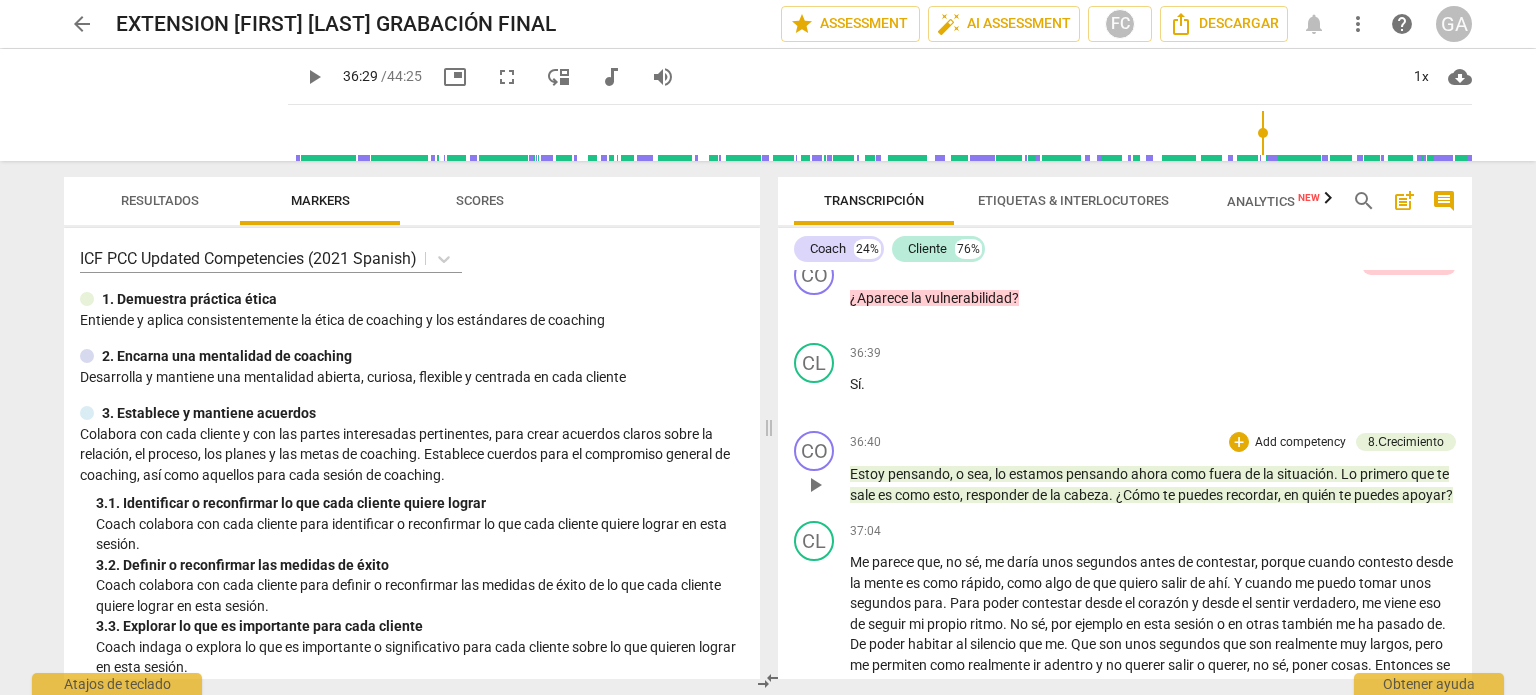 click on "play_arrow" at bounding box center (815, 485) 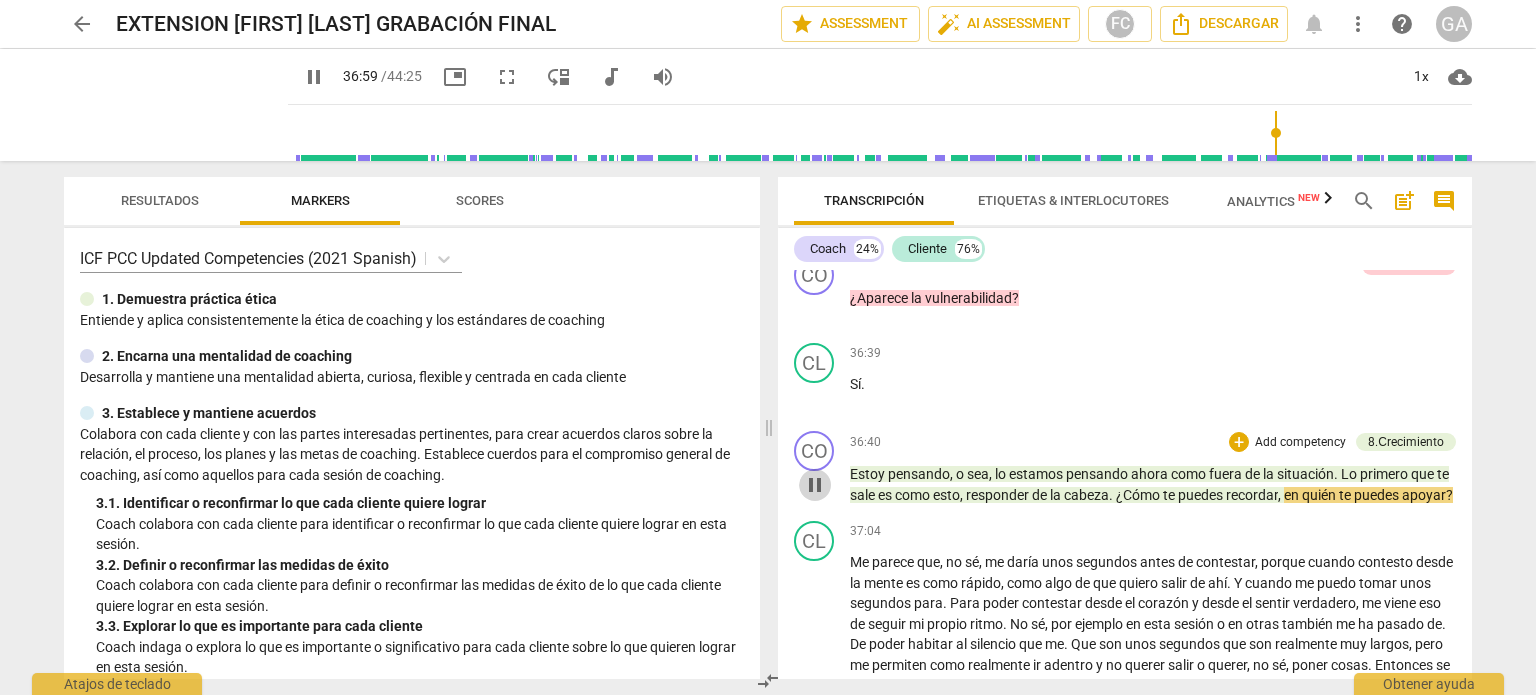 click on "pause" at bounding box center [815, 485] 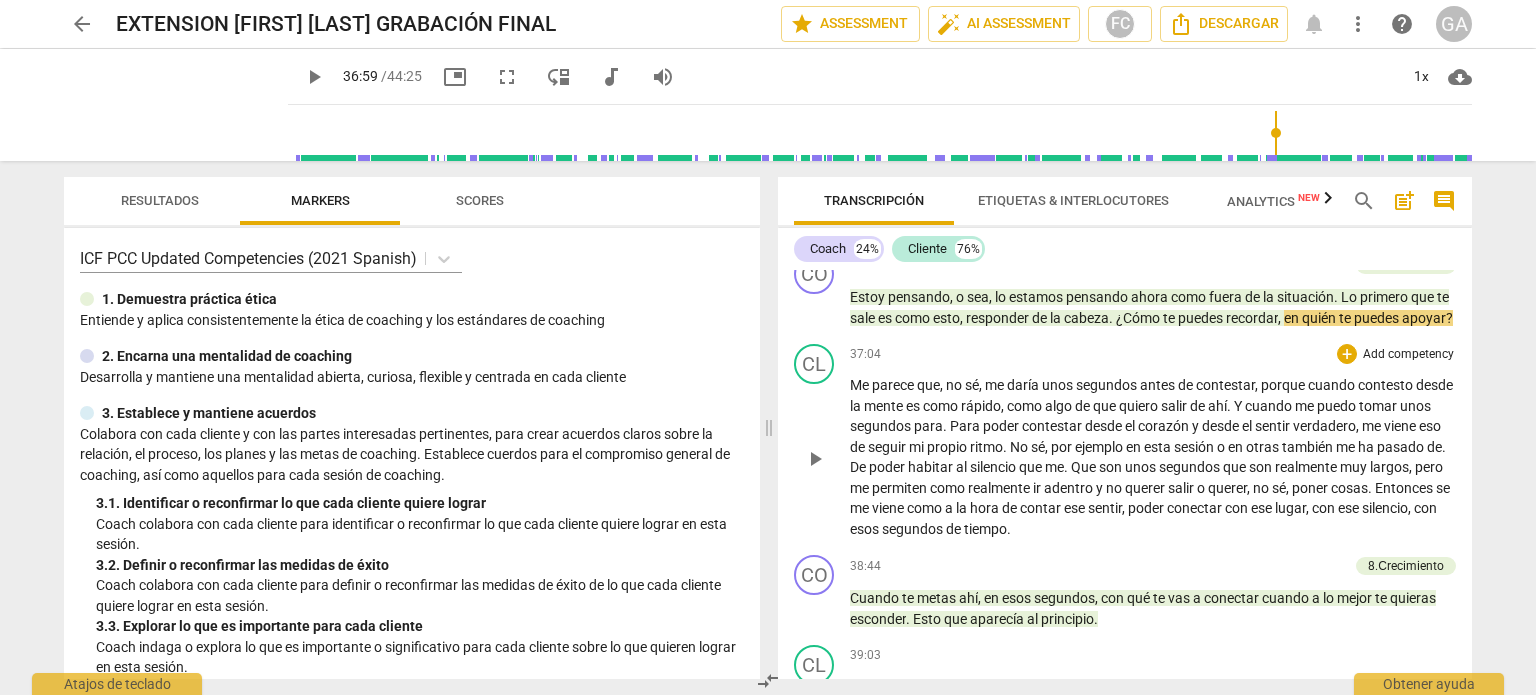scroll, scrollTop: 7140, scrollLeft: 0, axis: vertical 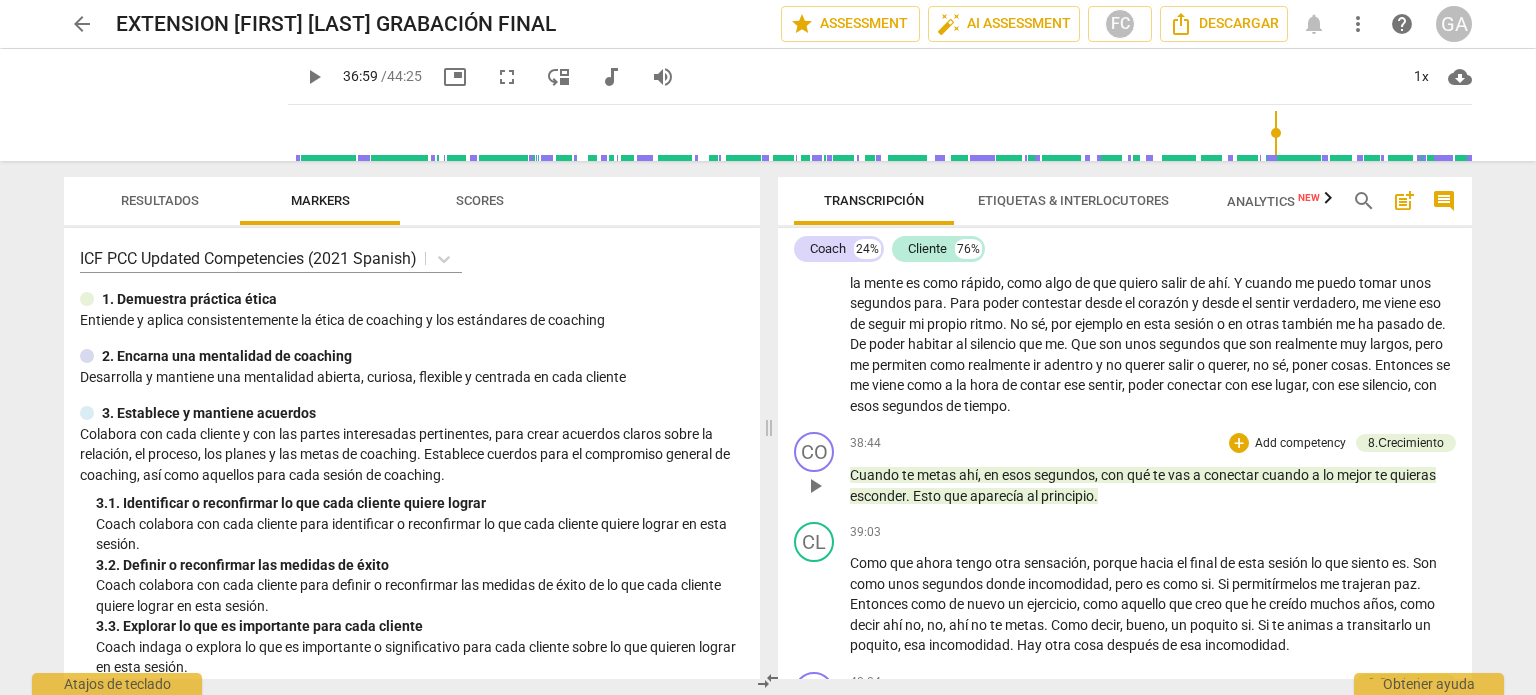 click on "play_arrow" at bounding box center (815, 486) 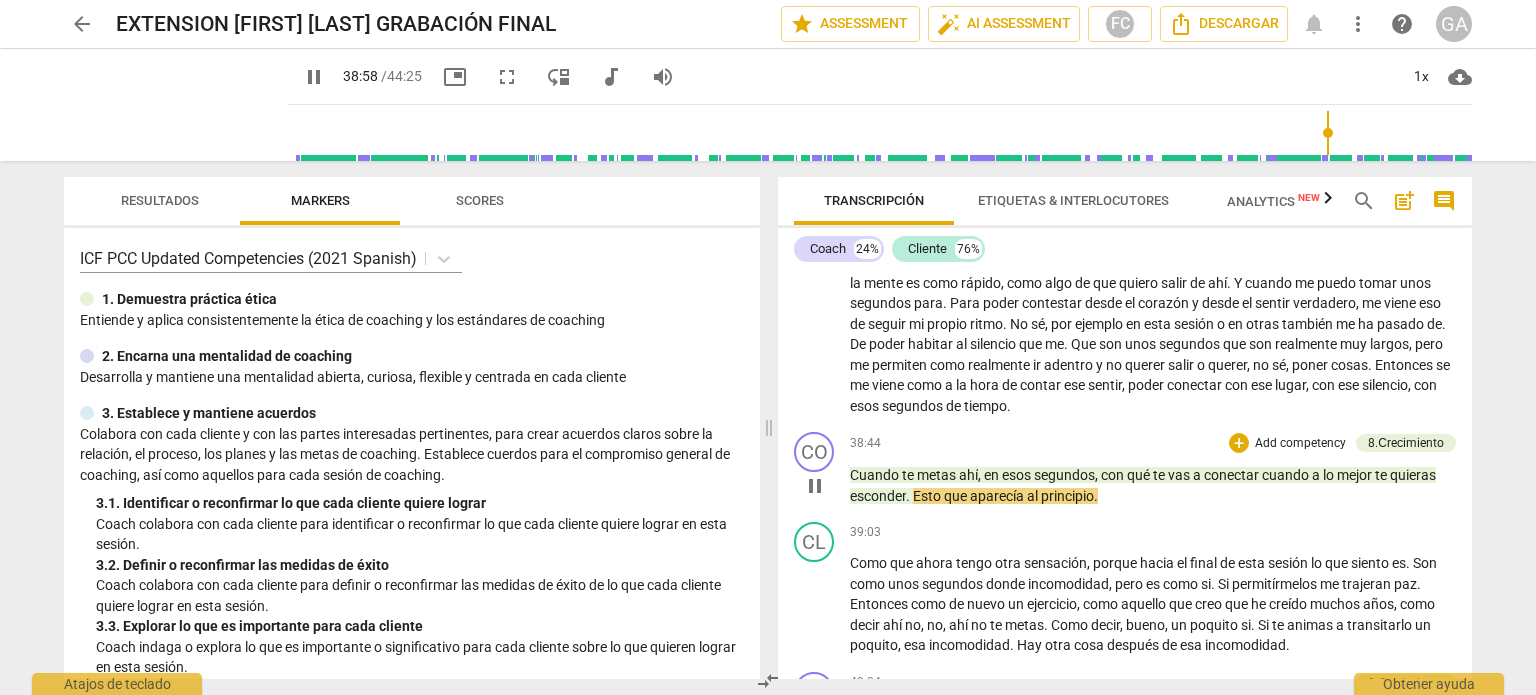 click on "pause" at bounding box center [815, 486] 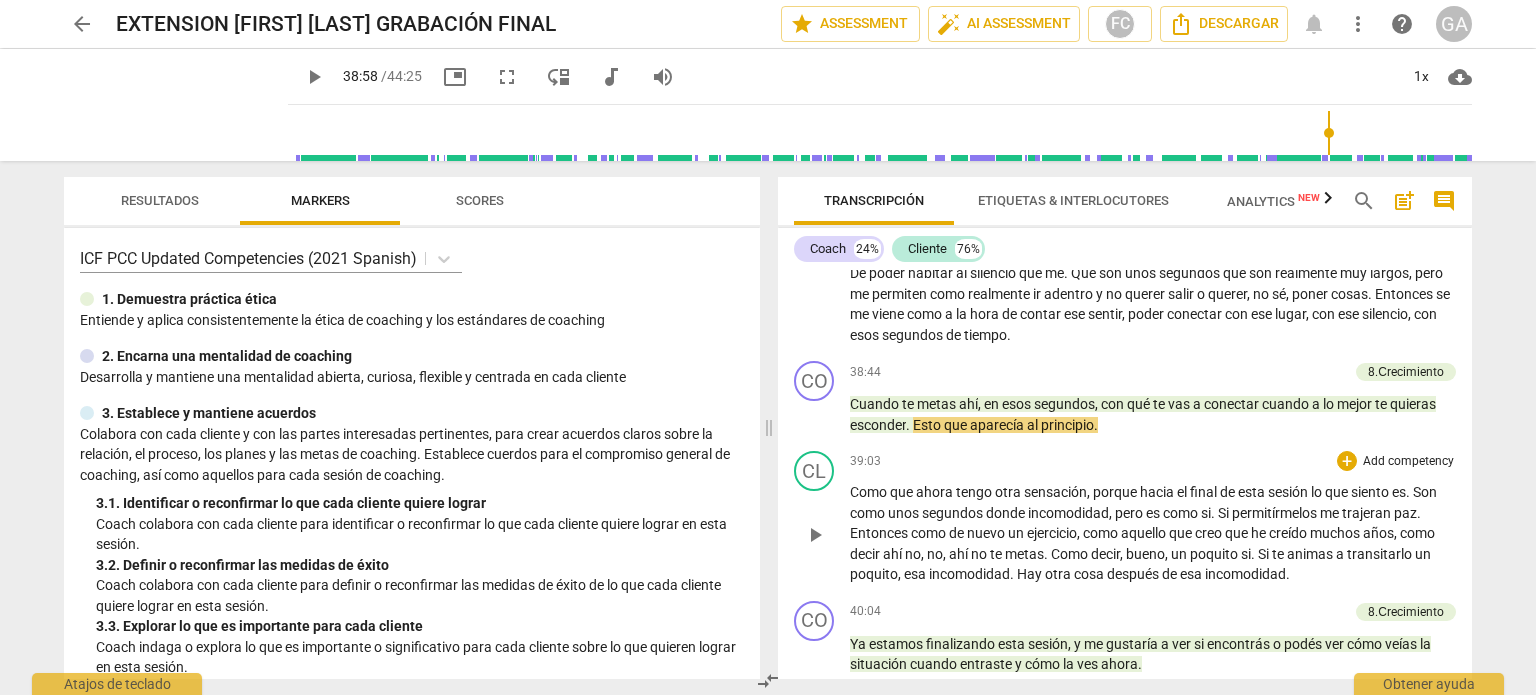 scroll, scrollTop: 7340, scrollLeft: 0, axis: vertical 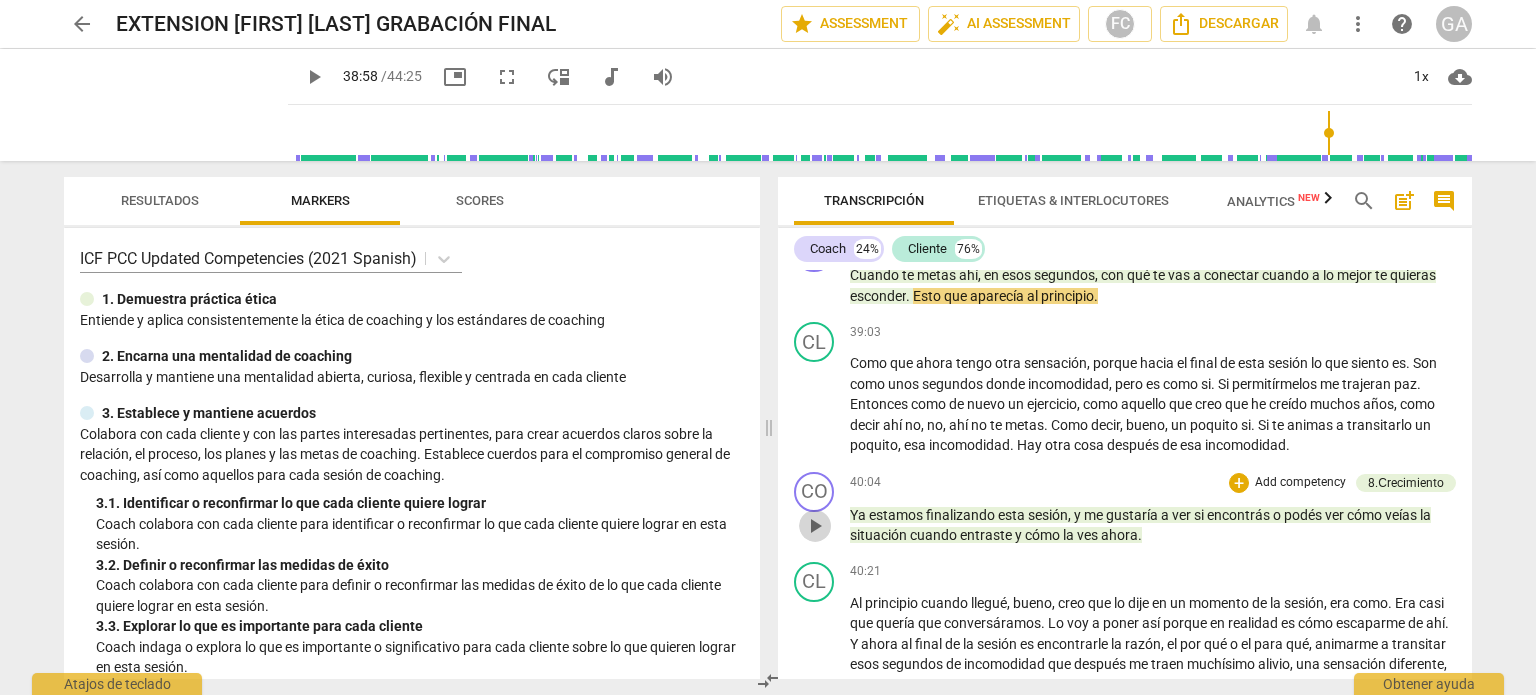 click on "play_arrow" at bounding box center [815, 526] 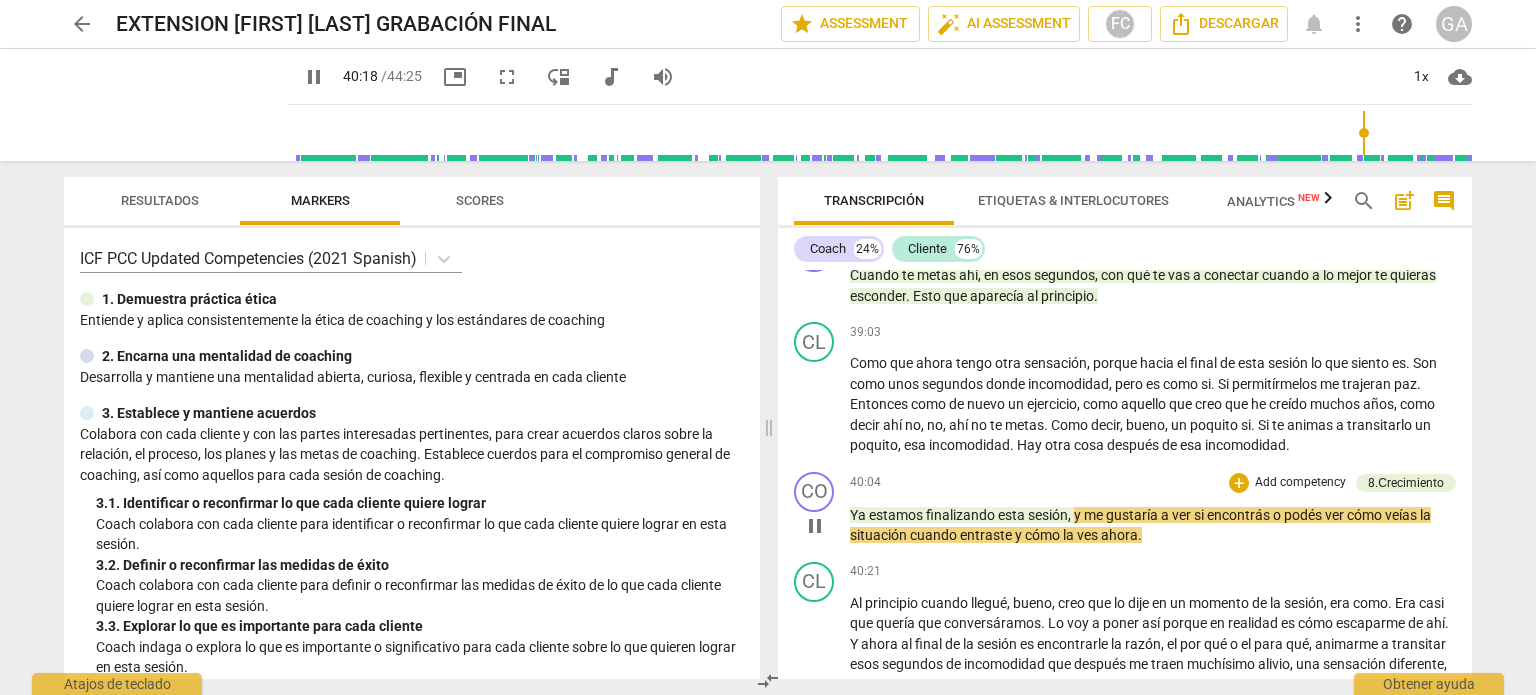 click on "pause" at bounding box center (815, 526) 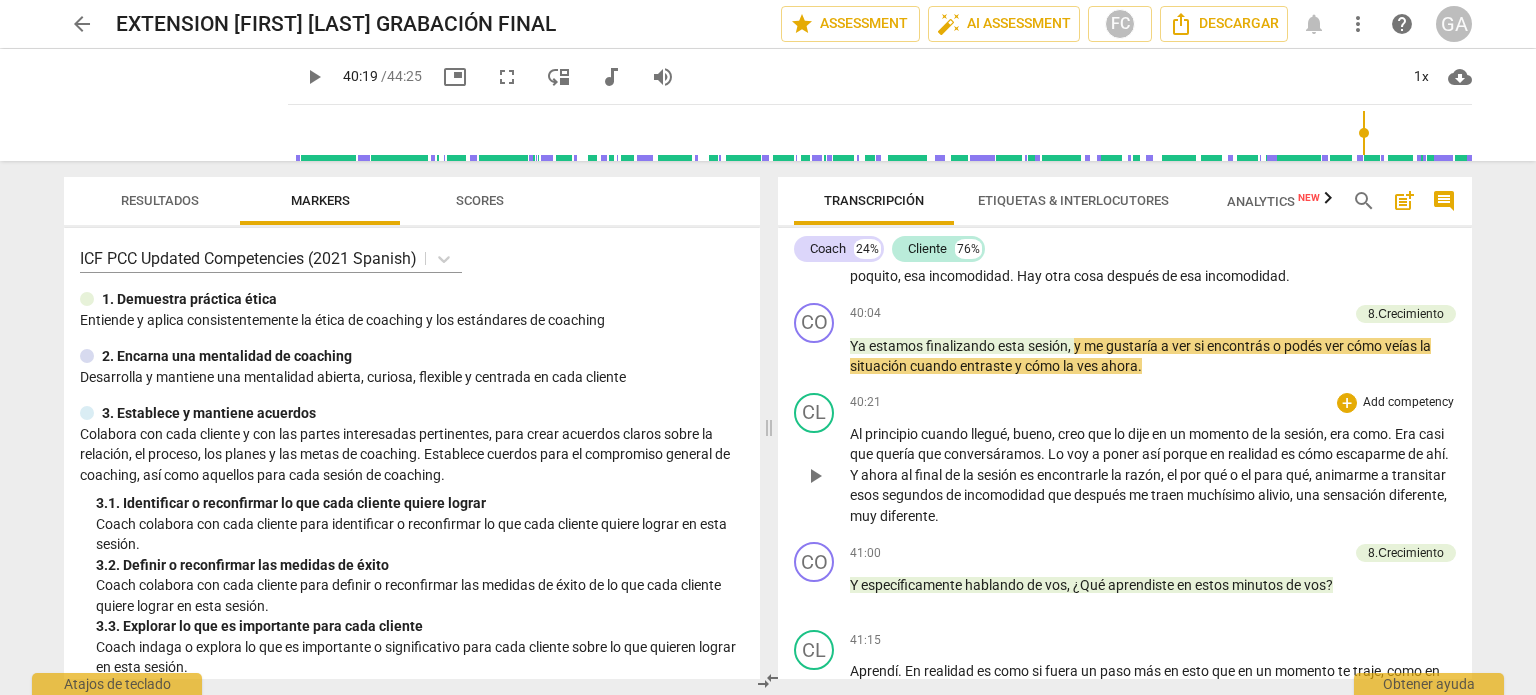 scroll, scrollTop: 7540, scrollLeft: 0, axis: vertical 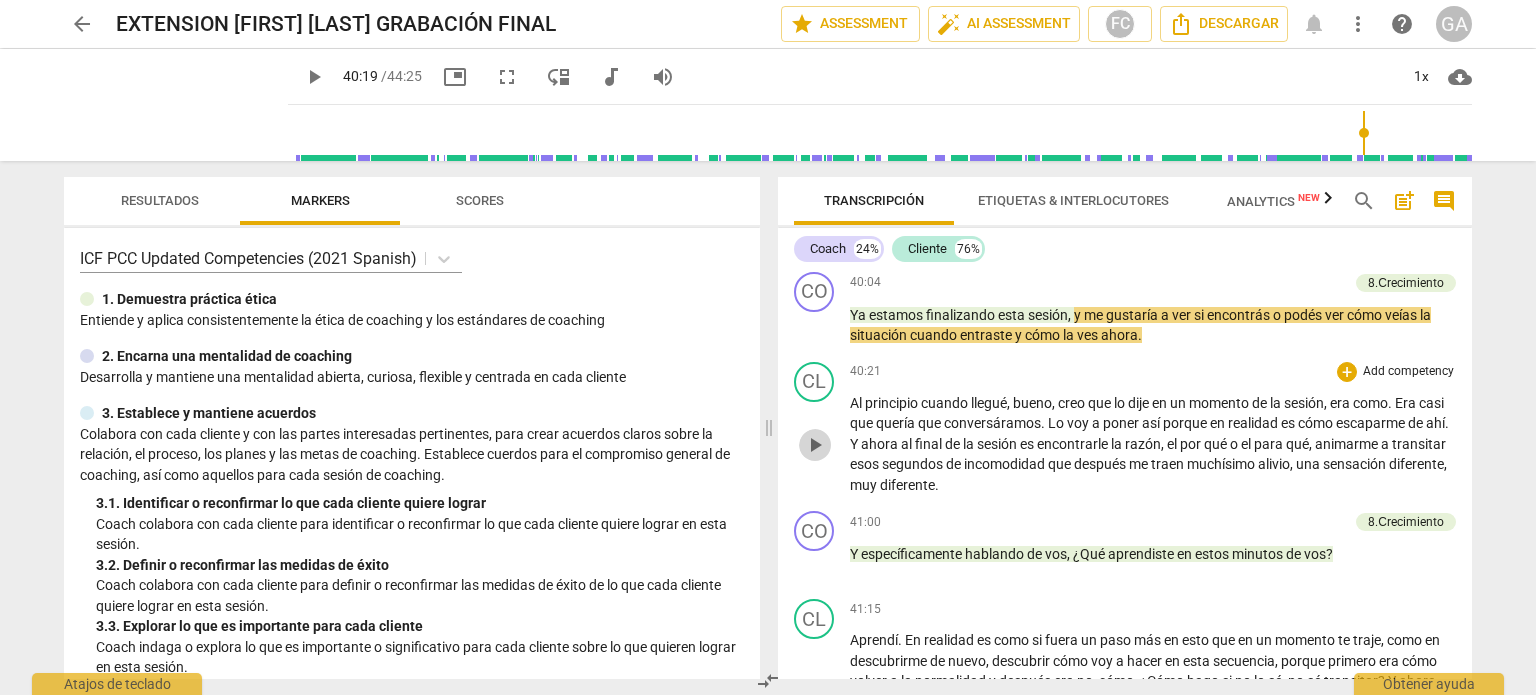 click on "play_arrow" at bounding box center (815, 445) 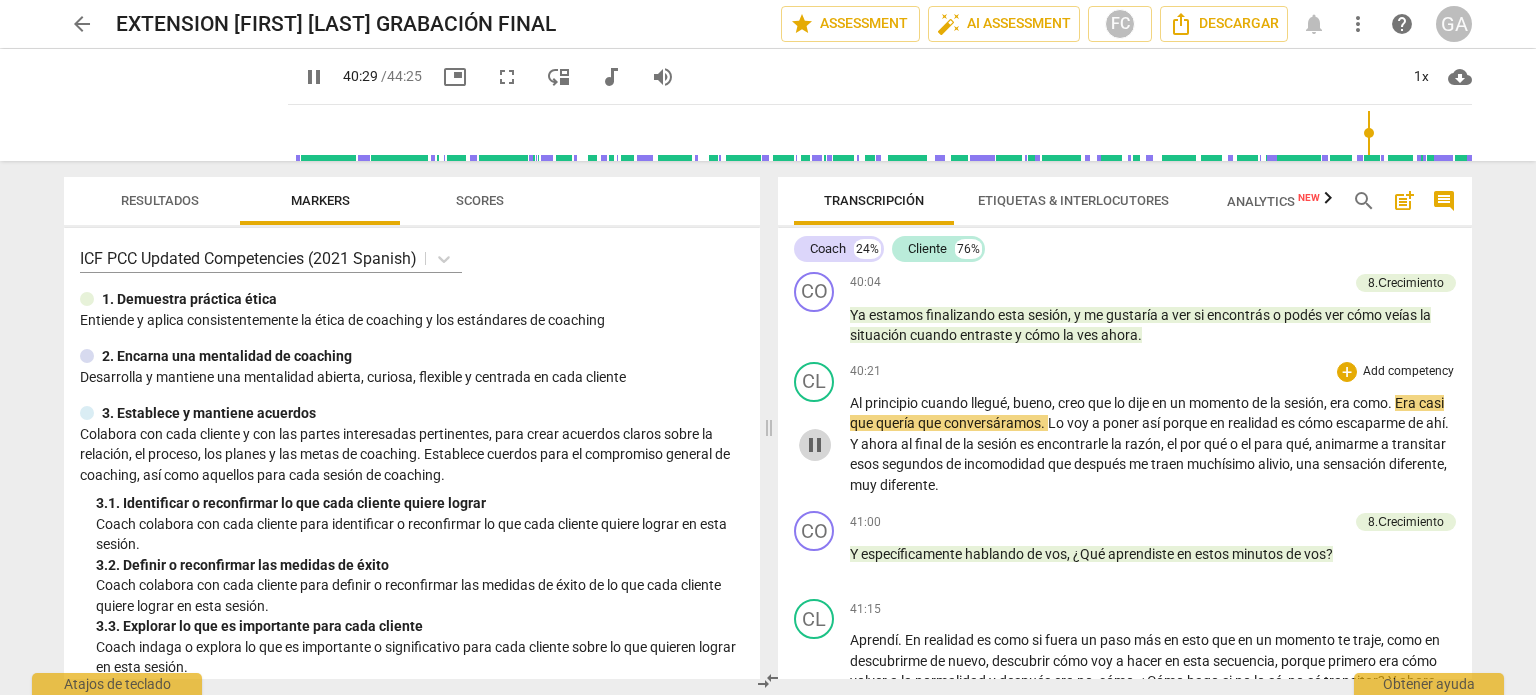 click on "pause" at bounding box center [815, 445] 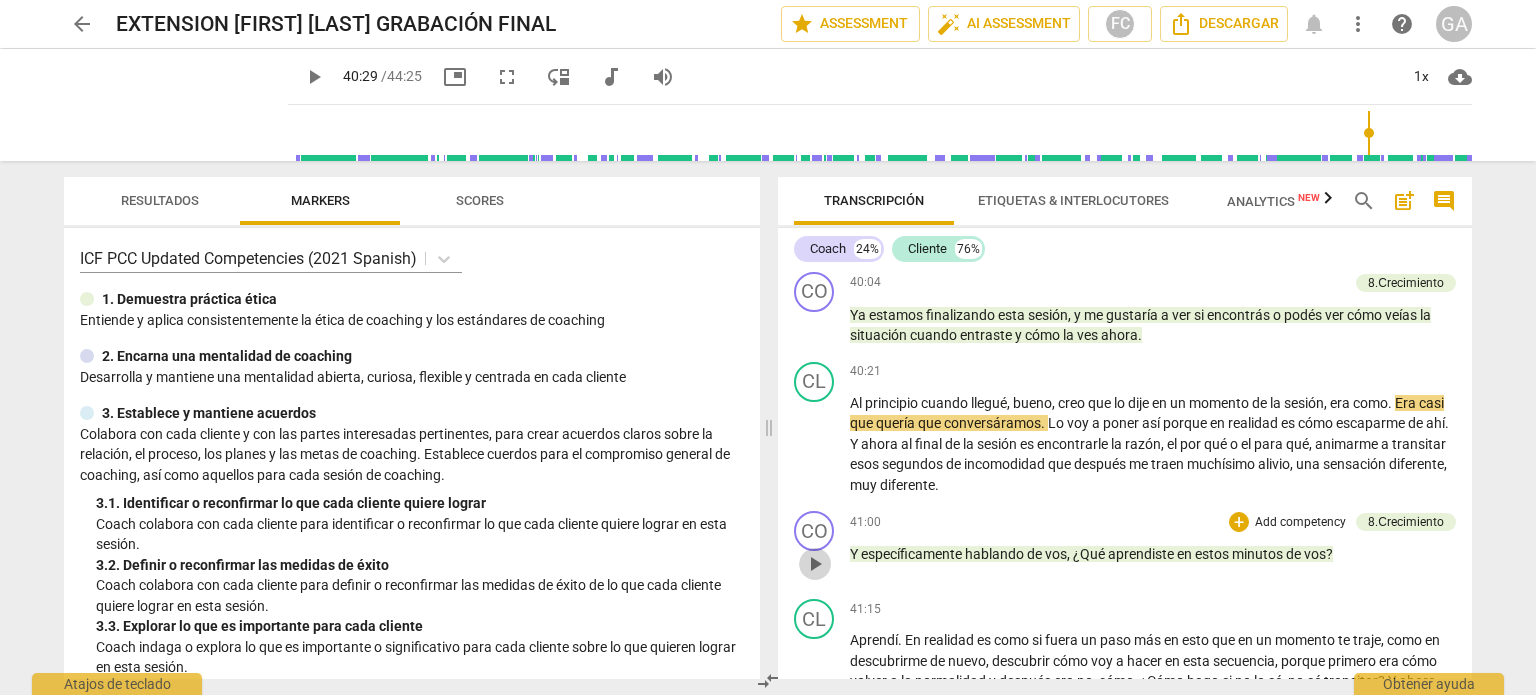 click on "play_arrow" at bounding box center [815, 564] 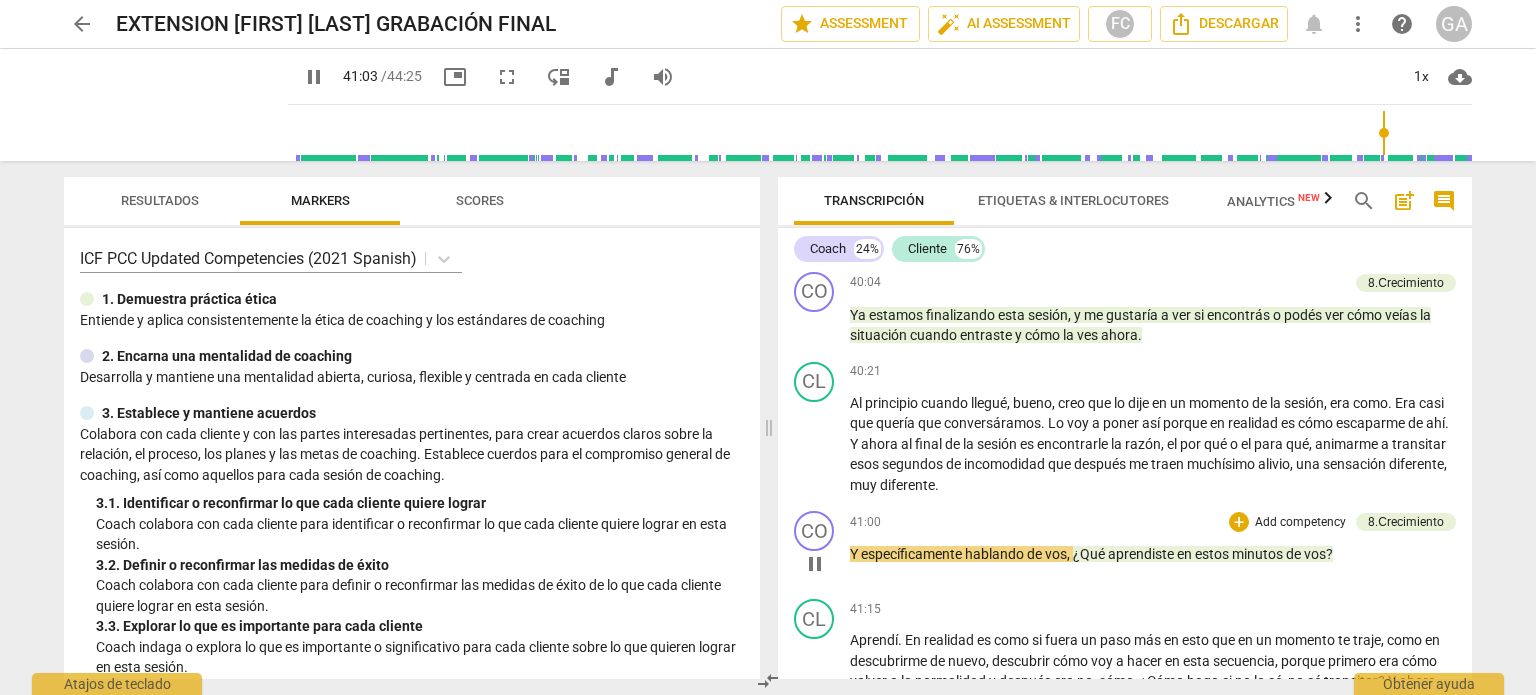 click on "pause" at bounding box center (815, 564) 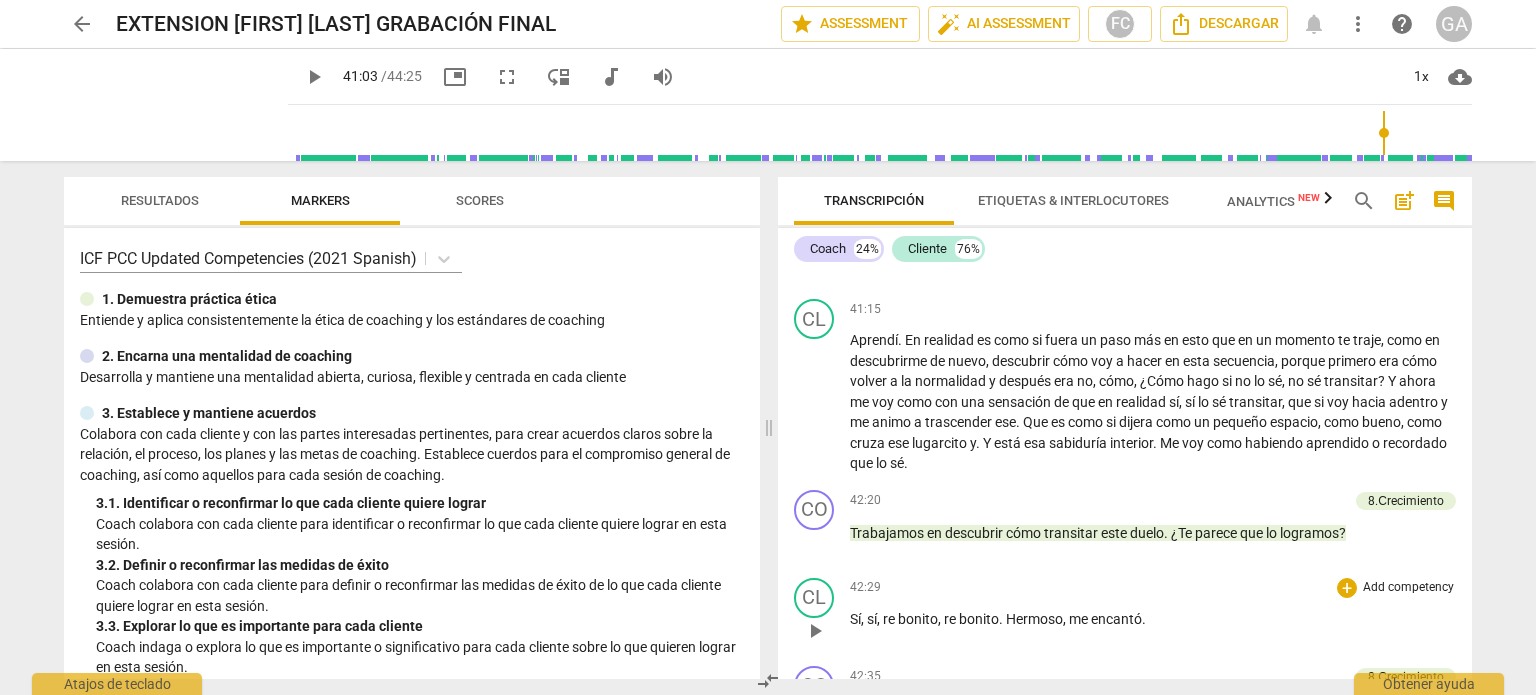 scroll, scrollTop: 7940, scrollLeft: 0, axis: vertical 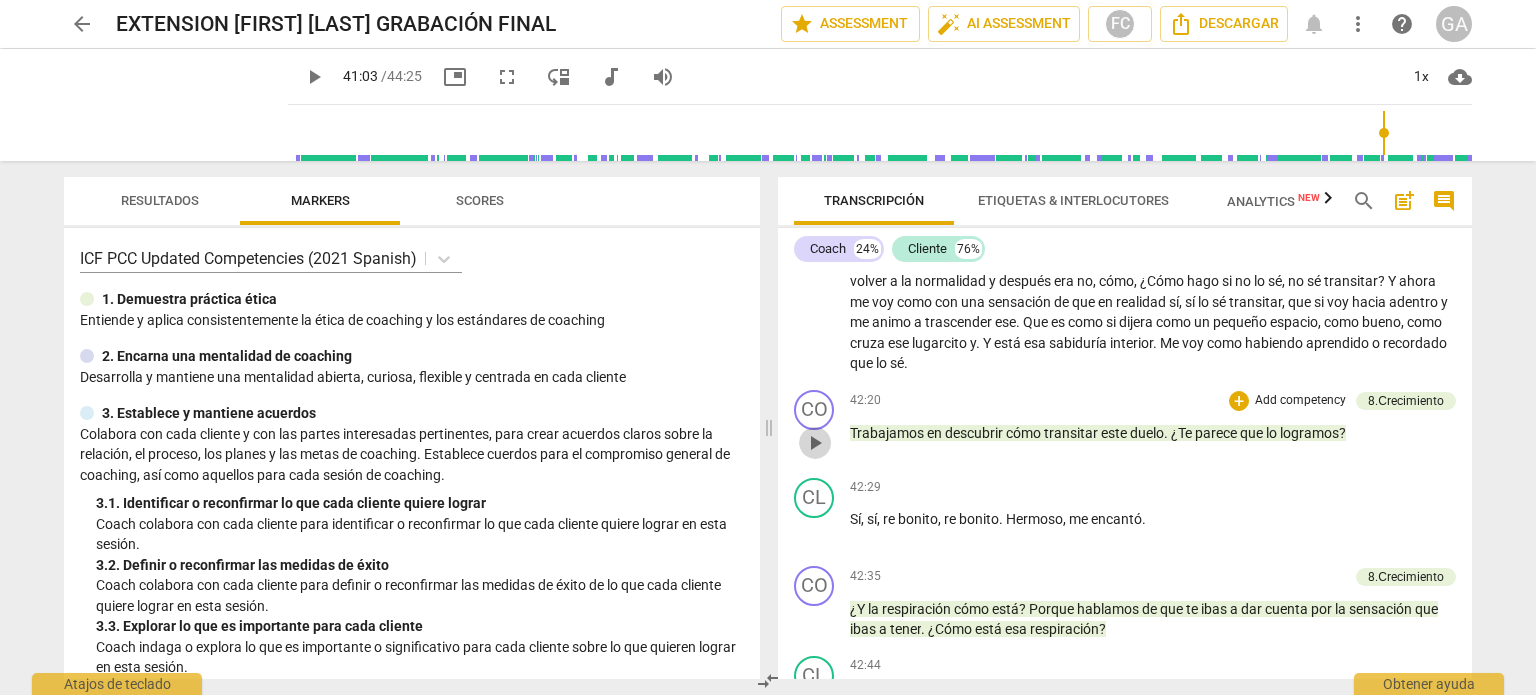 click on "play_arrow" at bounding box center (815, 443) 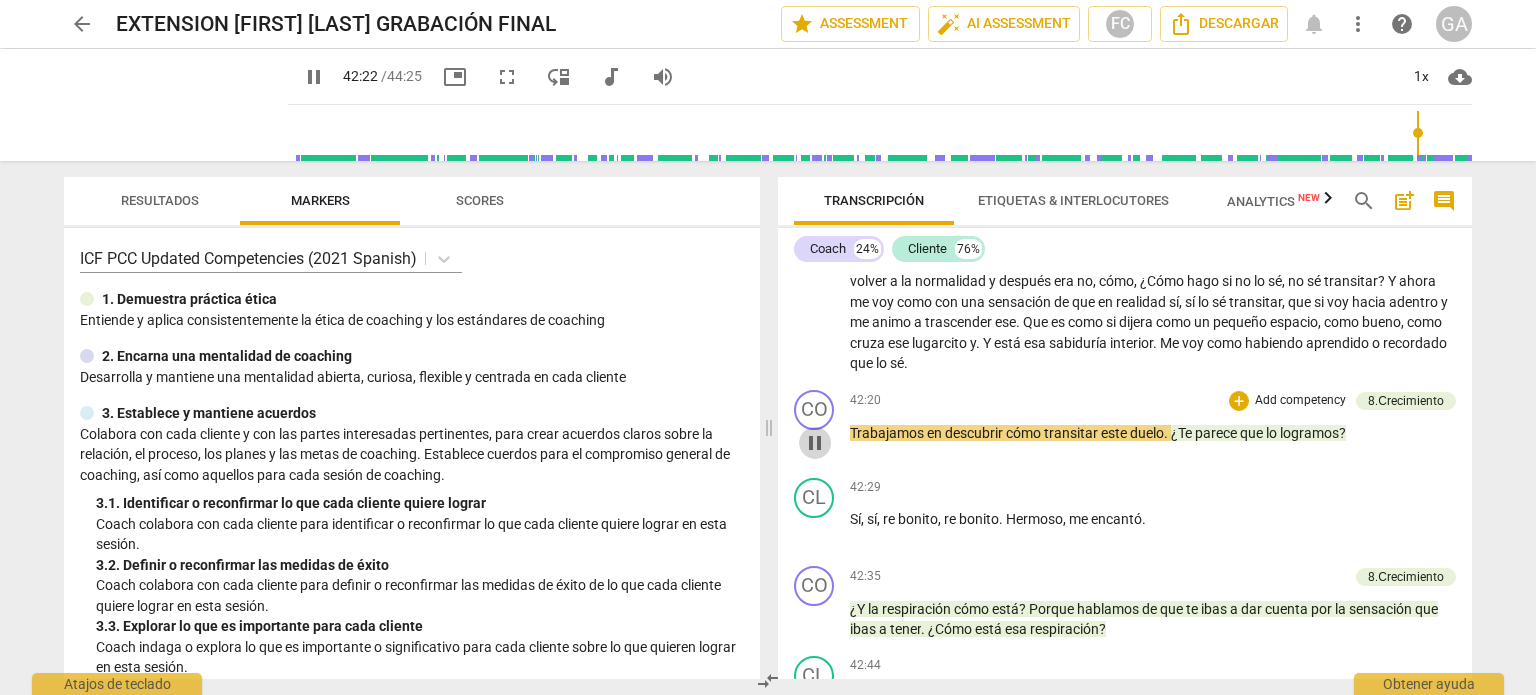click on "pause" at bounding box center [815, 443] 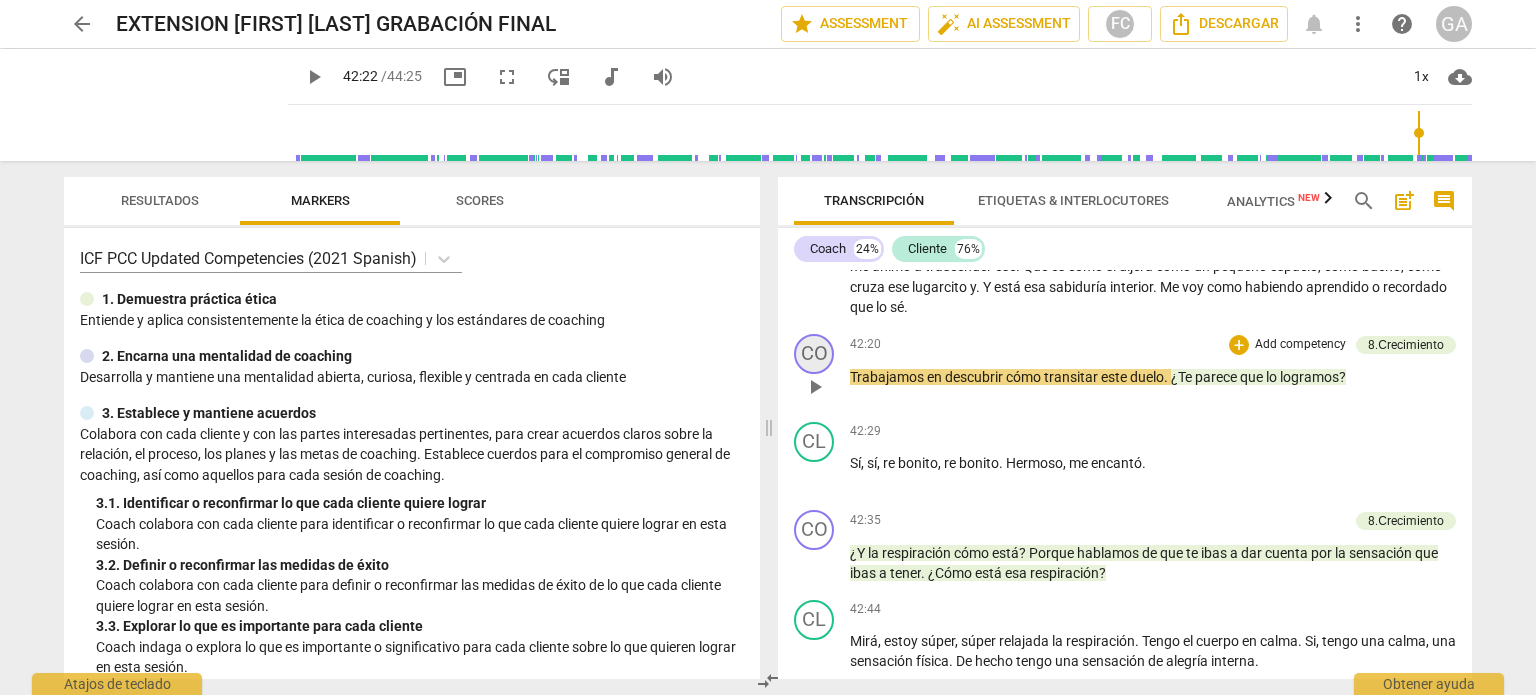 scroll, scrollTop: 8140, scrollLeft: 0, axis: vertical 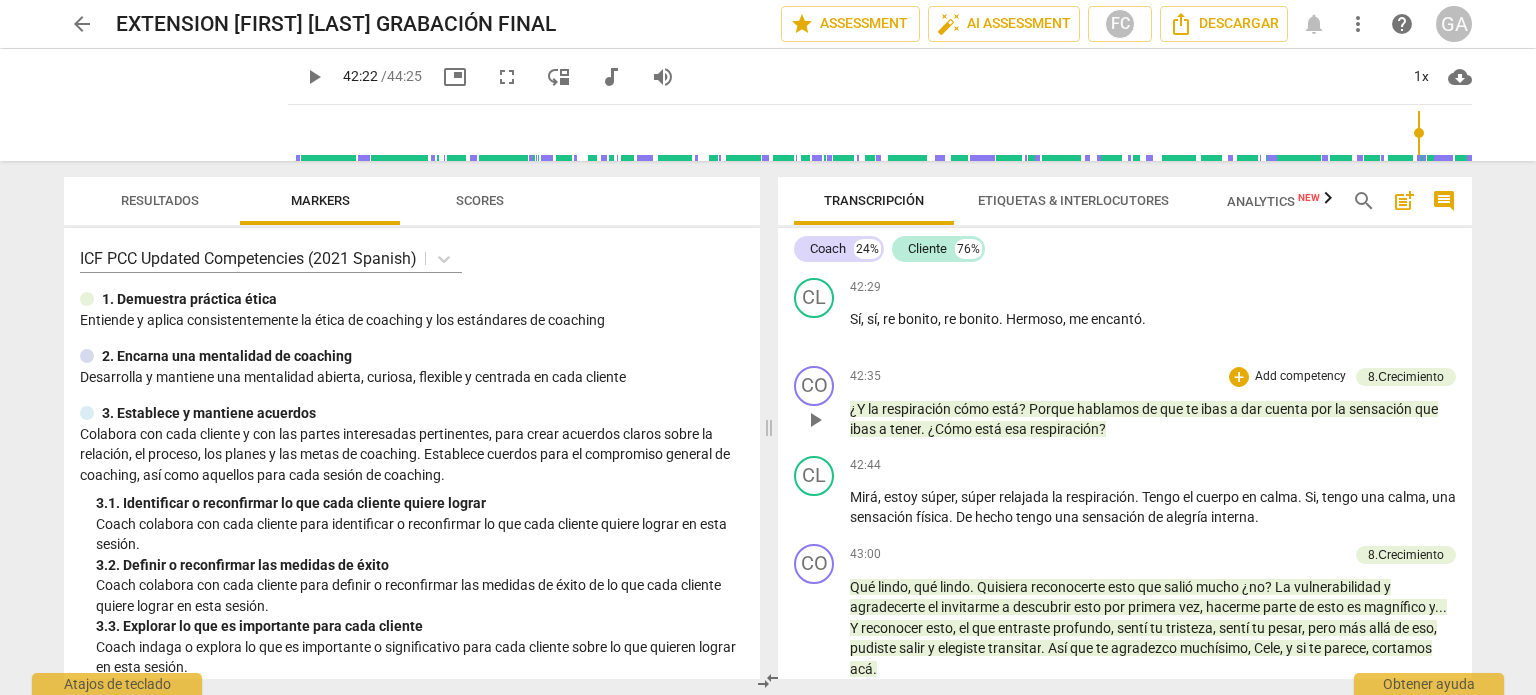 click on "play_arrow" at bounding box center (815, 420) 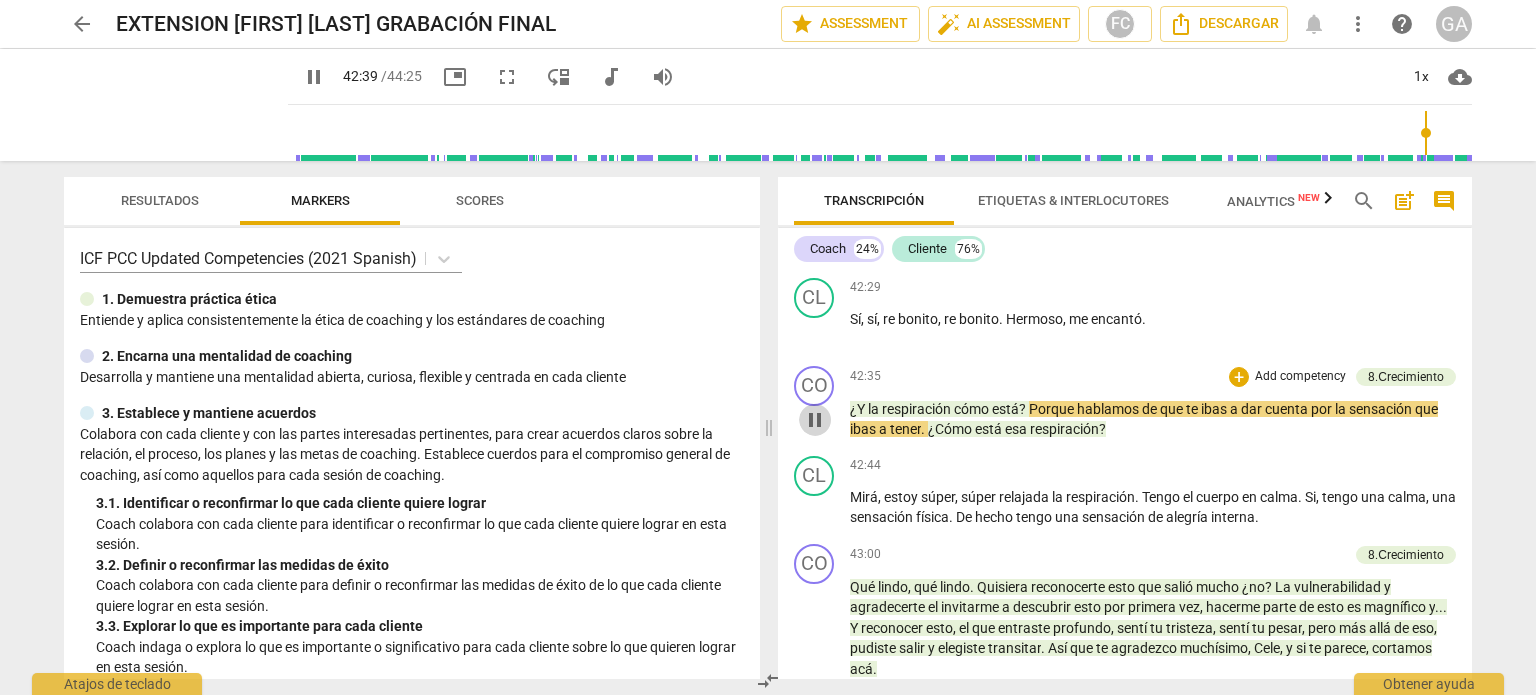 click on "pause" at bounding box center (815, 420) 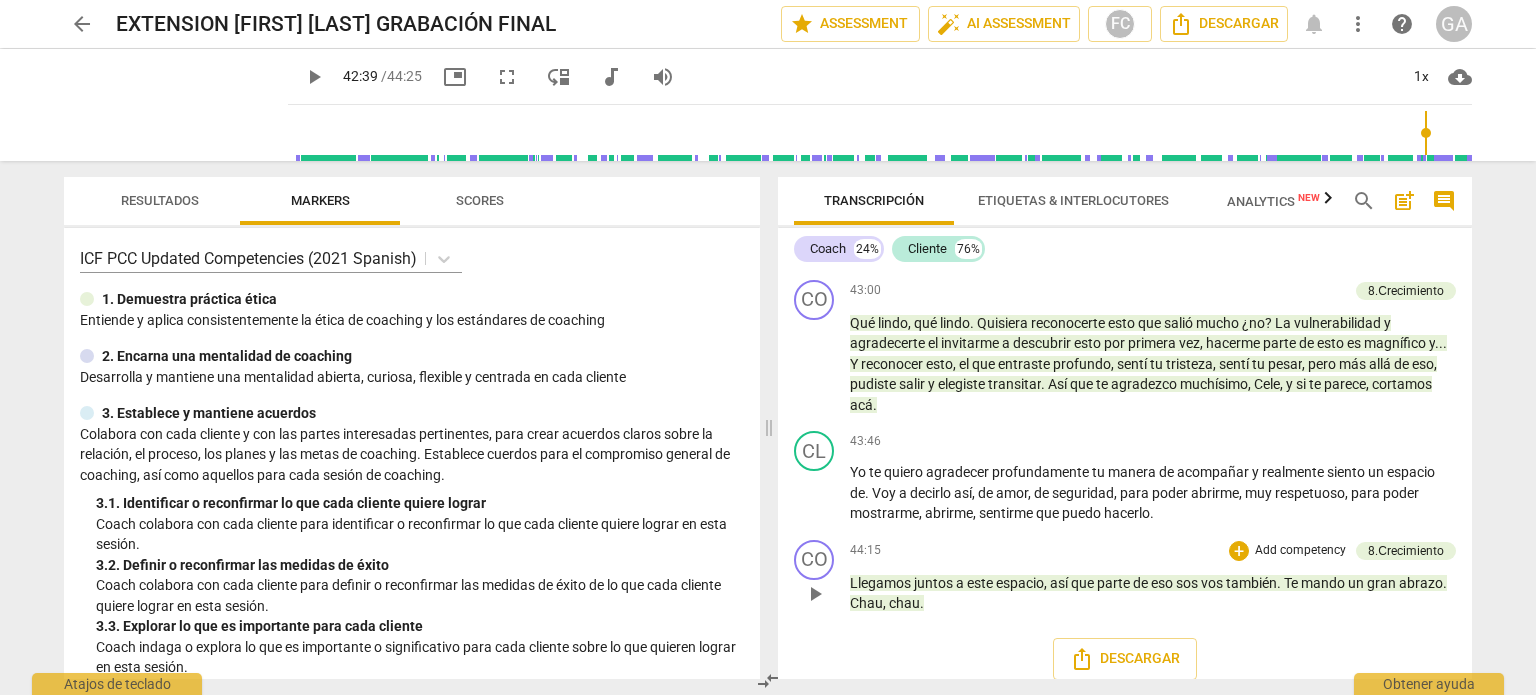scroll, scrollTop: 8438, scrollLeft: 0, axis: vertical 